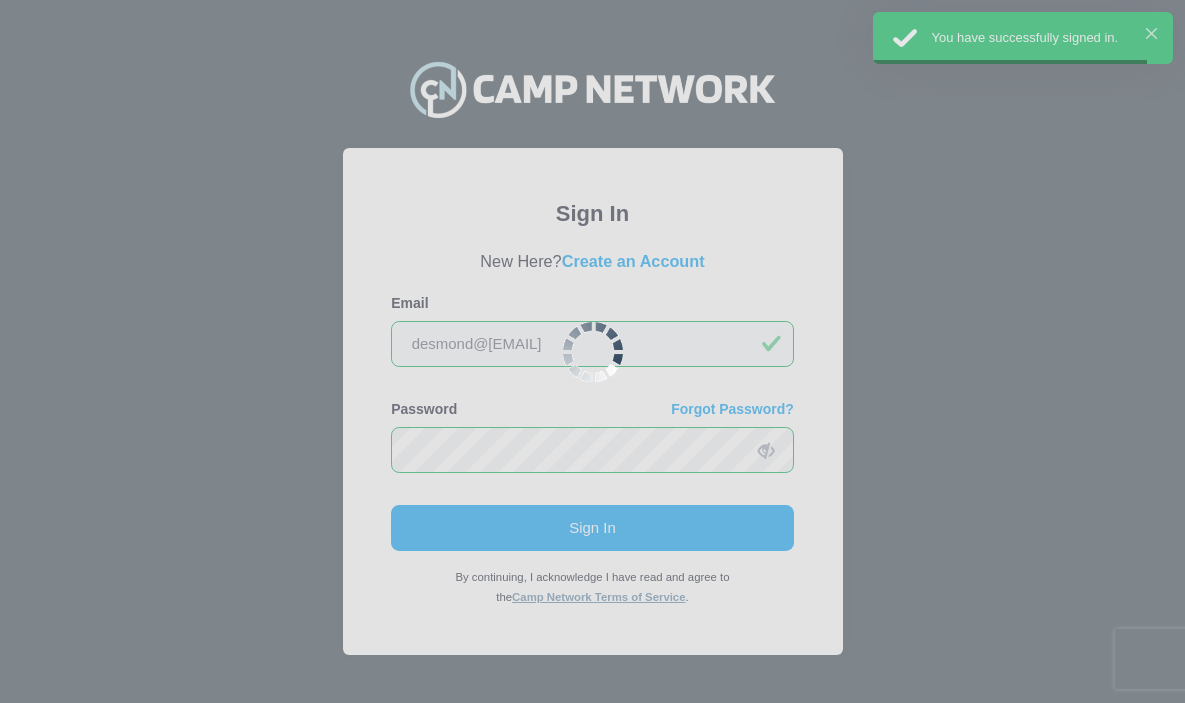 scroll, scrollTop: 0, scrollLeft: 0, axis: both 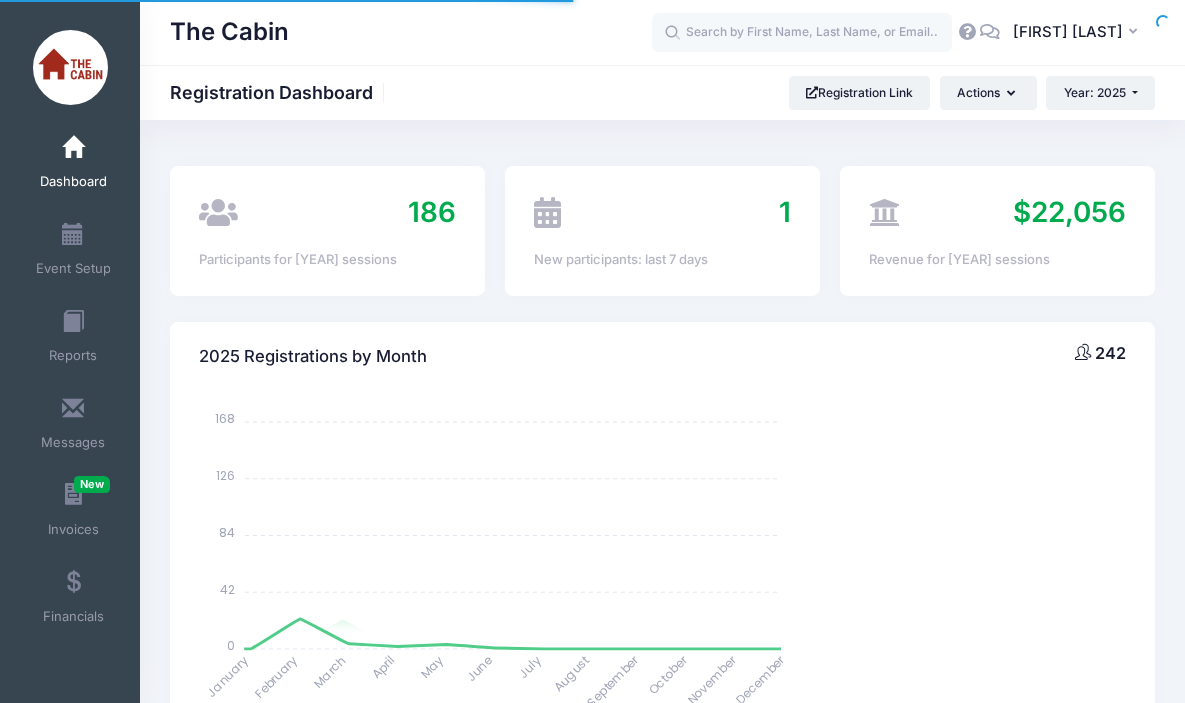 select 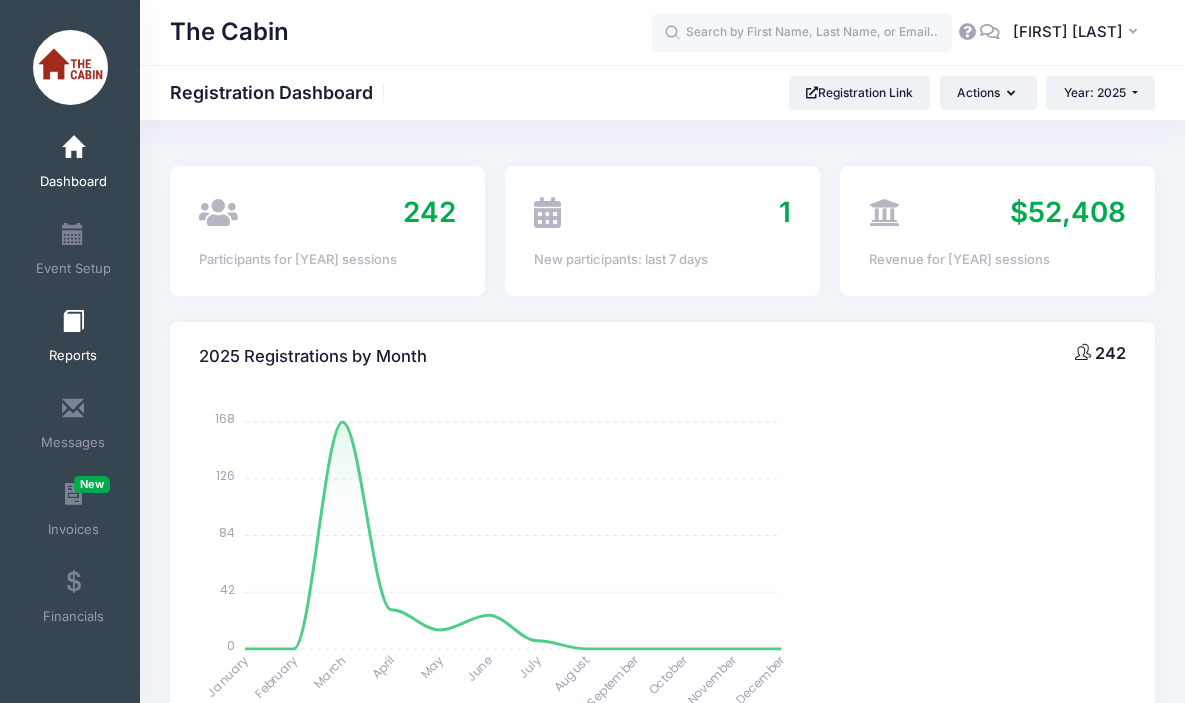 click at bounding box center (73, 322) 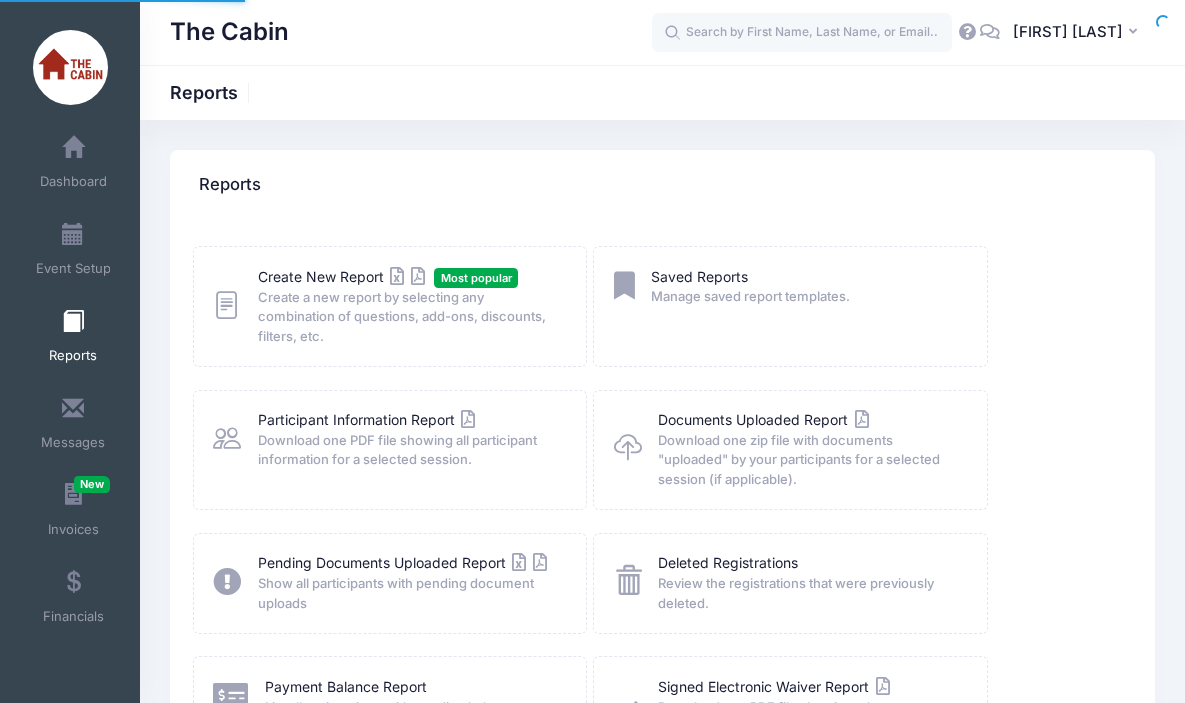 scroll, scrollTop: 0, scrollLeft: 0, axis: both 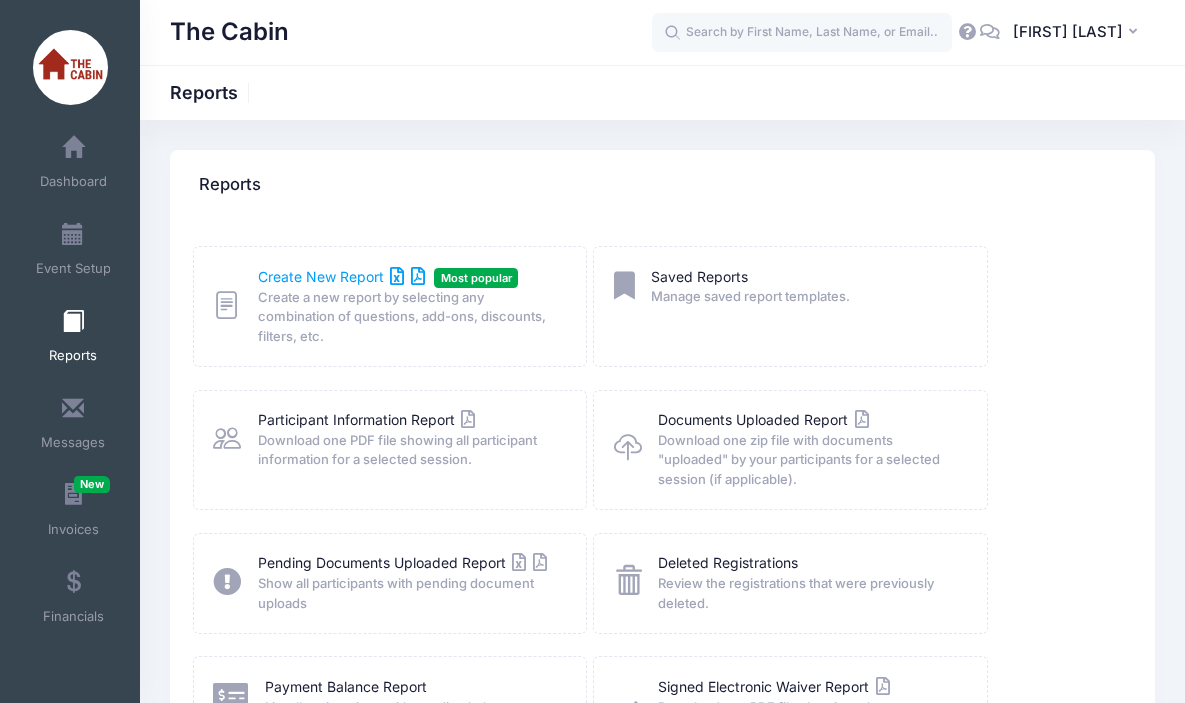 click on "Create New Report" at bounding box center [341, 276] 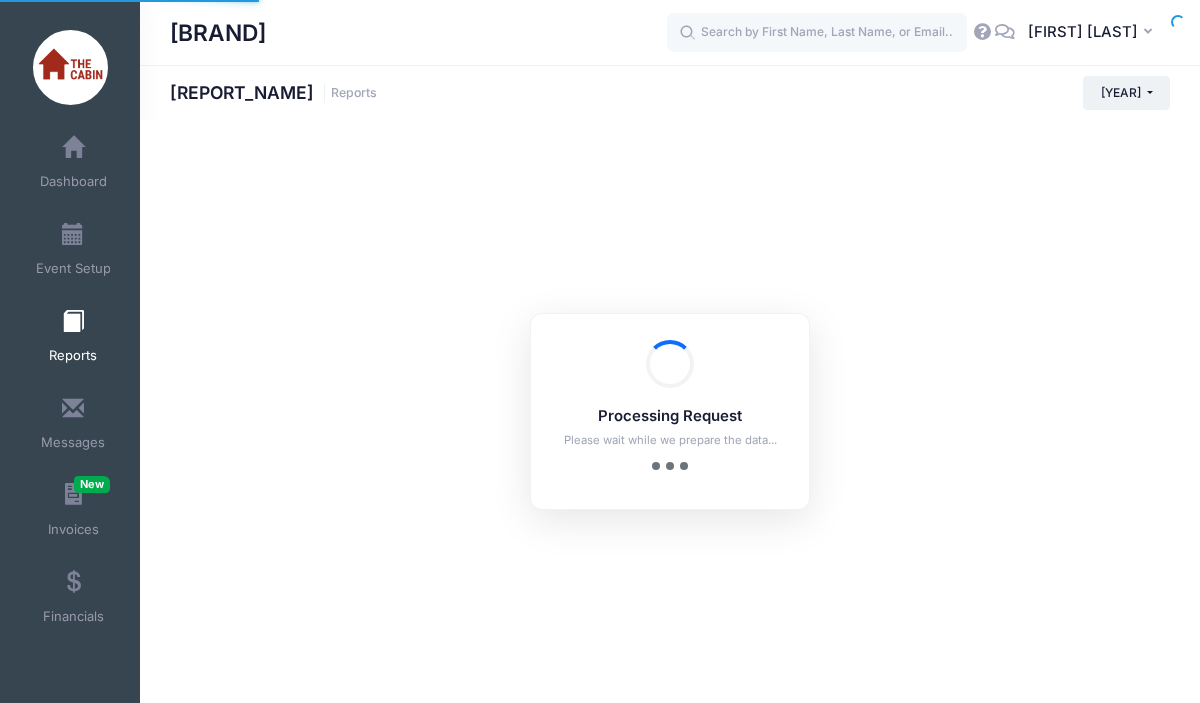 scroll, scrollTop: 0, scrollLeft: 0, axis: both 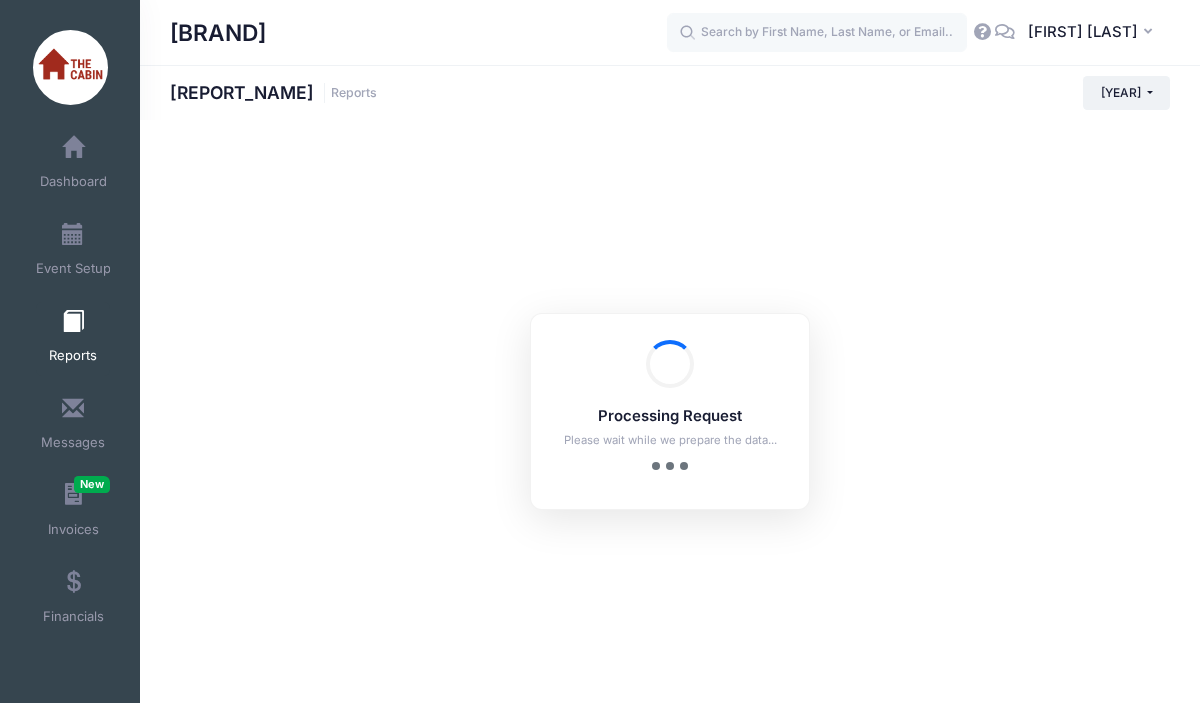checkbox on "true" 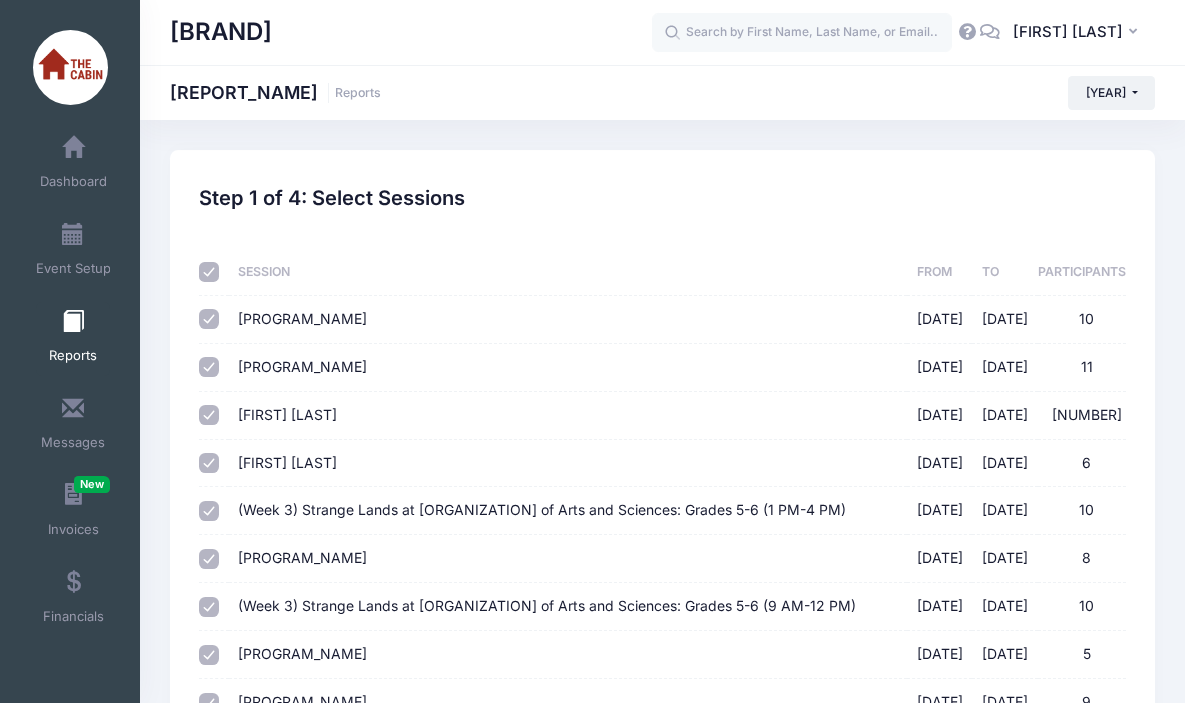 click at bounding box center (209, 272) 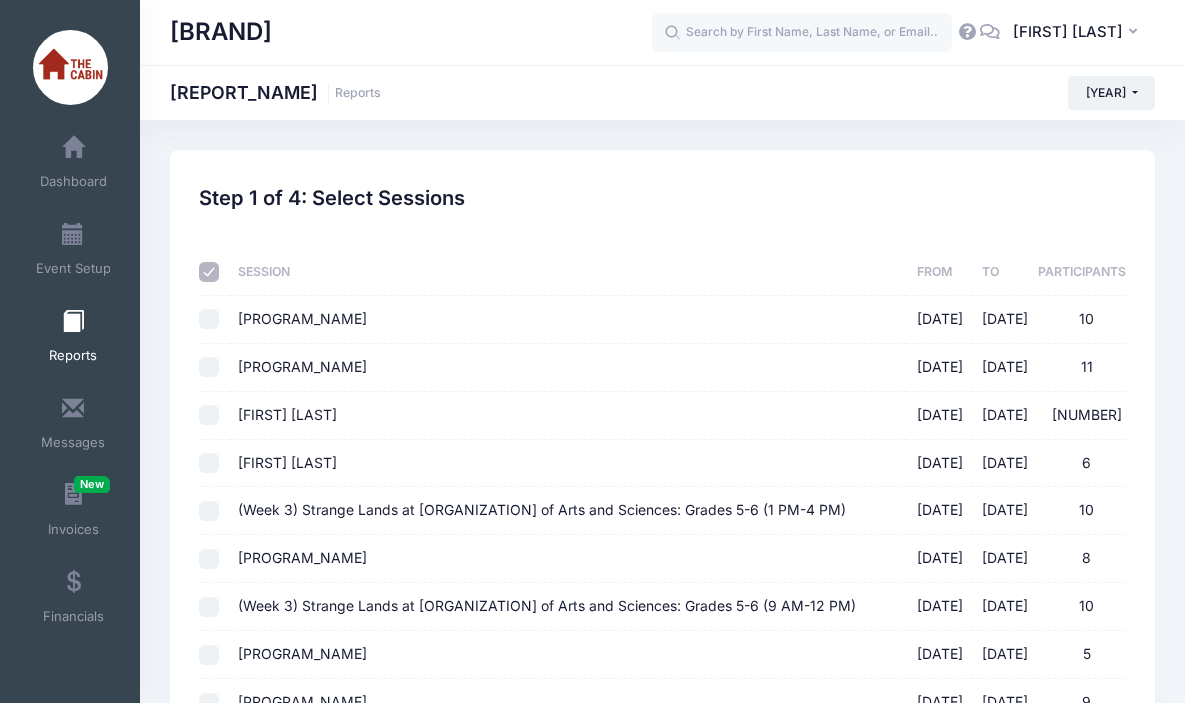 checkbox on "false" 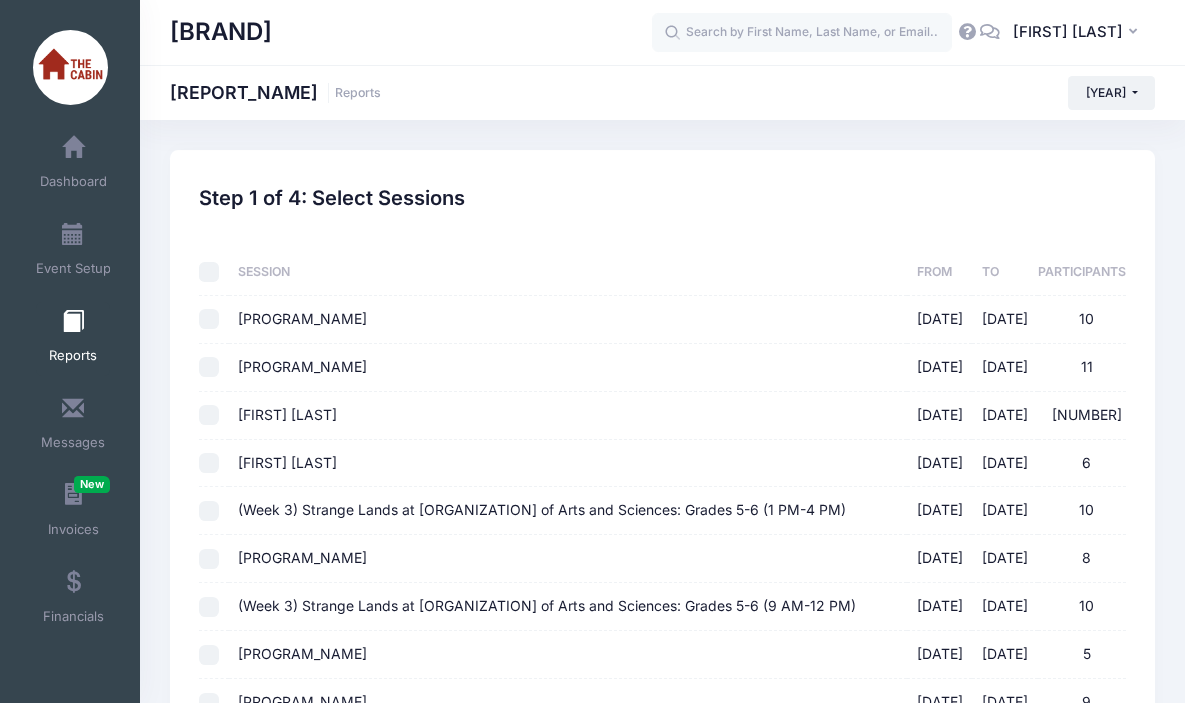 checkbox on "false" 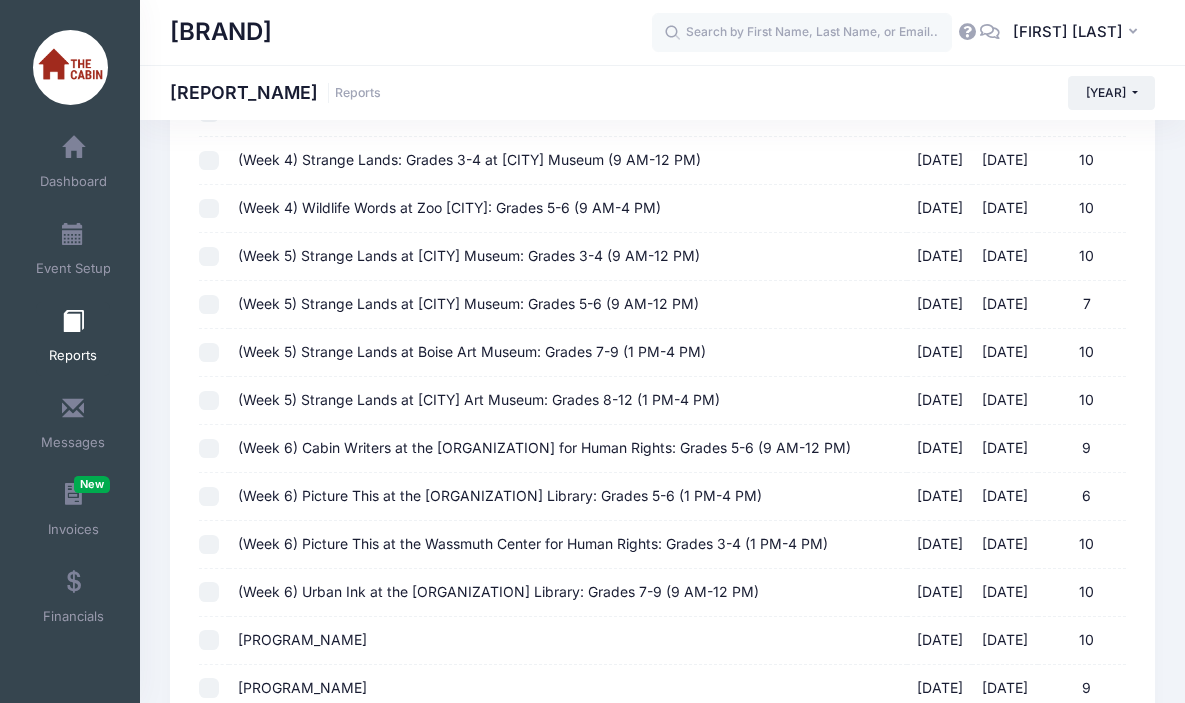 scroll, scrollTop: 640, scrollLeft: 0, axis: vertical 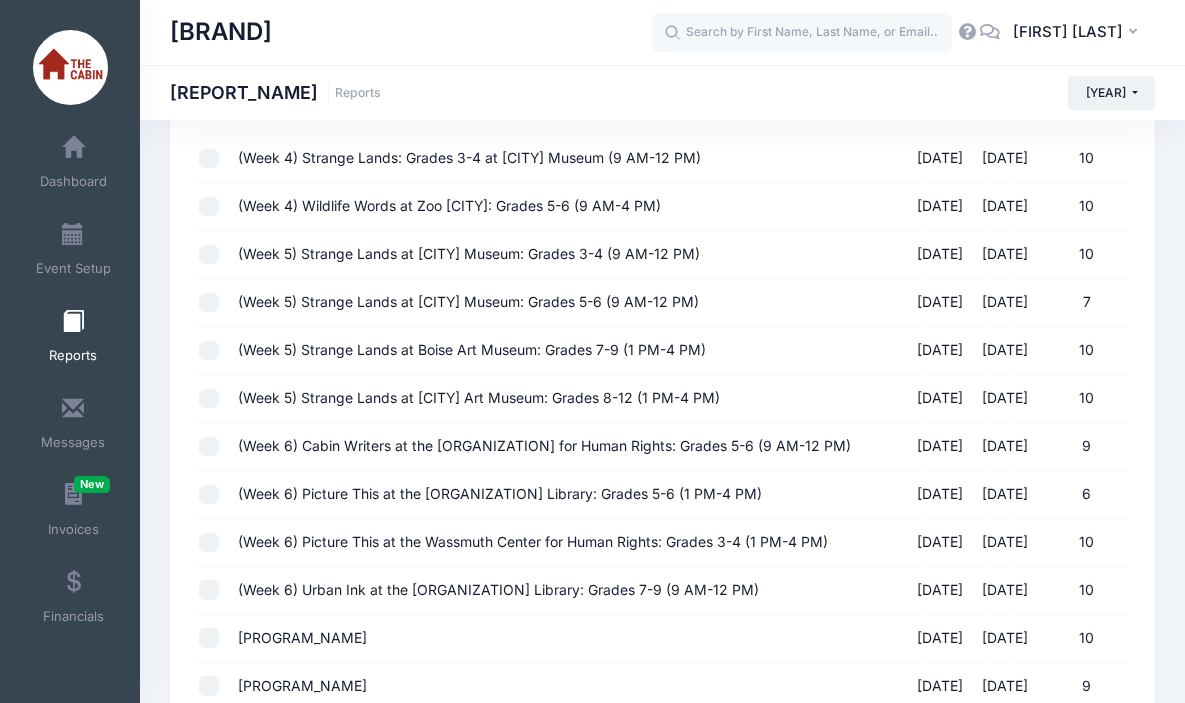 click on "(Week 5) Strange Lands at Boise Art Museum: Grades 3-4 (9 AM-12 PM) 07/14/2025 - 07/18/2025  10" at bounding box center (209, 255) 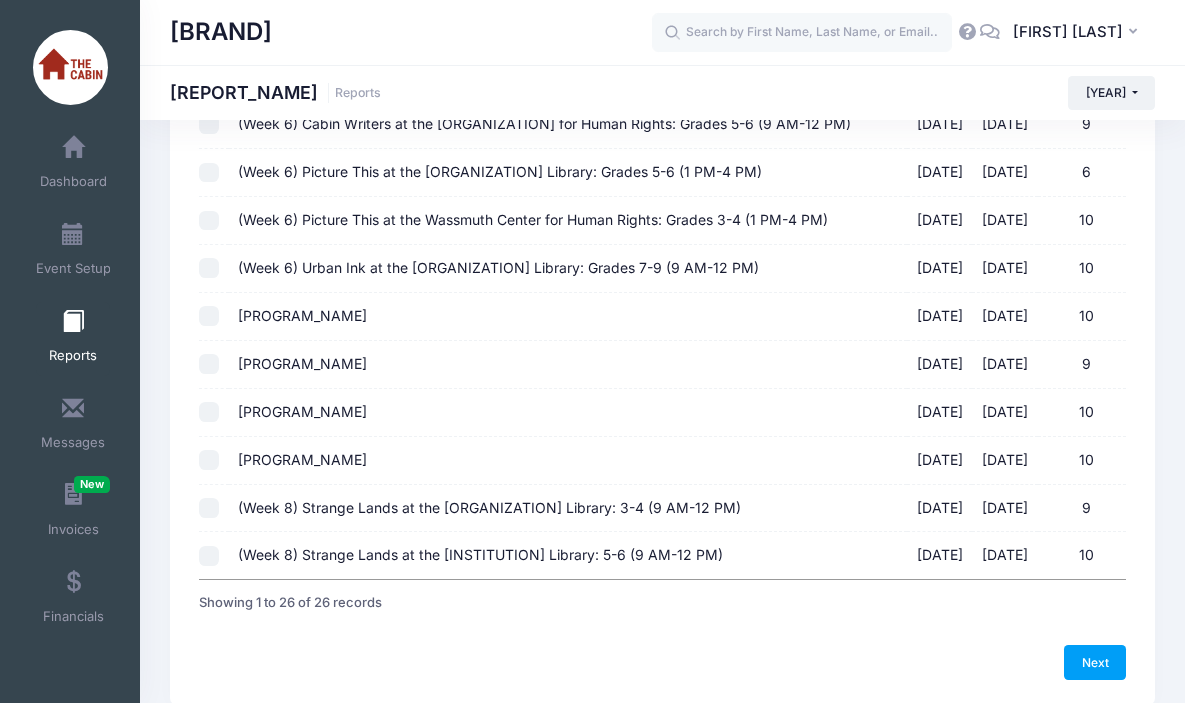 scroll, scrollTop: 1144, scrollLeft: 0, axis: vertical 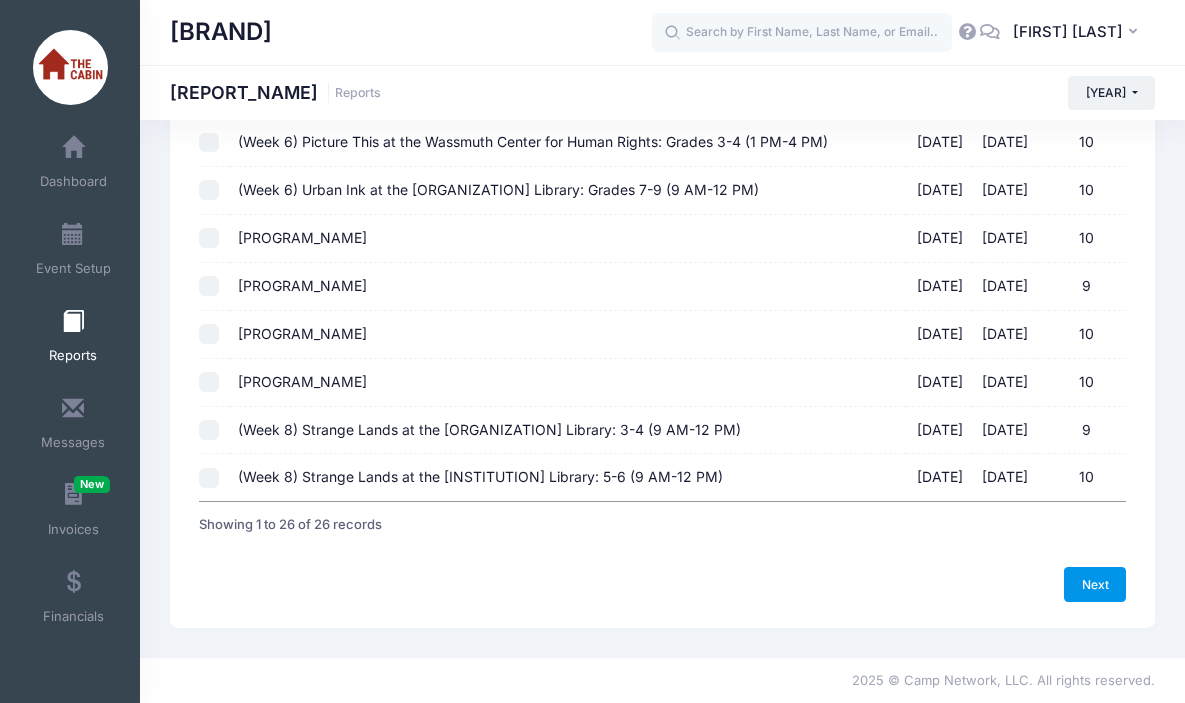 click on "Next" at bounding box center (1095, 584) 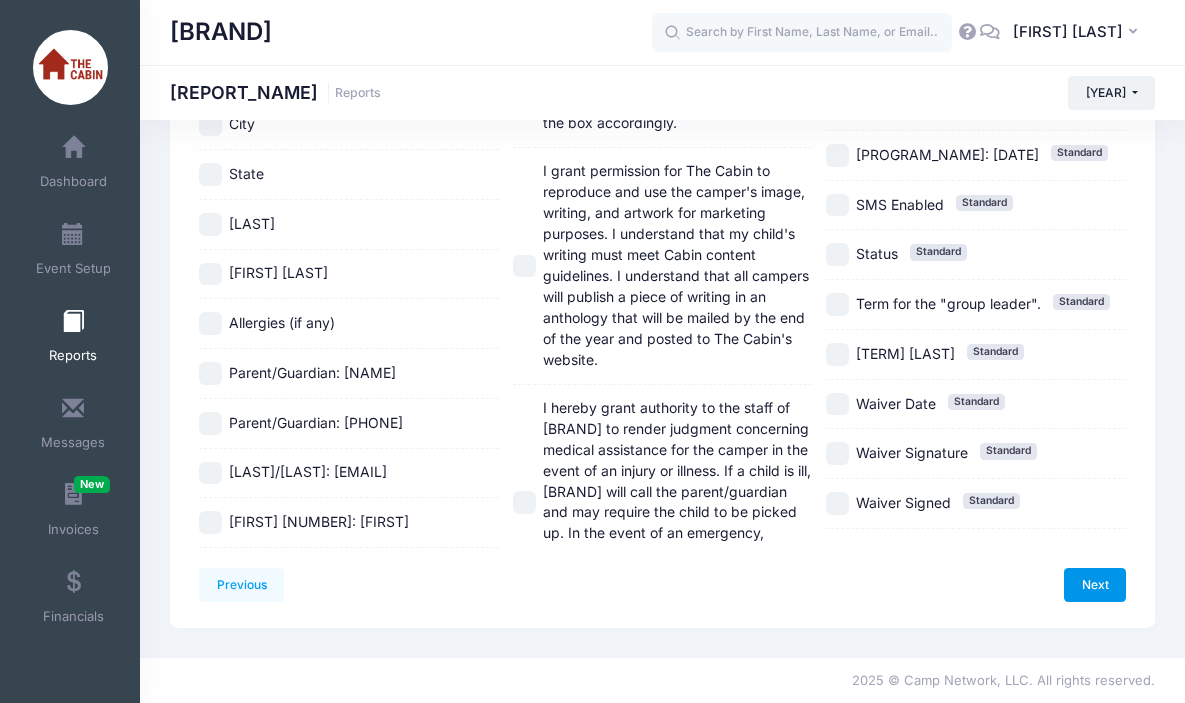 scroll, scrollTop: 0, scrollLeft: 0, axis: both 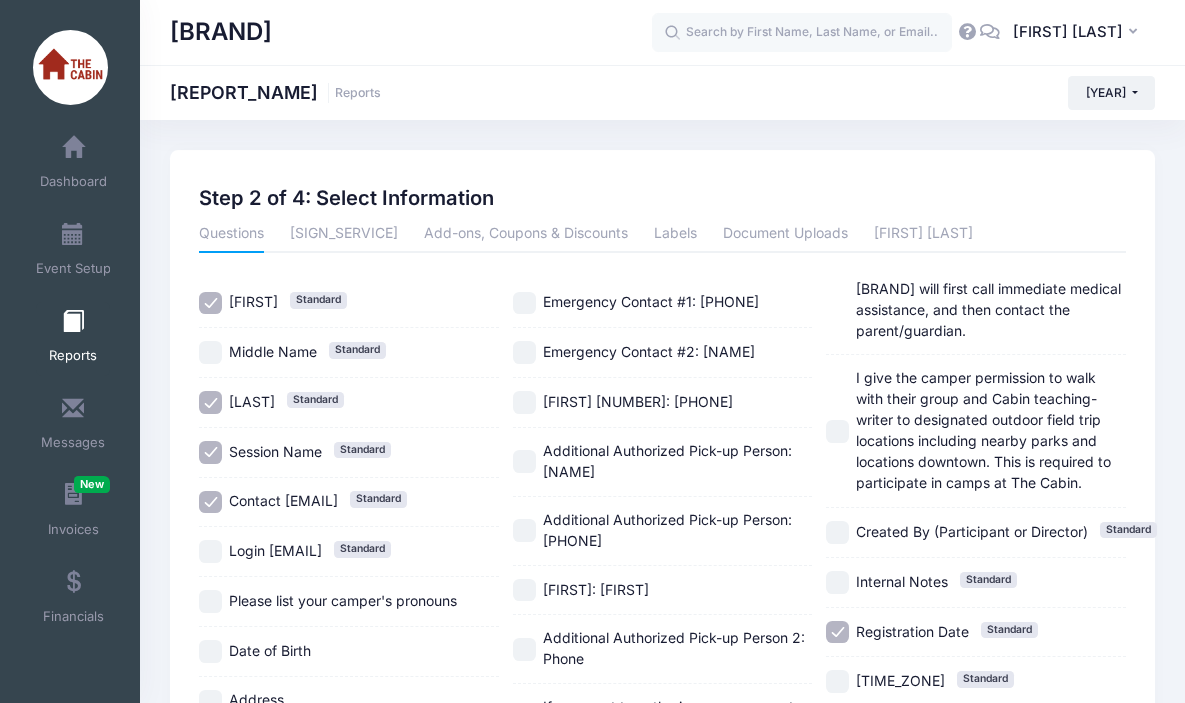click on "Session Name Standard" at bounding box center (210, 452) 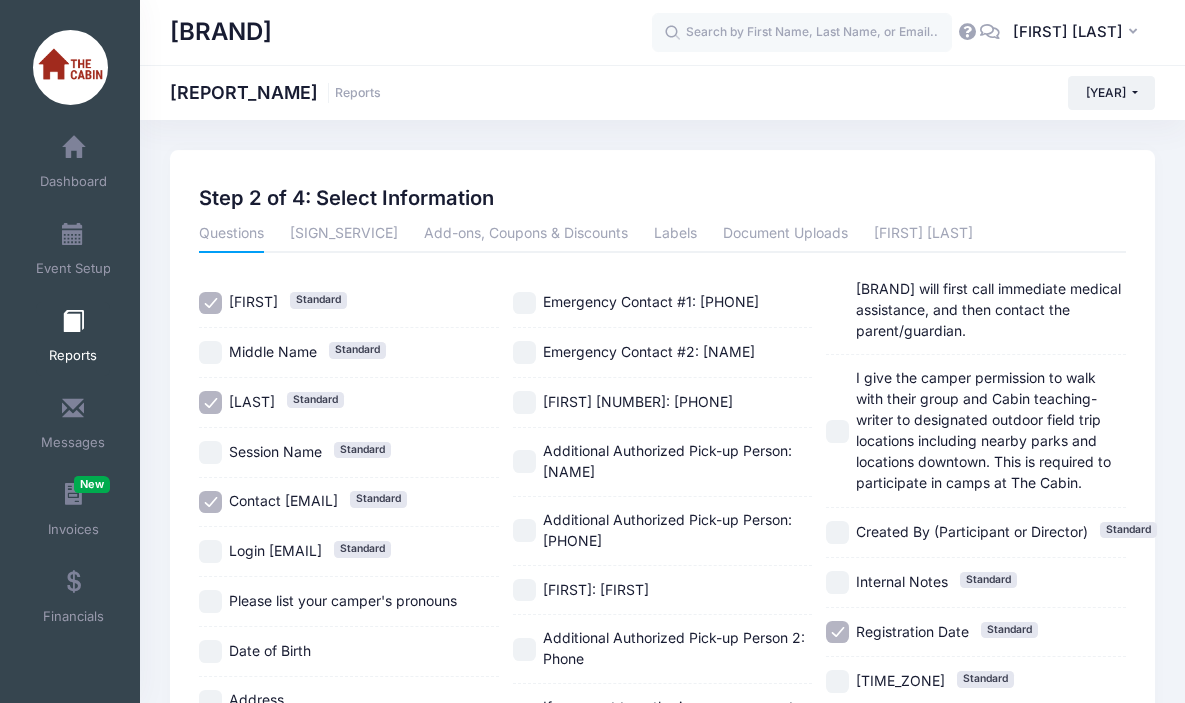 click on "Contact Email Standard" at bounding box center [210, 502] 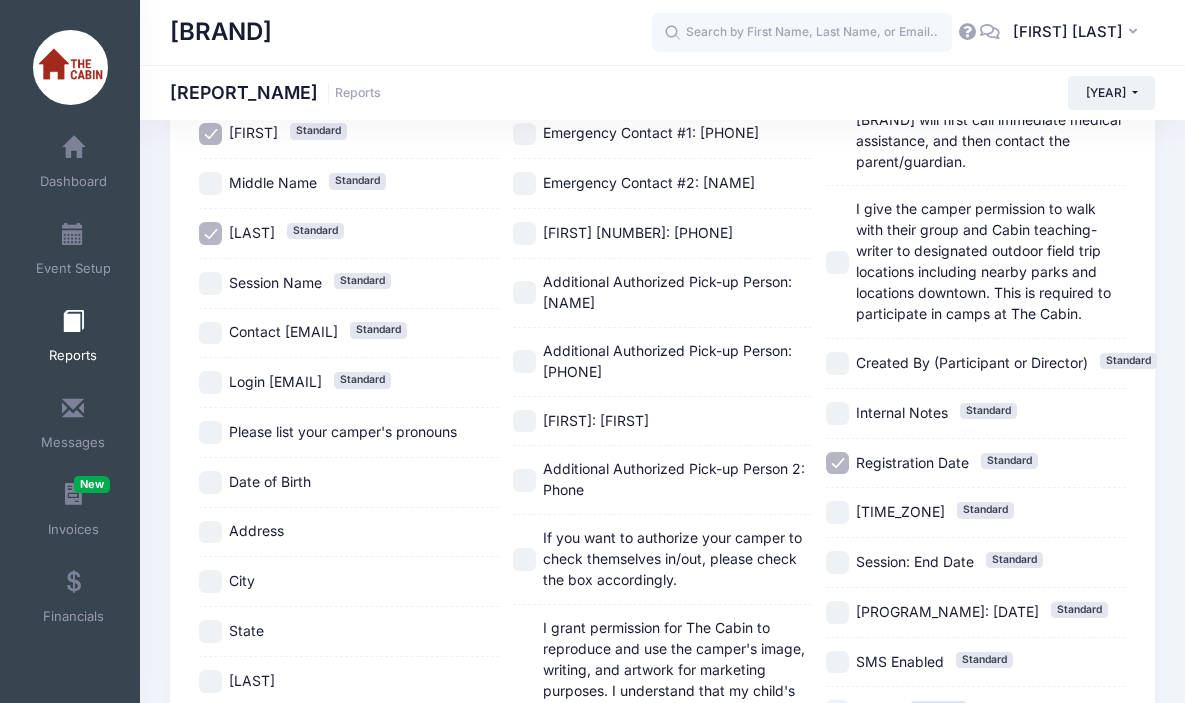 scroll, scrollTop: 170, scrollLeft: 0, axis: vertical 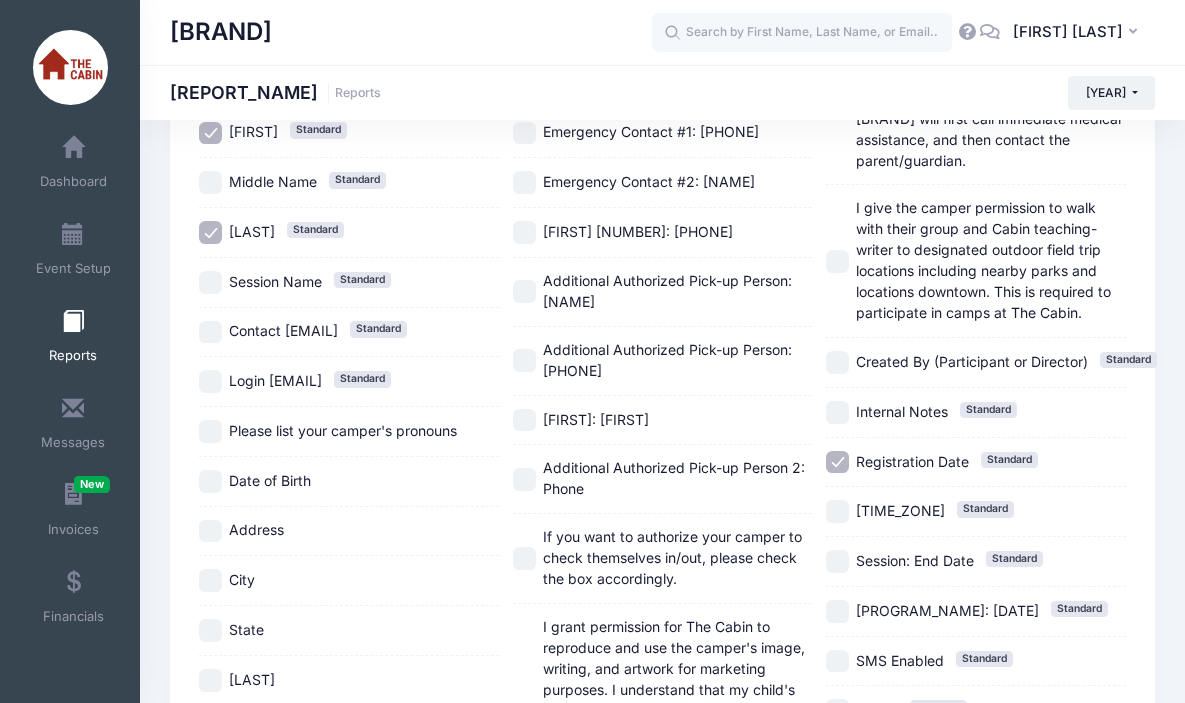 click on "Address" at bounding box center (210, 531) 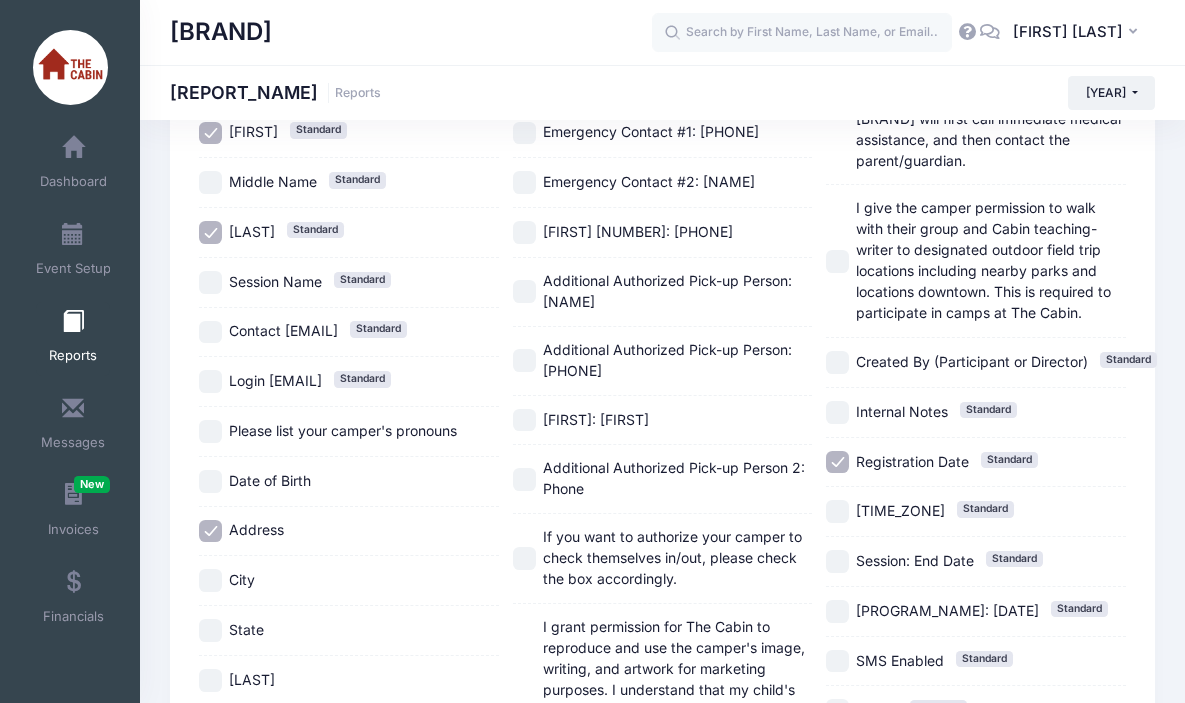 click on "City" at bounding box center [349, 581] 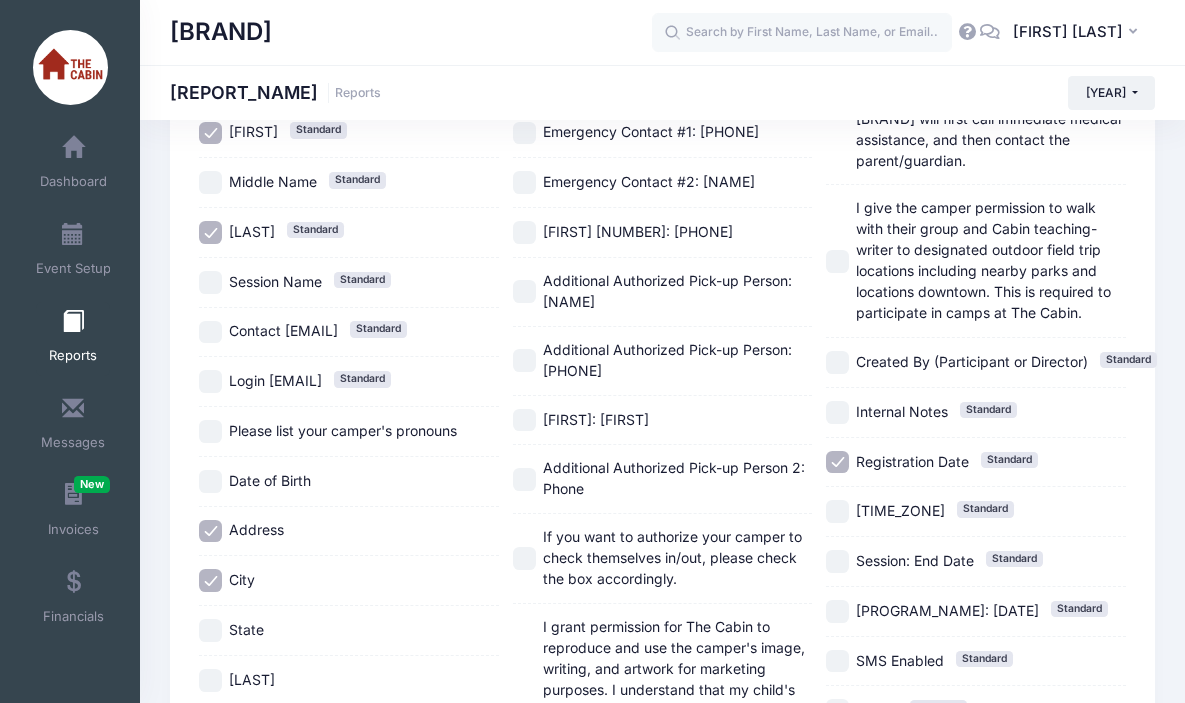 click on "State" at bounding box center (210, 630) 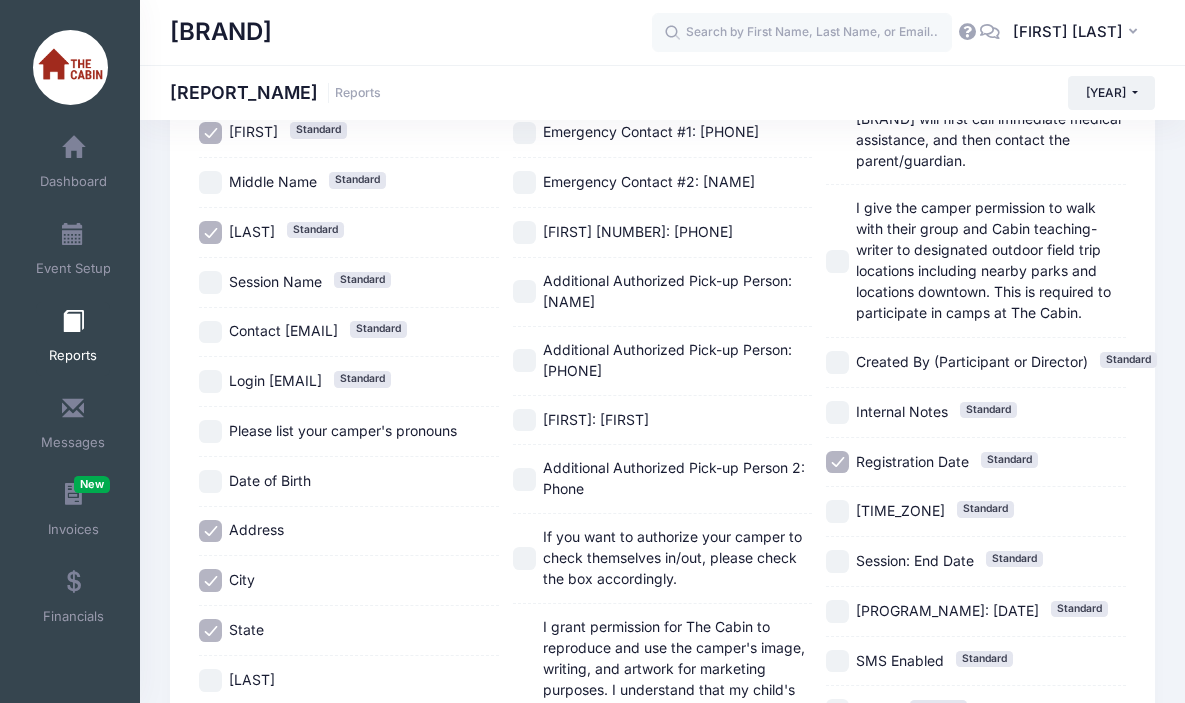 click on "Zip Code" at bounding box center (210, 680) 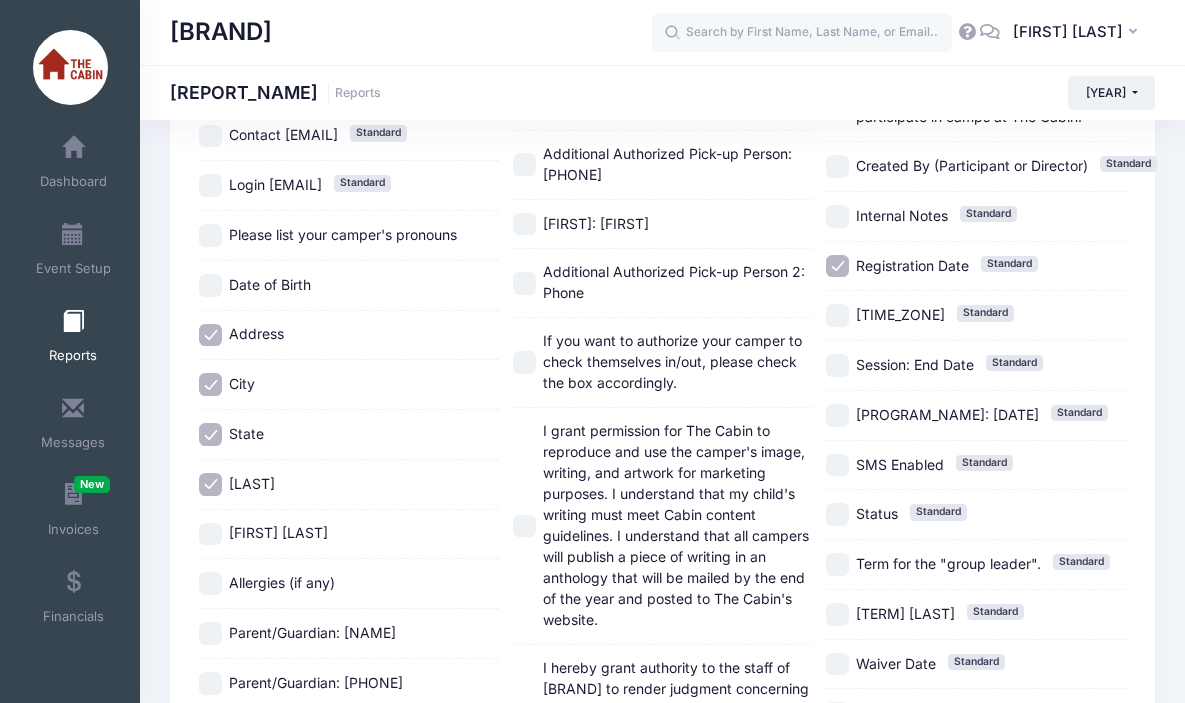 scroll, scrollTop: 369, scrollLeft: 0, axis: vertical 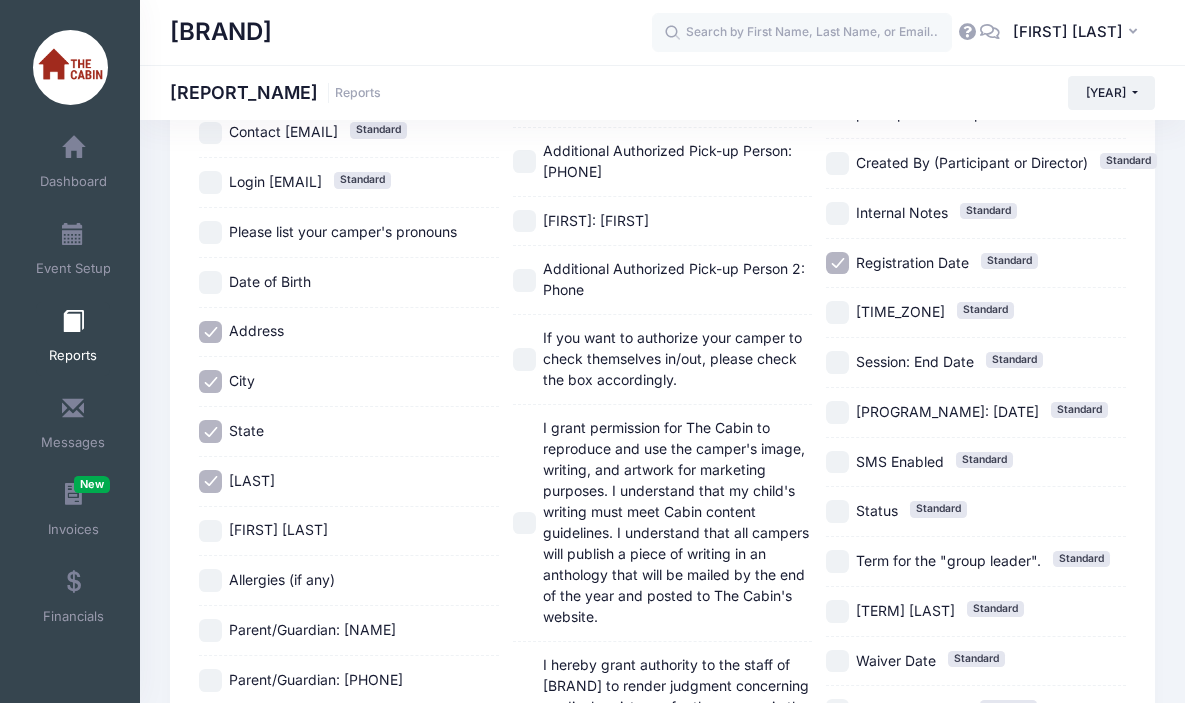 click on "Parent/Guardian: Name" at bounding box center [210, 630] 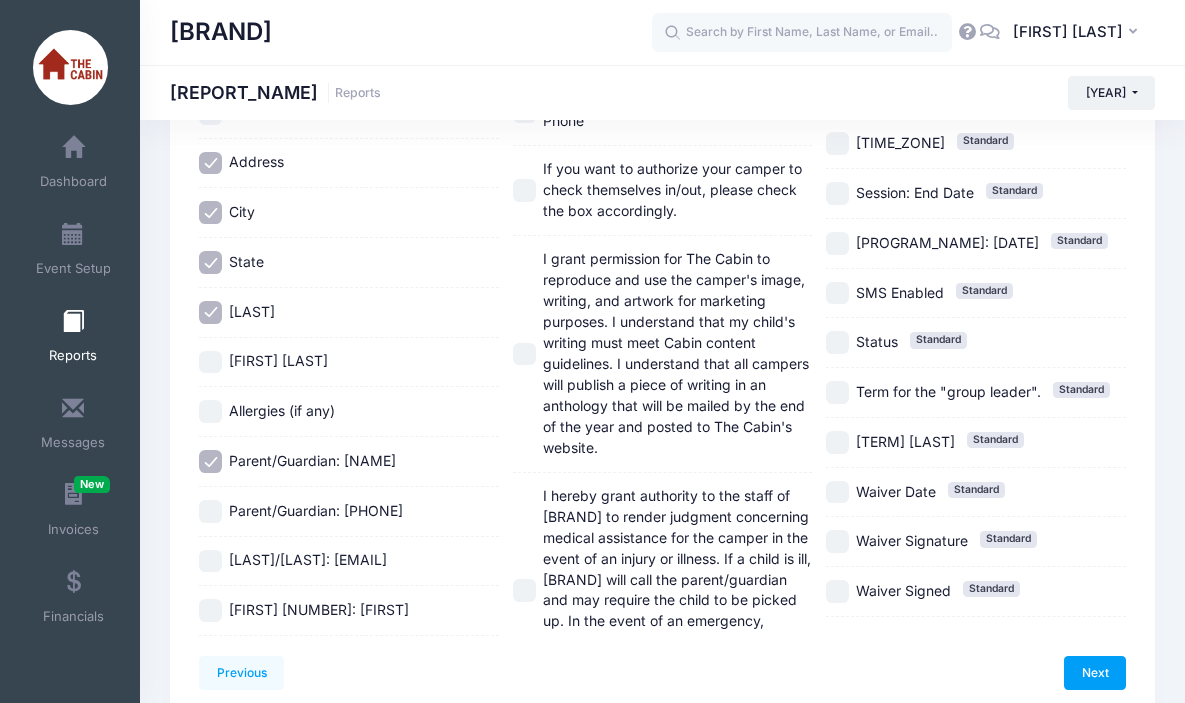 scroll, scrollTop: 549, scrollLeft: 0, axis: vertical 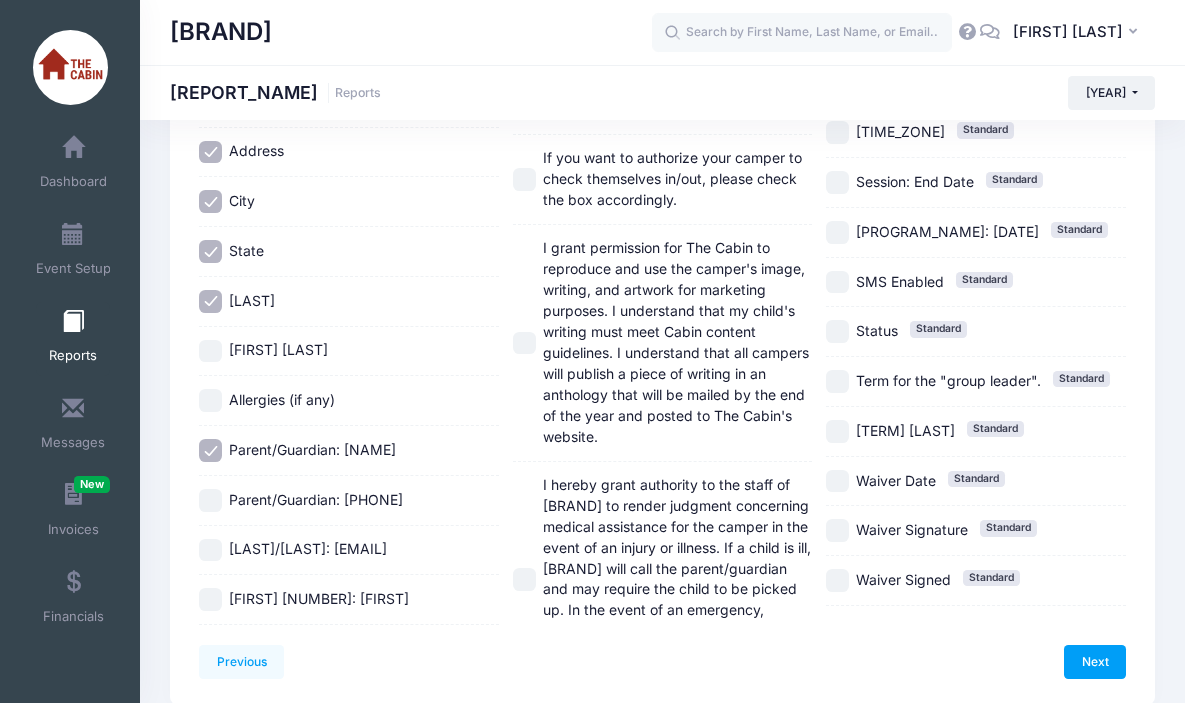 click on "Parent/Guardian: Email" at bounding box center [210, 550] 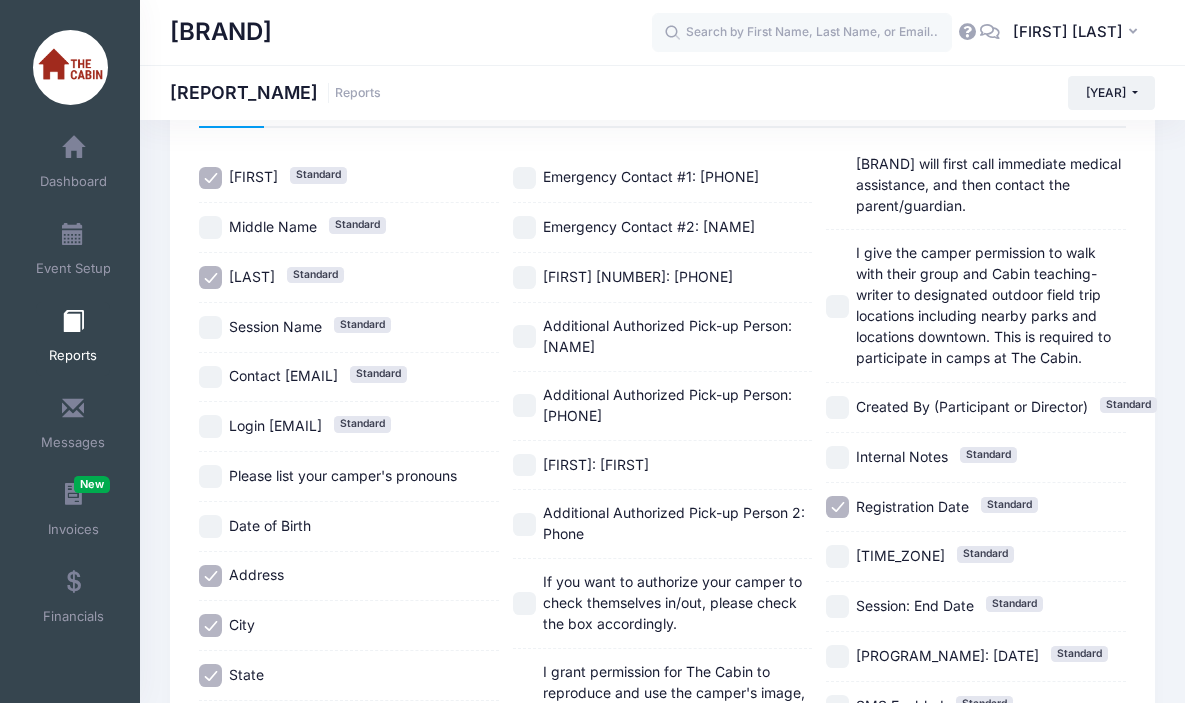 scroll, scrollTop: 224, scrollLeft: 0, axis: vertical 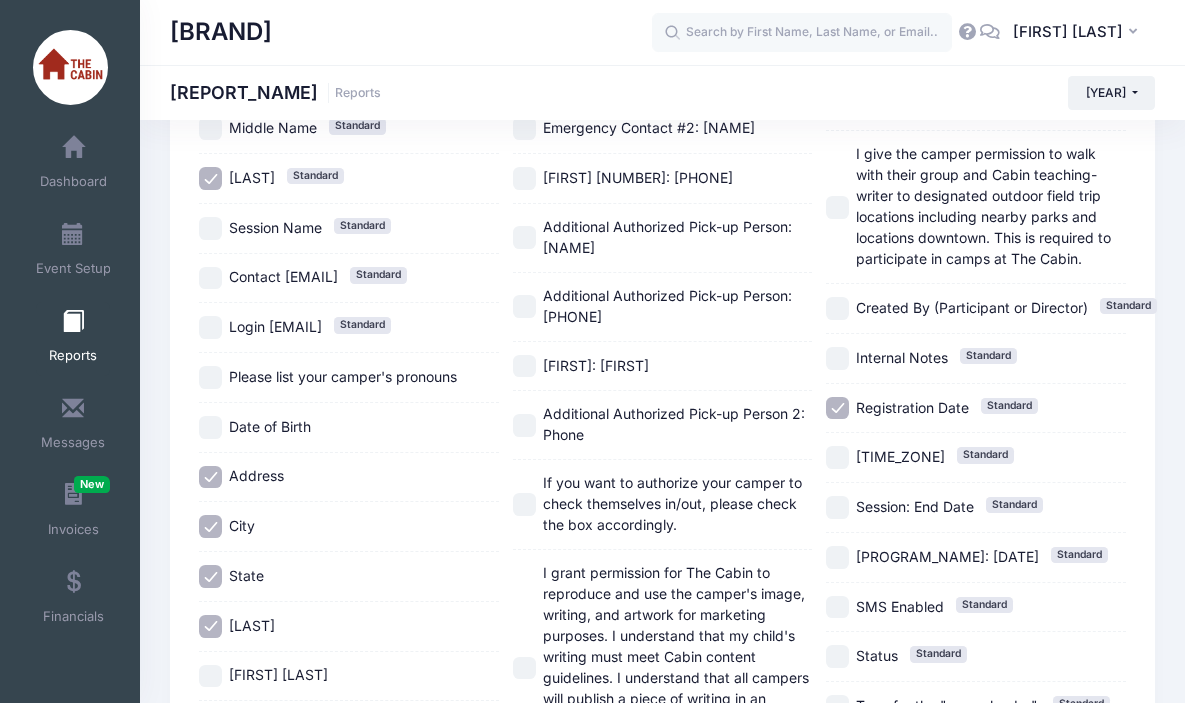 click on "Registration Date Standard" at bounding box center [837, 408] 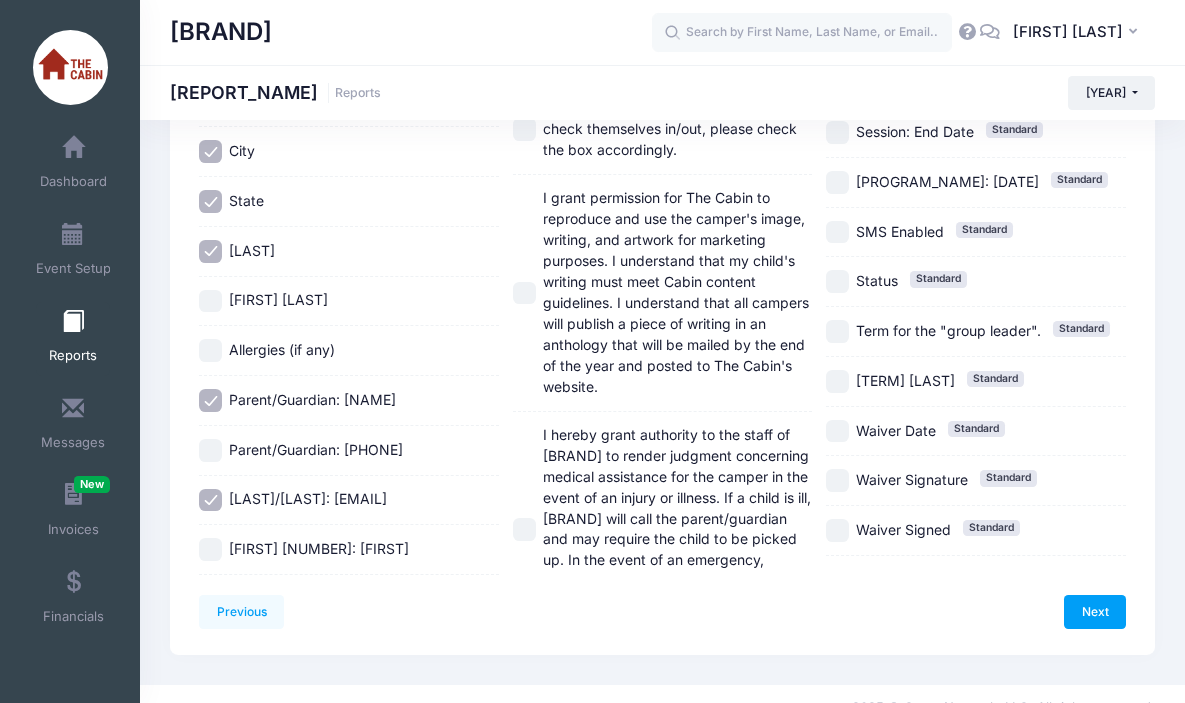 scroll, scrollTop: 627, scrollLeft: 0, axis: vertical 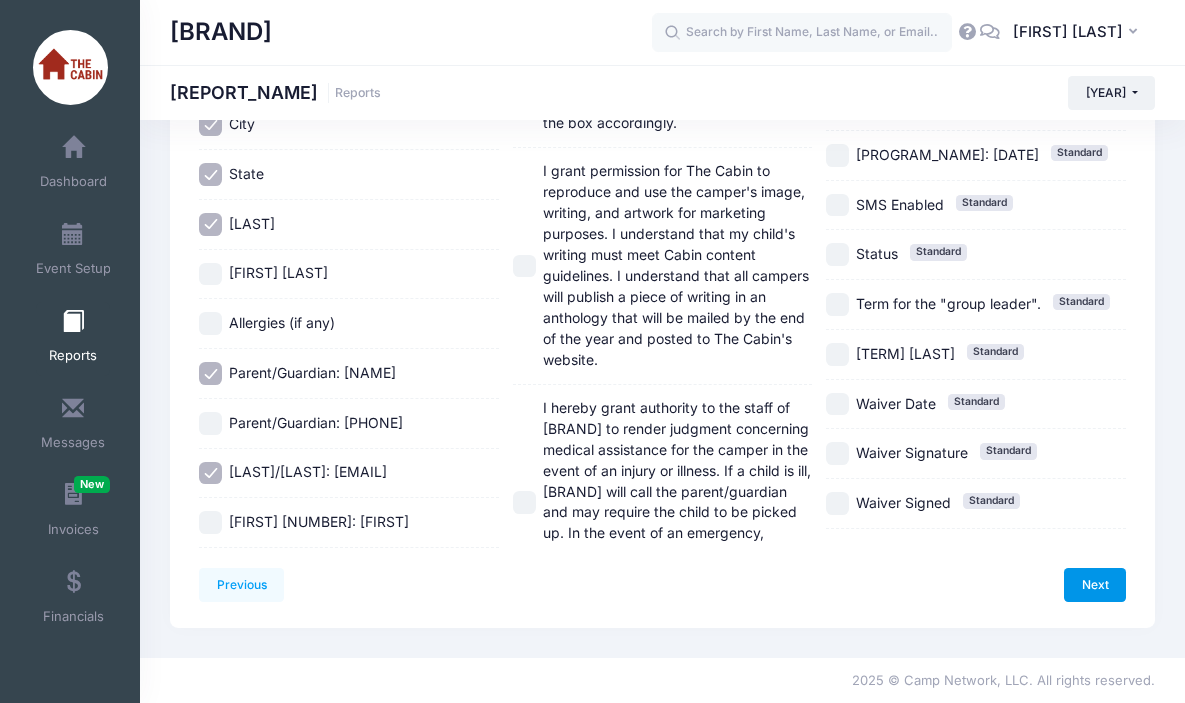 click on "Next" at bounding box center [1095, 585] 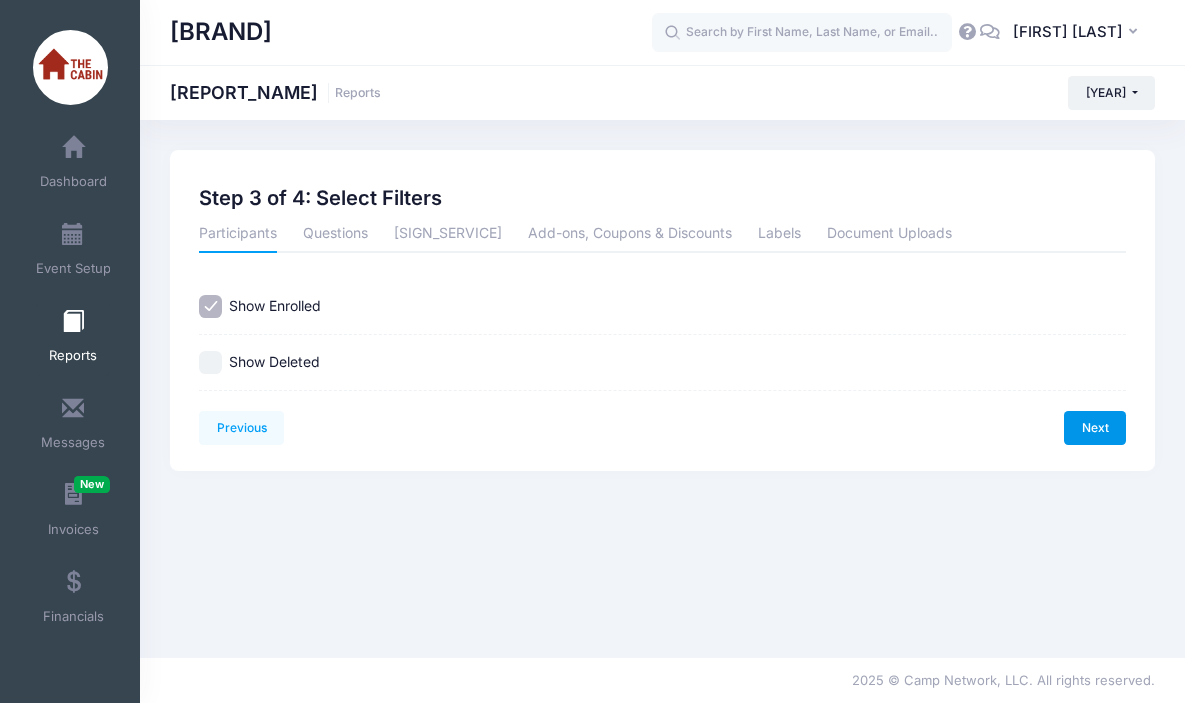 scroll, scrollTop: 0, scrollLeft: 0, axis: both 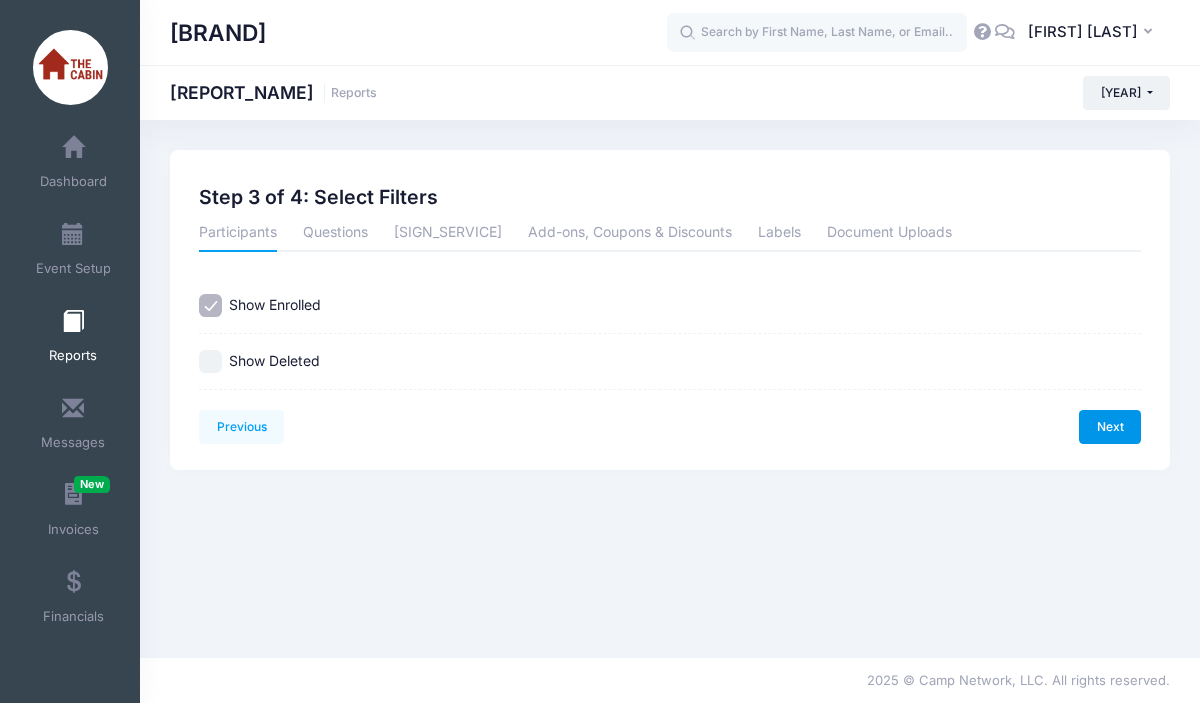 click on "Next" at bounding box center (1110, 427) 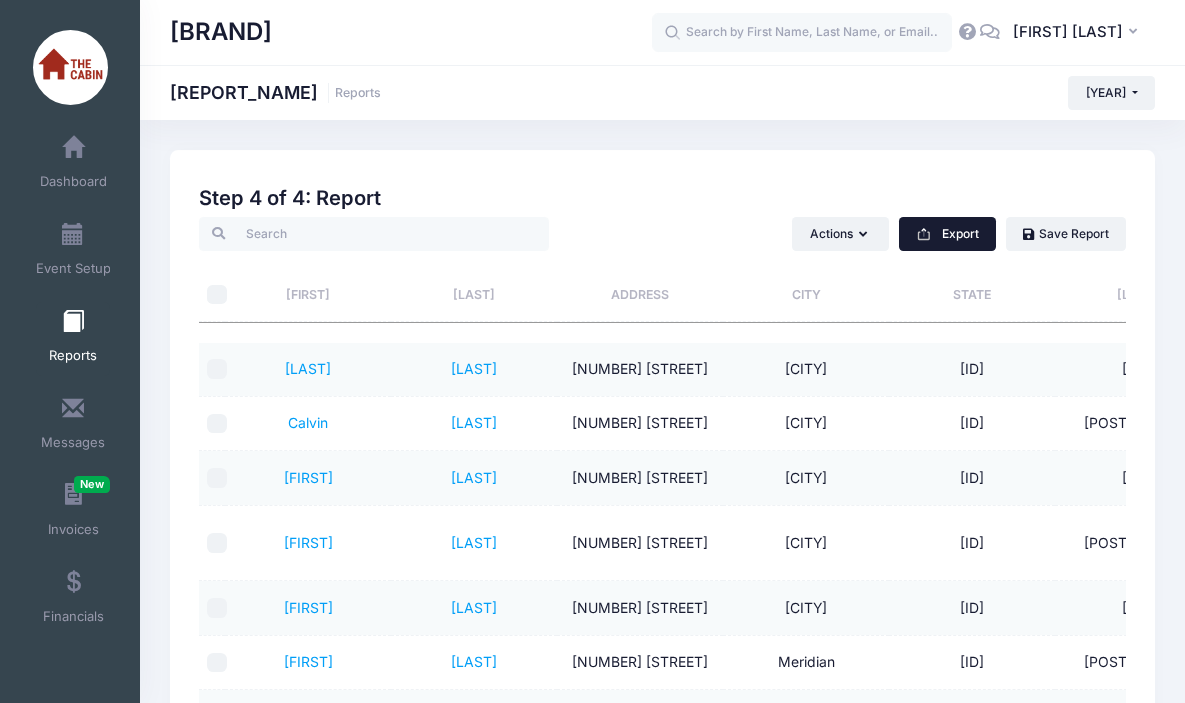 click on "Export" at bounding box center (947, 234) 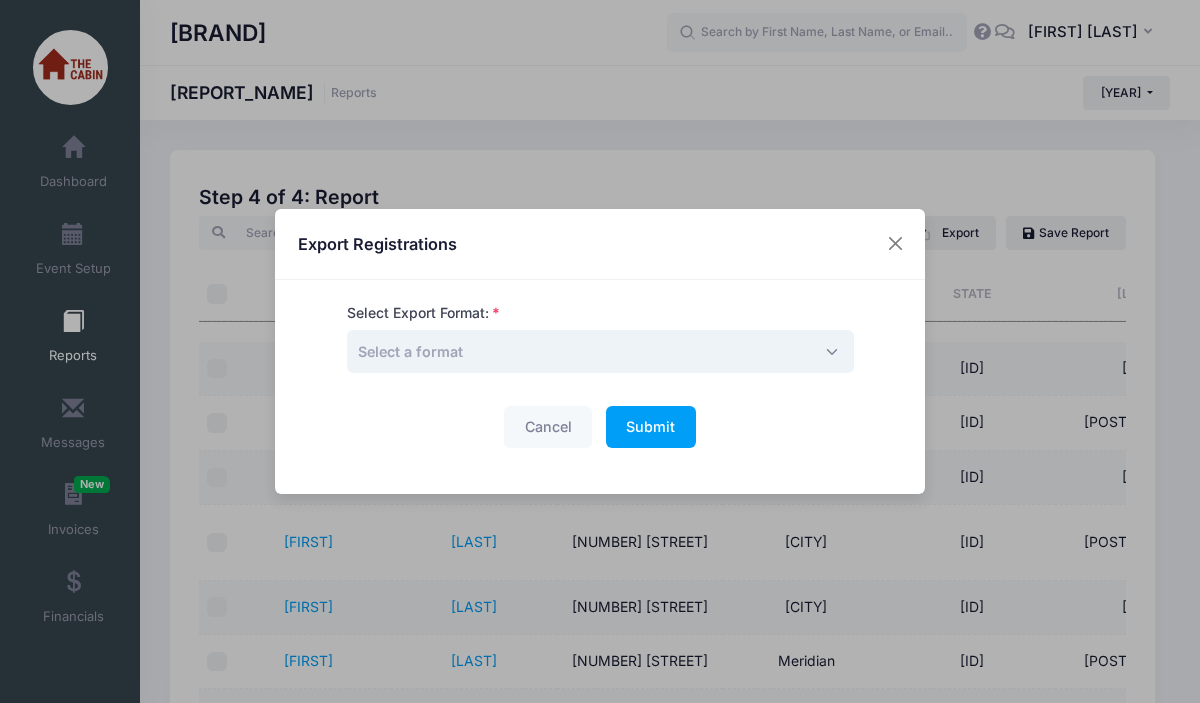 click on "Select a format" at bounding box center [600, 351] 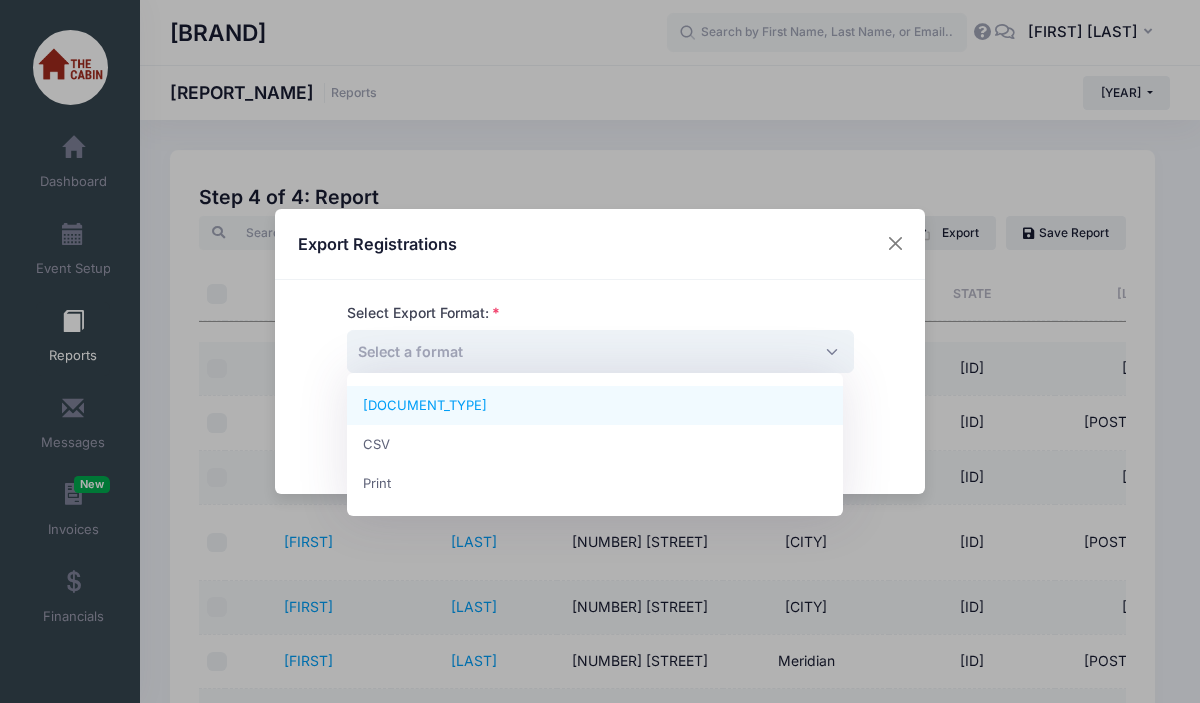 select on "excel" 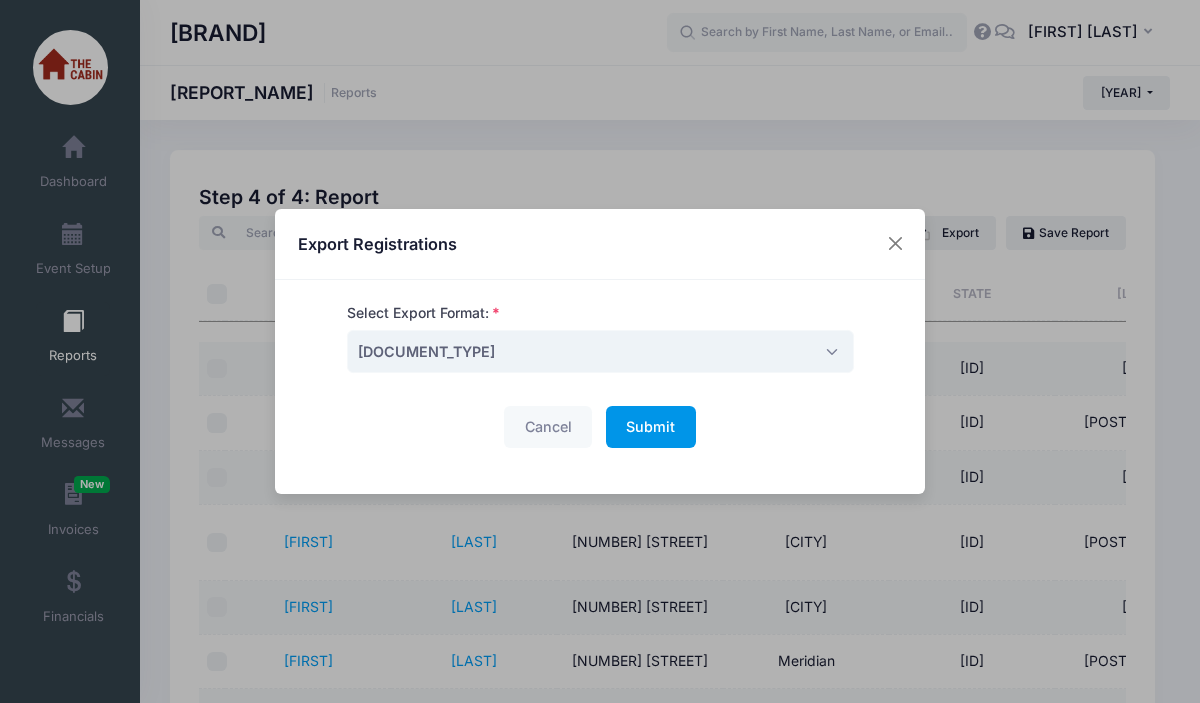 click on "Submit" at bounding box center [650, 426] 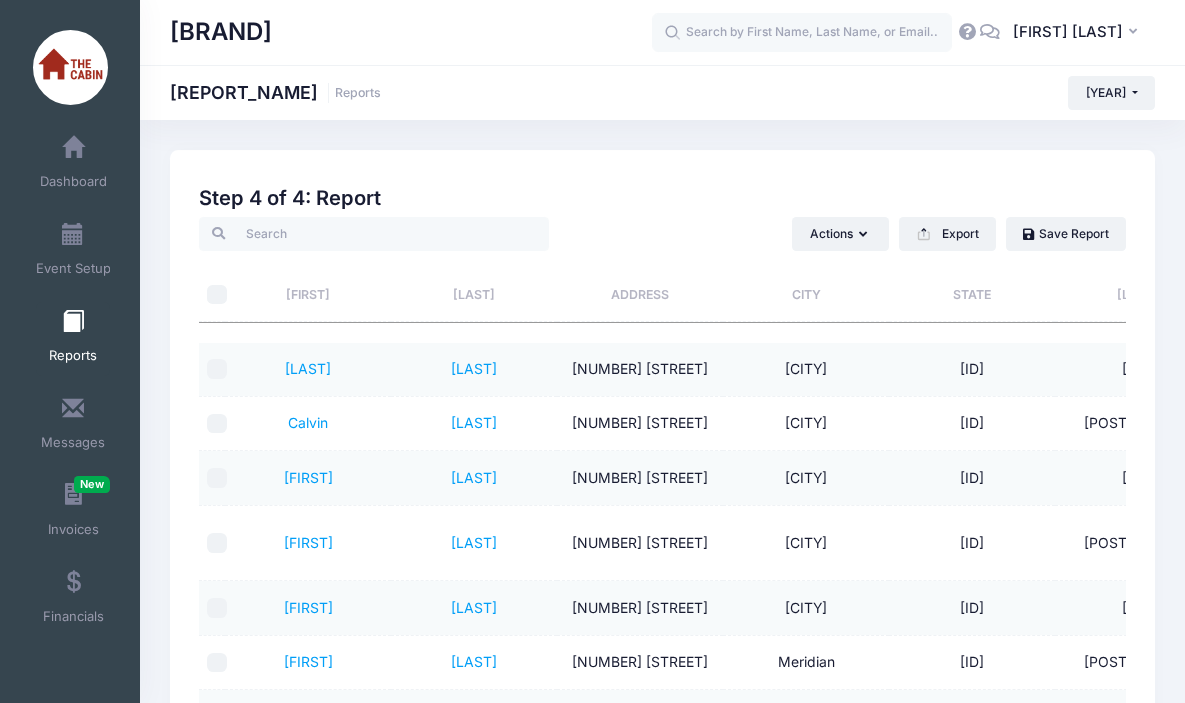 click on "Reports" at bounding box center (73, 339) 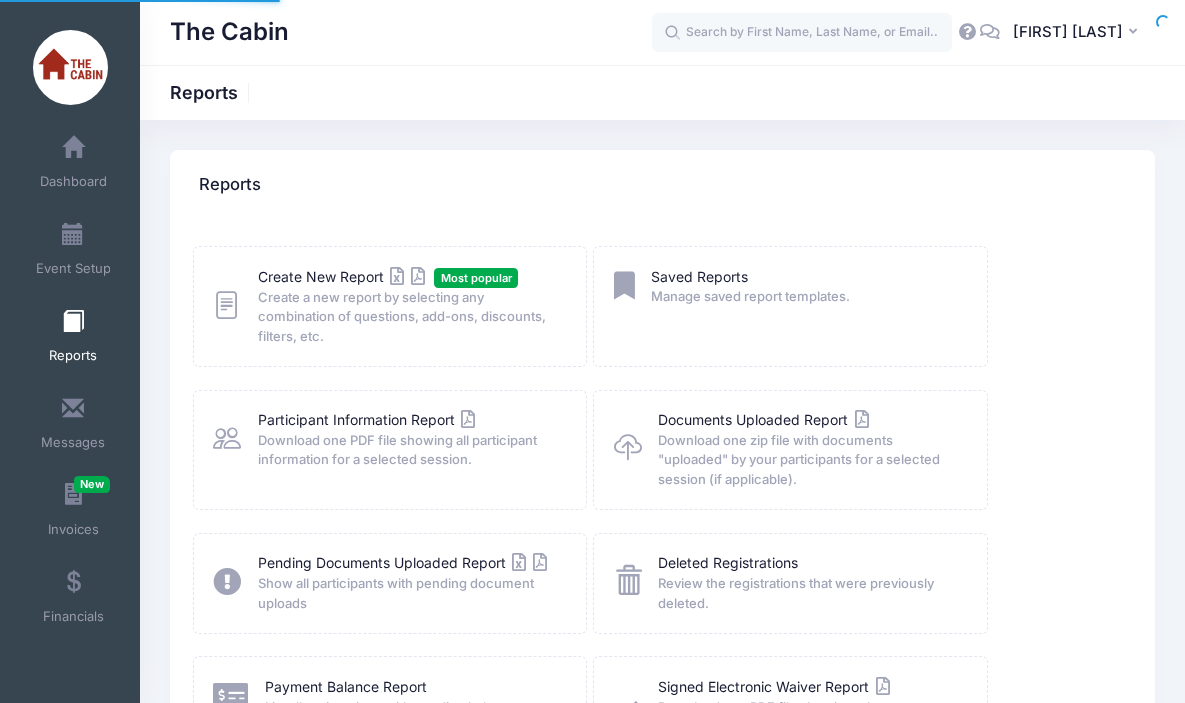scroll, scrollTop: 0, scrollLeft: 0, axis: both 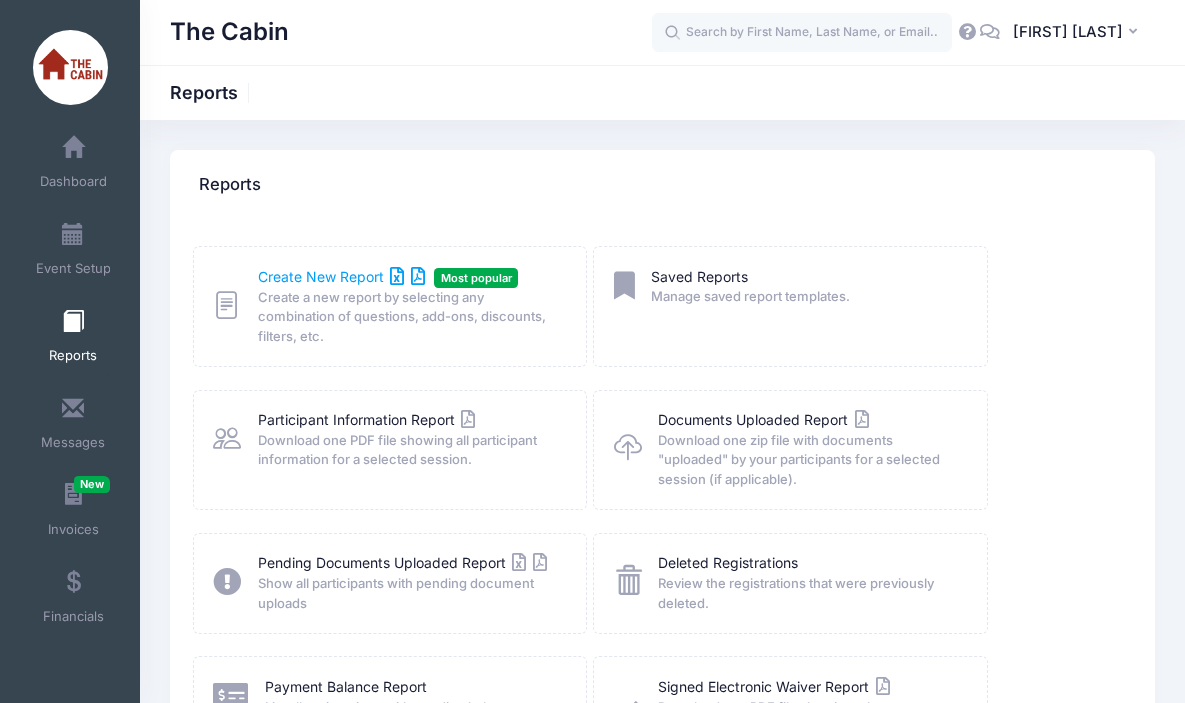 click on "Create New Report" at bounding box center [341, 276] 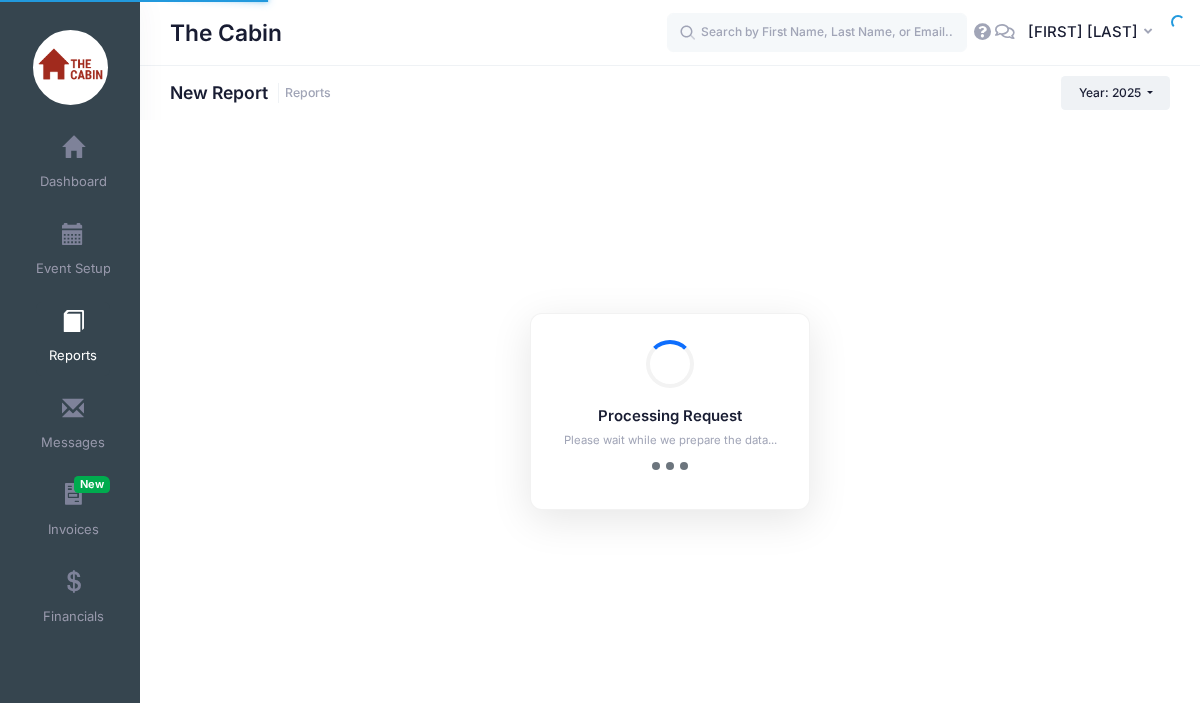 scroll, scrollTop: 0, scrollLeft: 0, axis: both 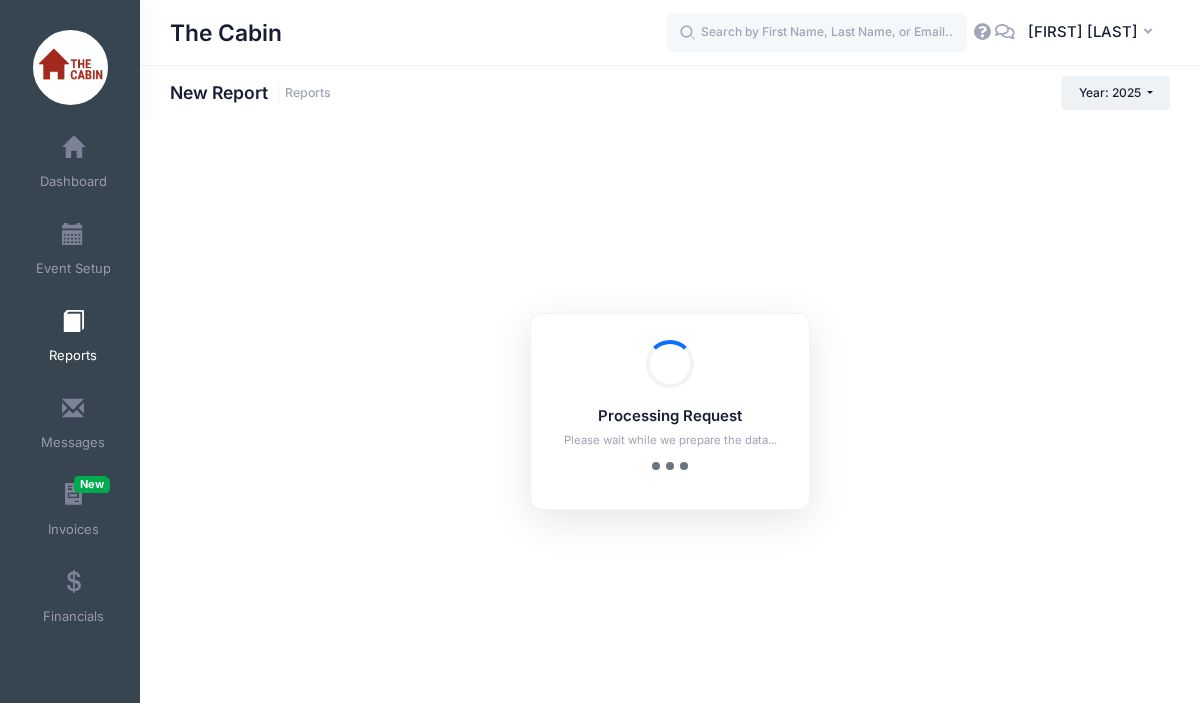 checkbox on "true" 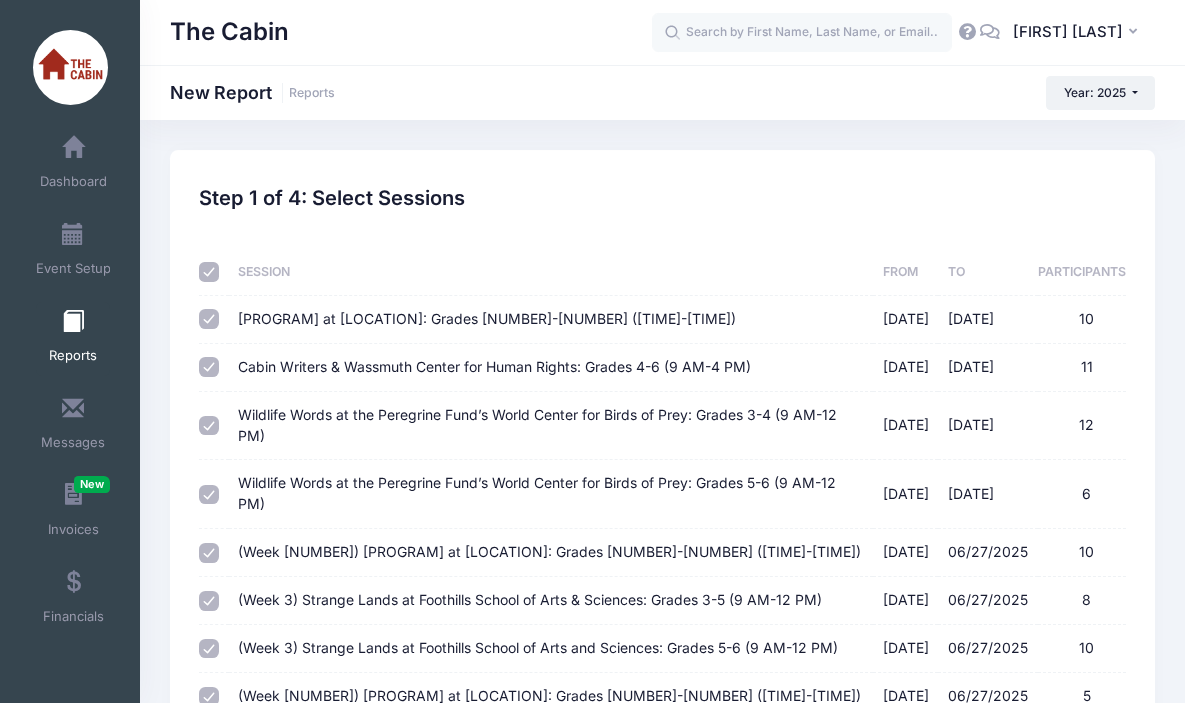 click at bounding box center [209, 272] 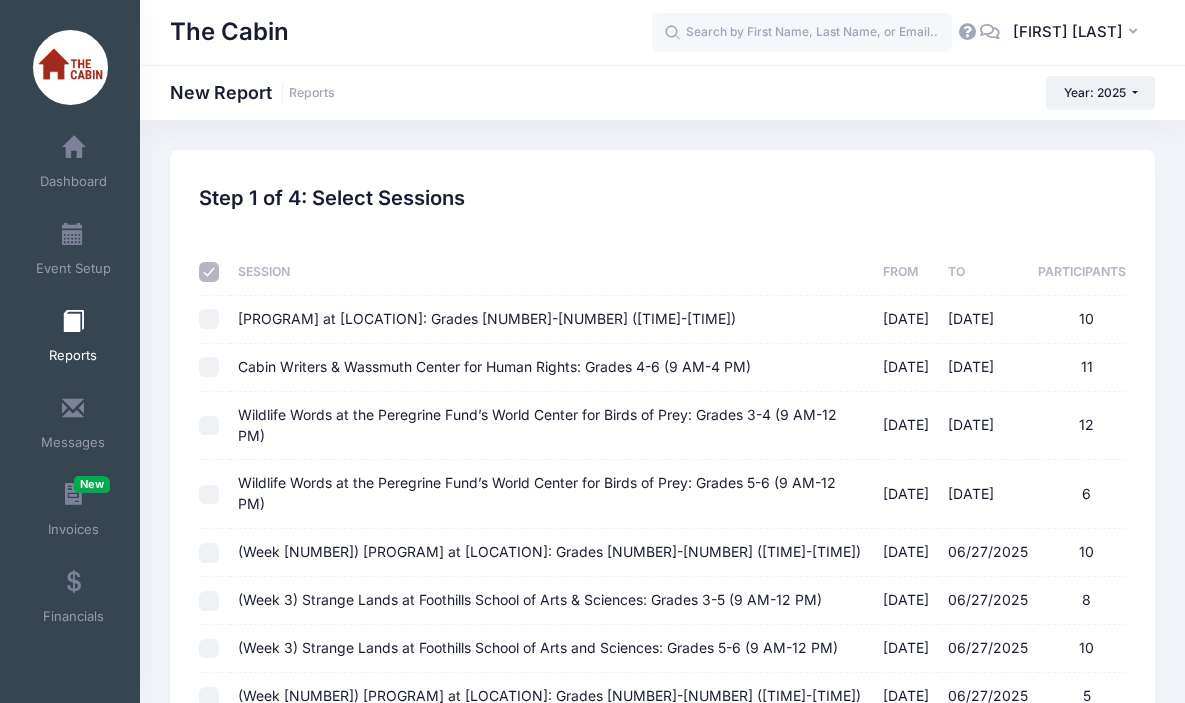 checkbox on "false" 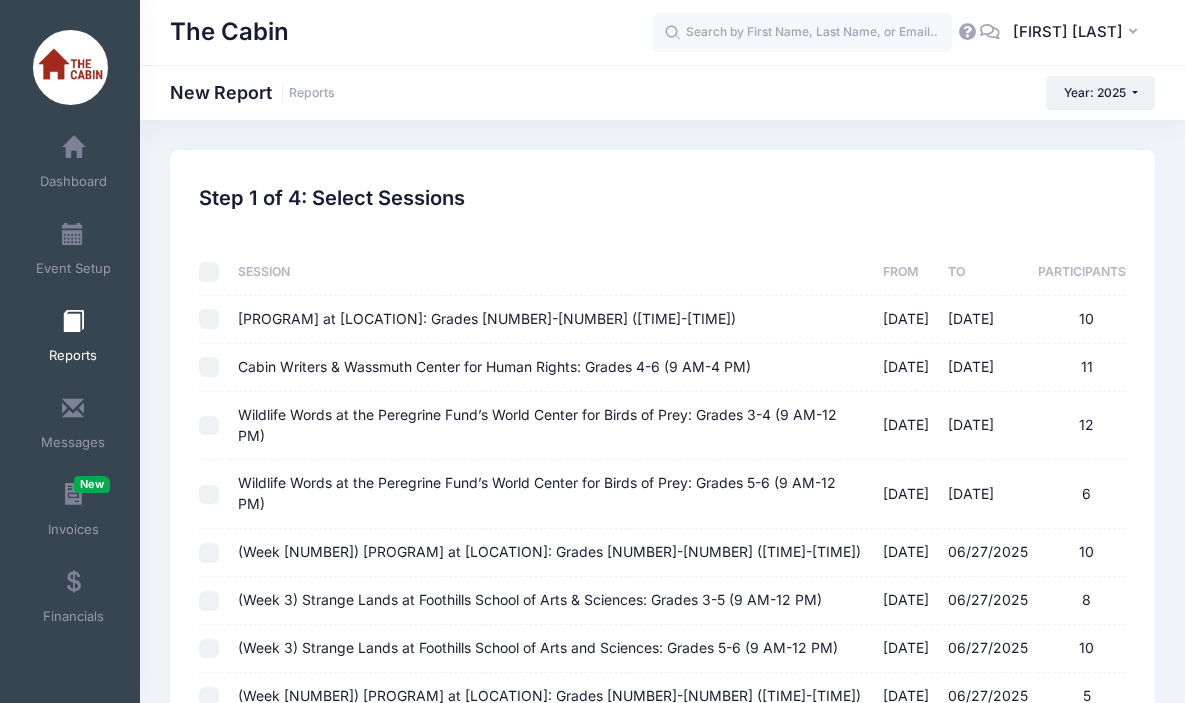 checkbox on "false" 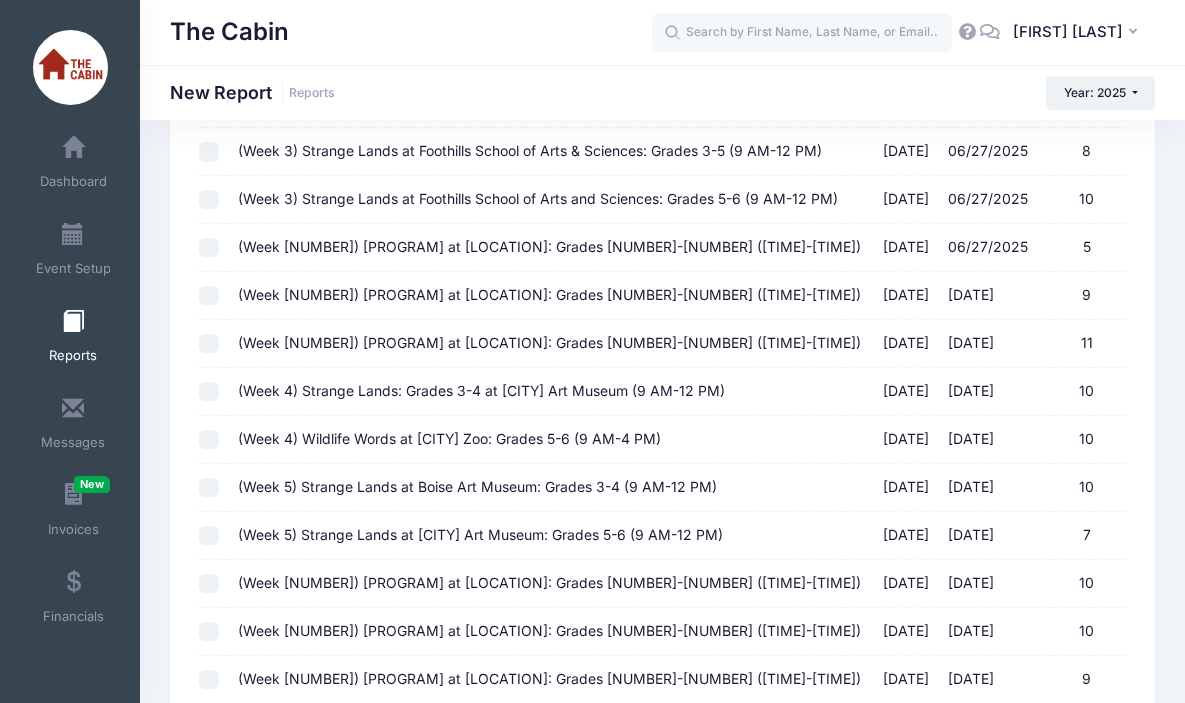 scroll, scrollTop: 452, scrollLeft: 0, axis: vertical 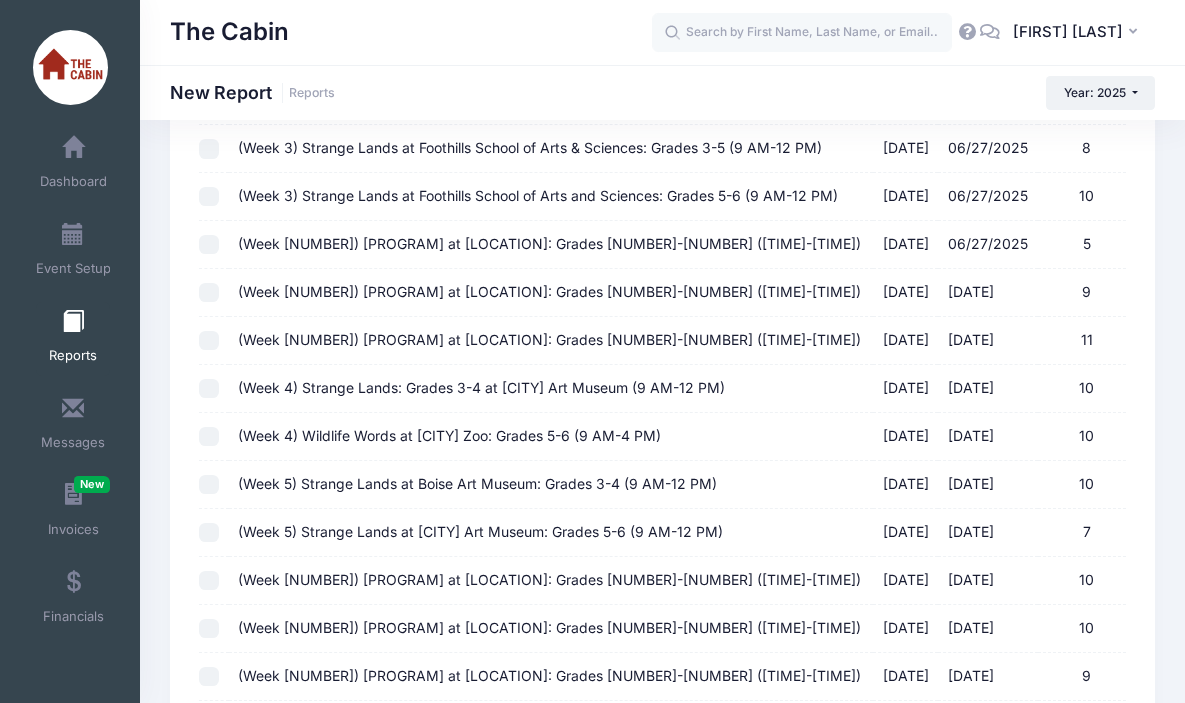click on "(Week 5) Strange Lands at Boise Art Museum: Grades 5-6 (9 AM-12 PM) 07/14/2025 - 07/18/2025  7" at bounding box center (209, 533) 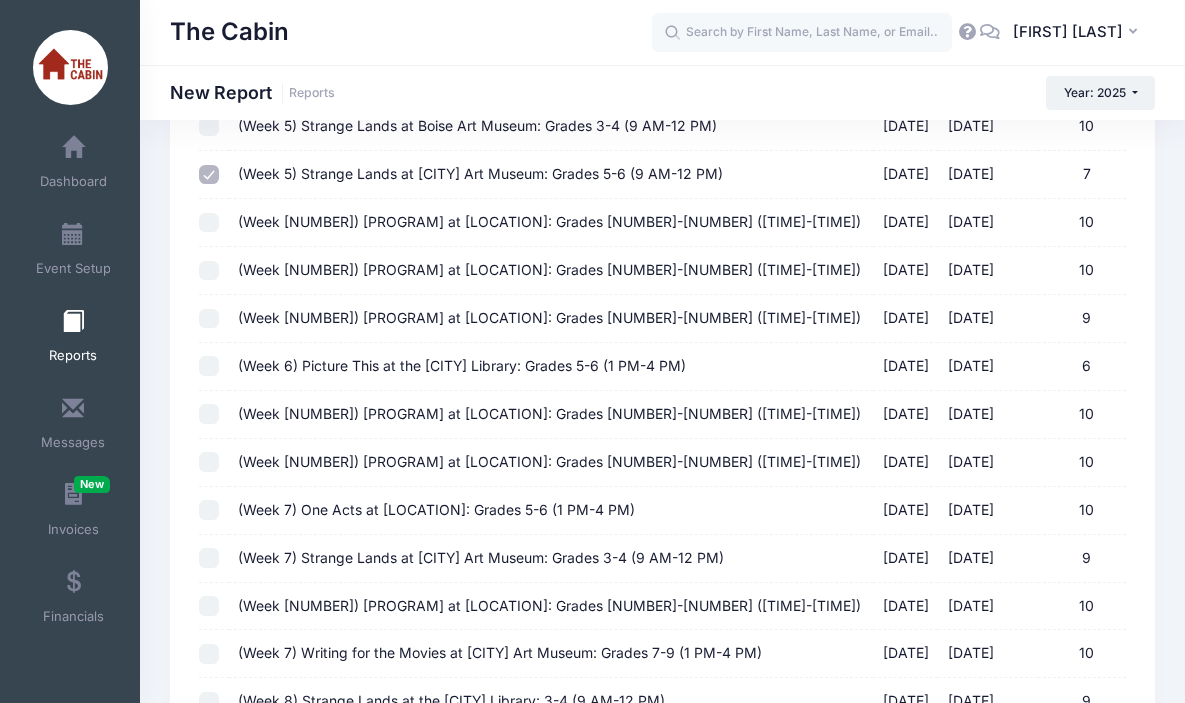scroll, scrollTop: 1144, scrollLeft: 0, axis: vertical 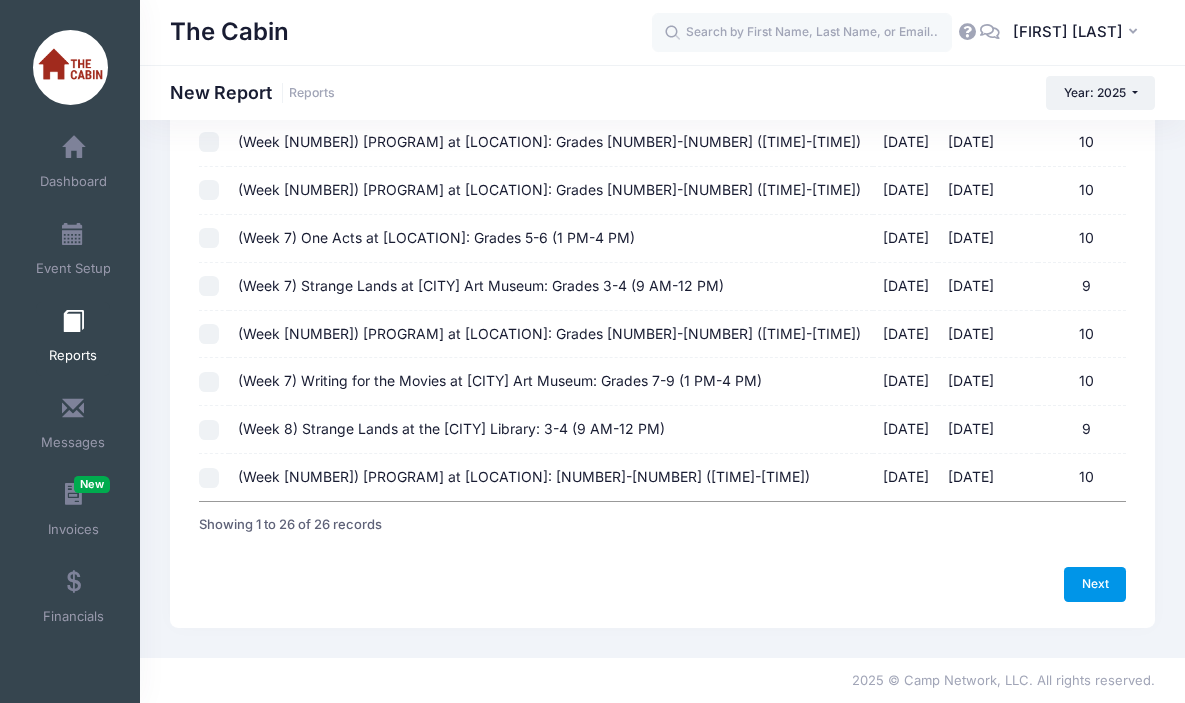click on "Next" at bounding box center (1095, 584) 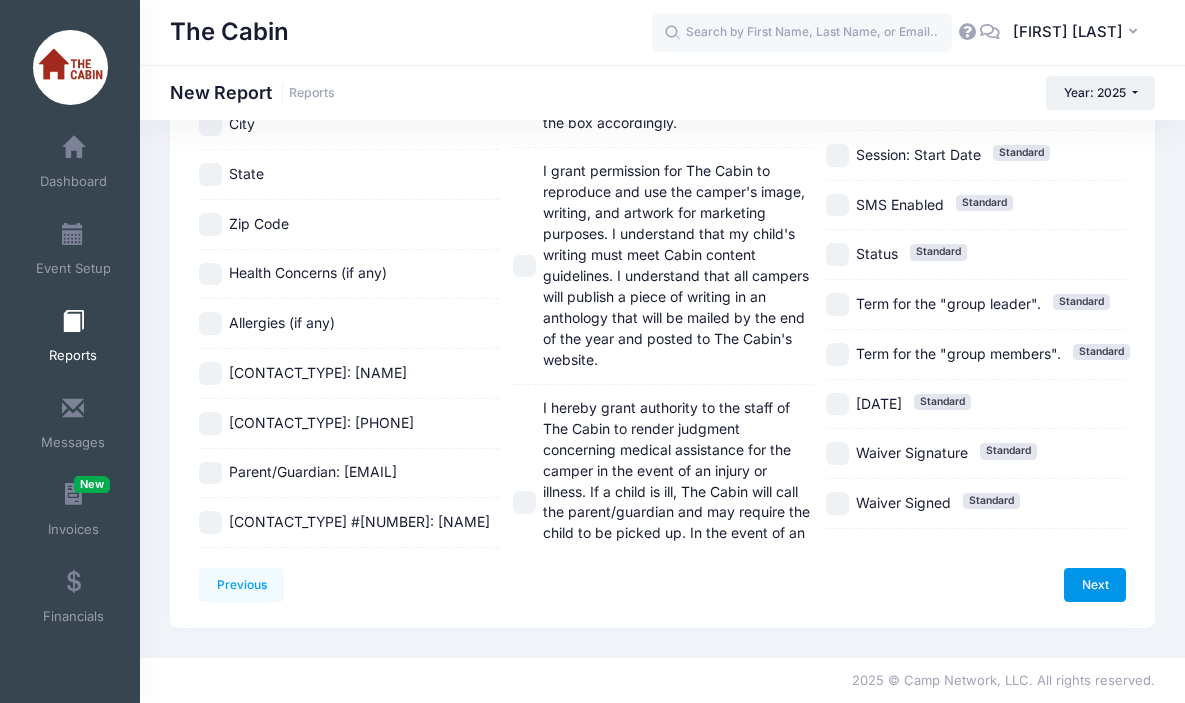 scroll, scrollTop: 0, scrollLeft: 0, axis: both 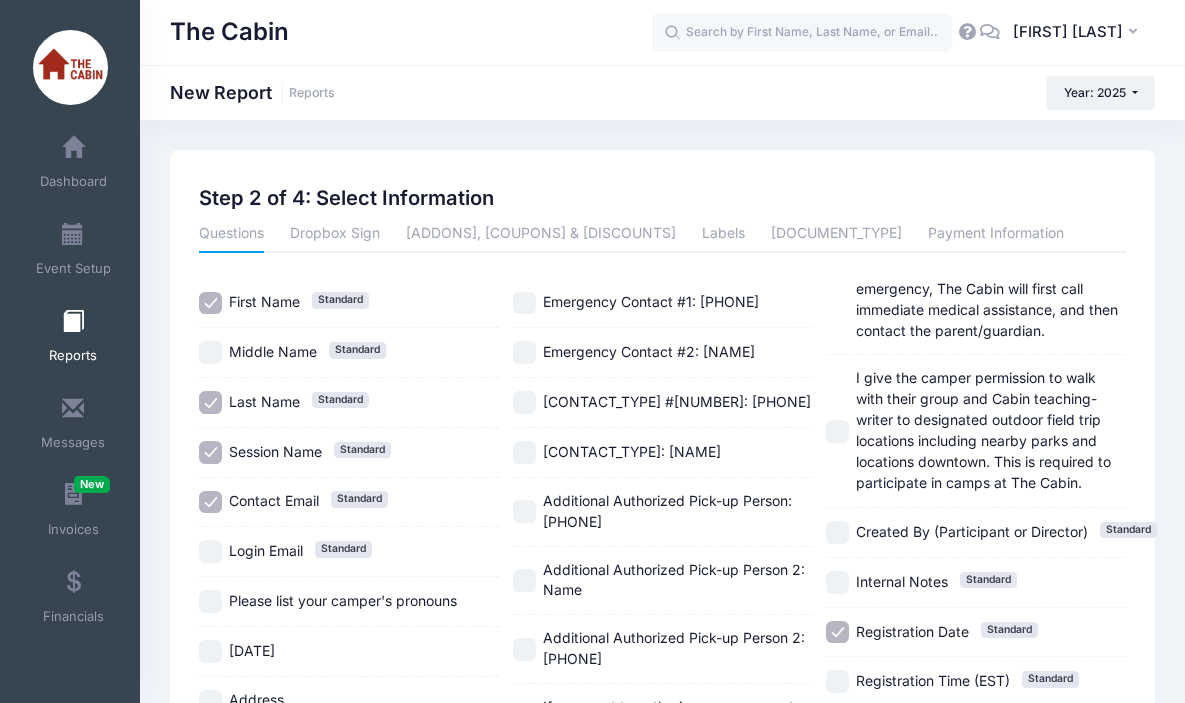 click on "Session Name Standard" at bounding box center (210, 452) 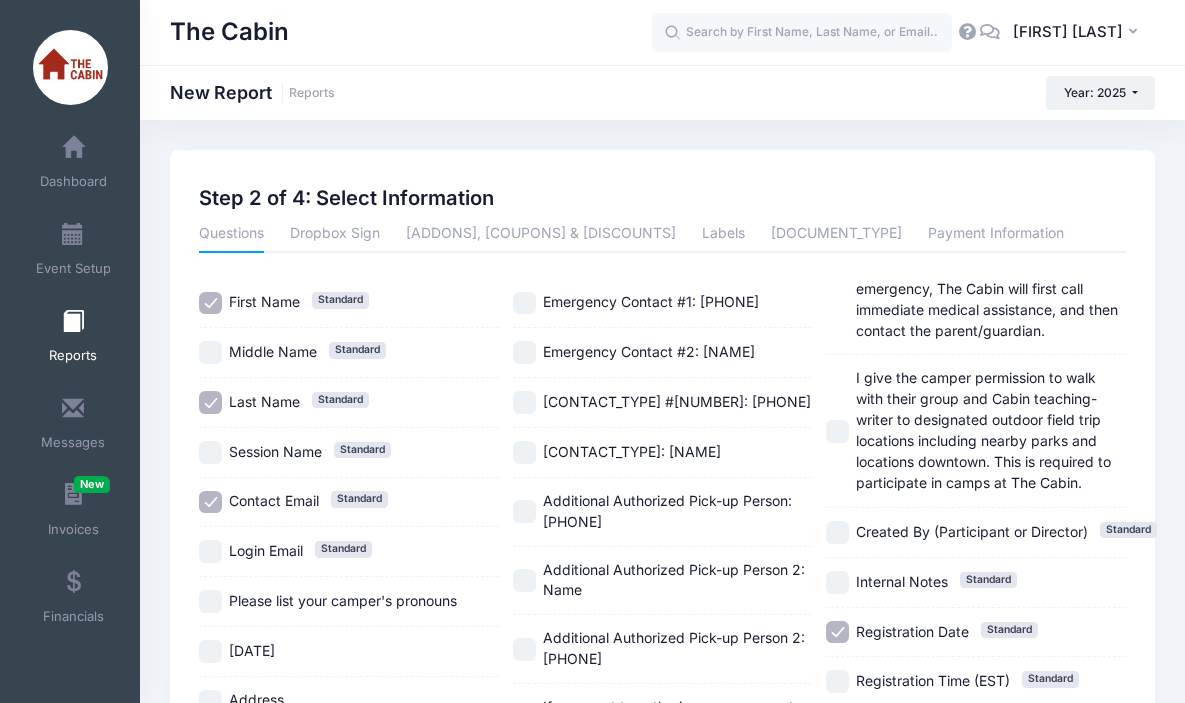click on "Contact Email Standard" at bounding box center (210, 502) 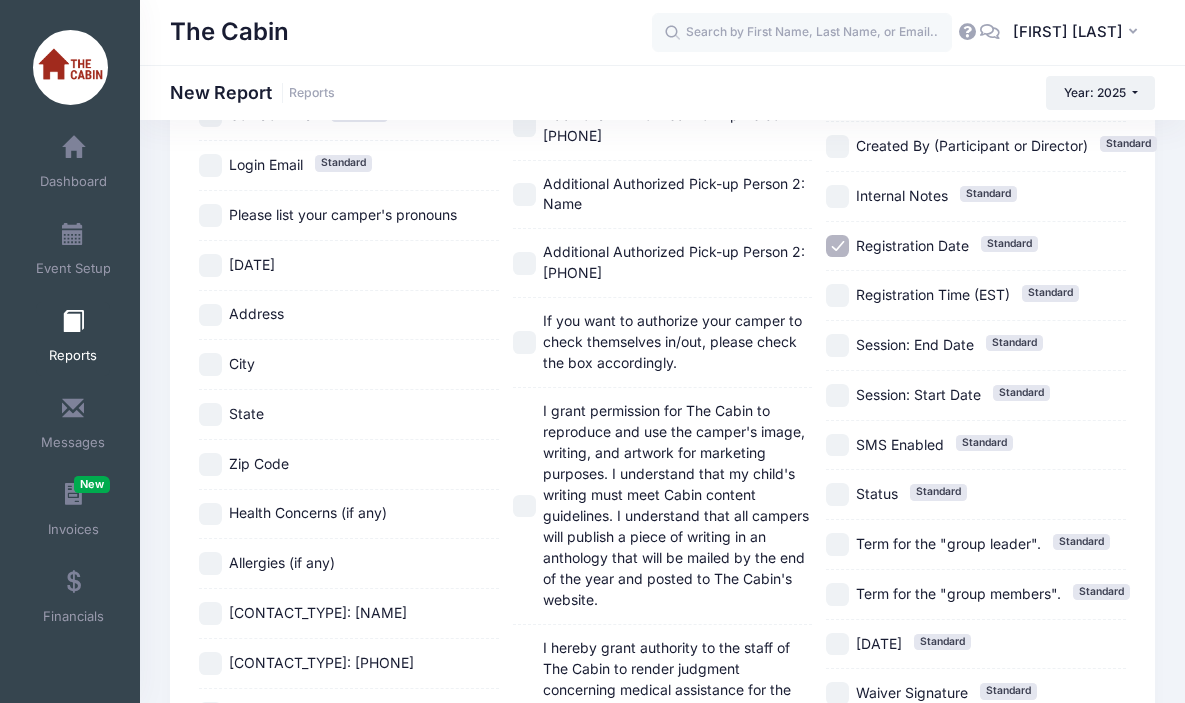 scroll, scrollTop: 508, scrollLeft: 0, axis: vertical 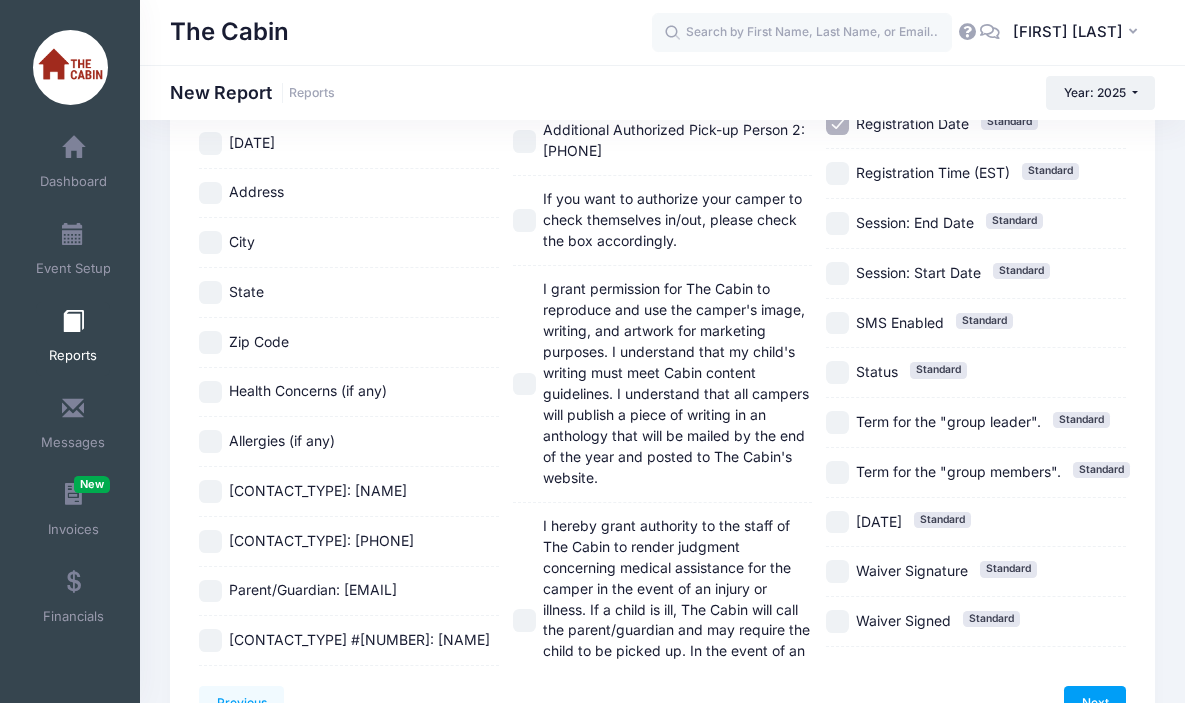 click on "Address" at bounding box center (210, 193) 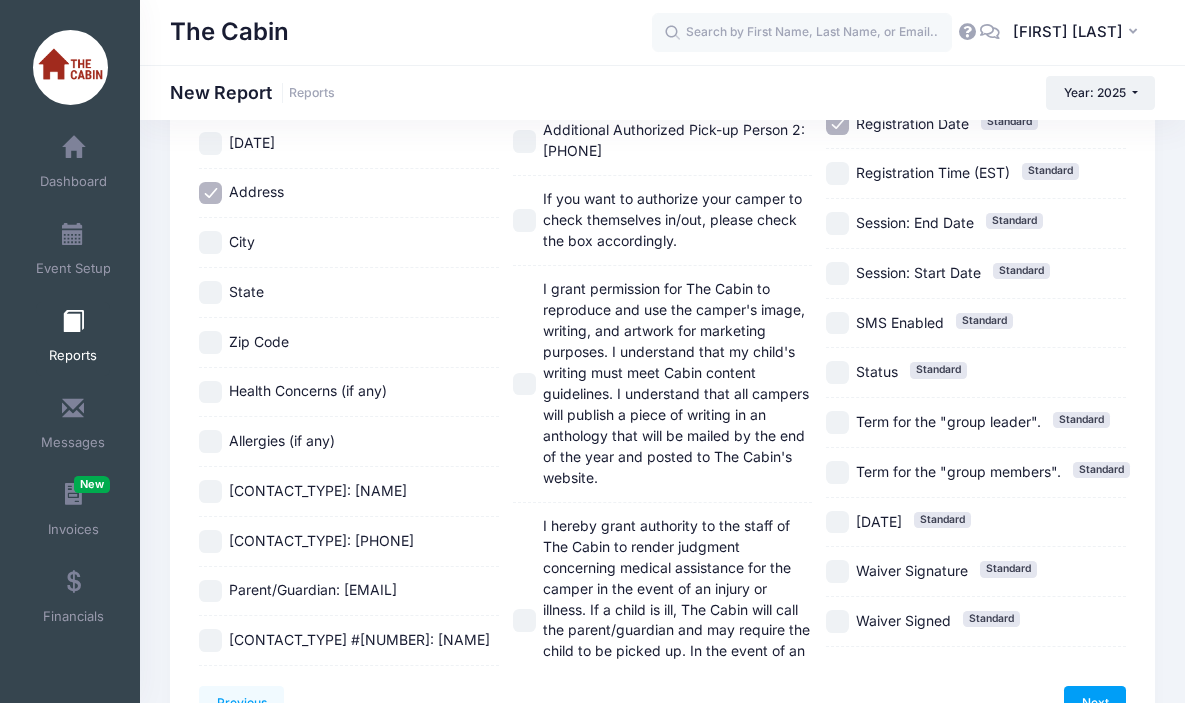 click on "City" at bounding box center [349, 242] 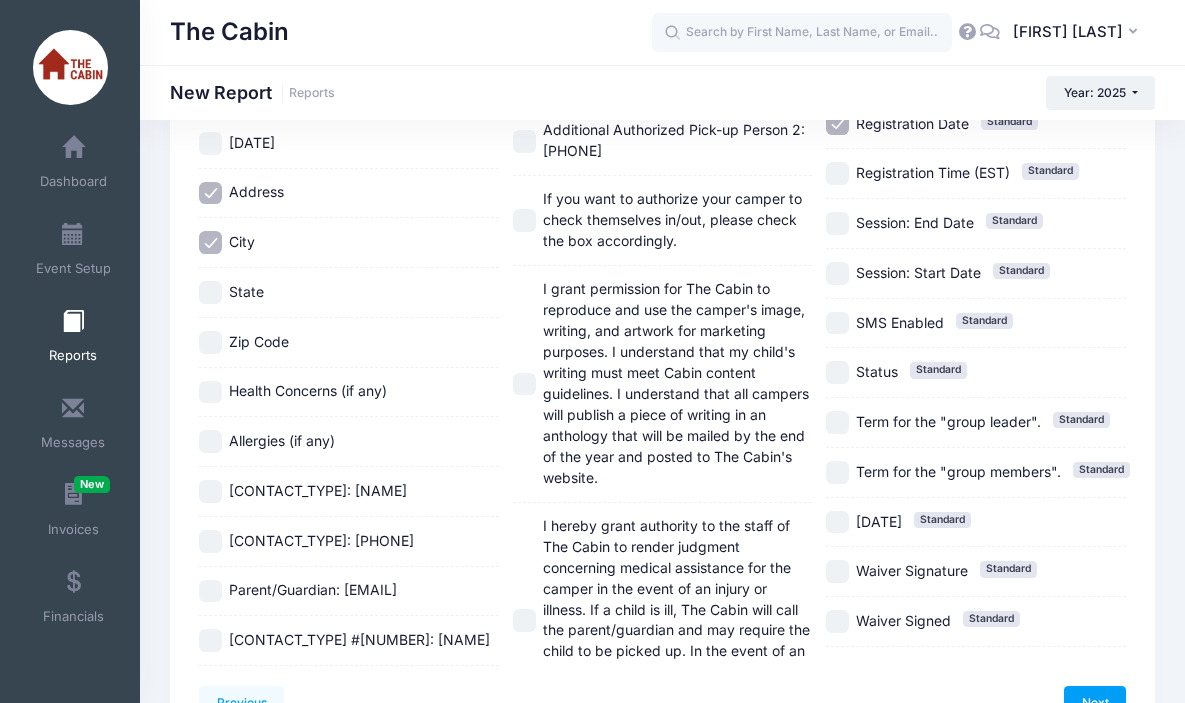 click on "State" at bounding box center [210, 292] 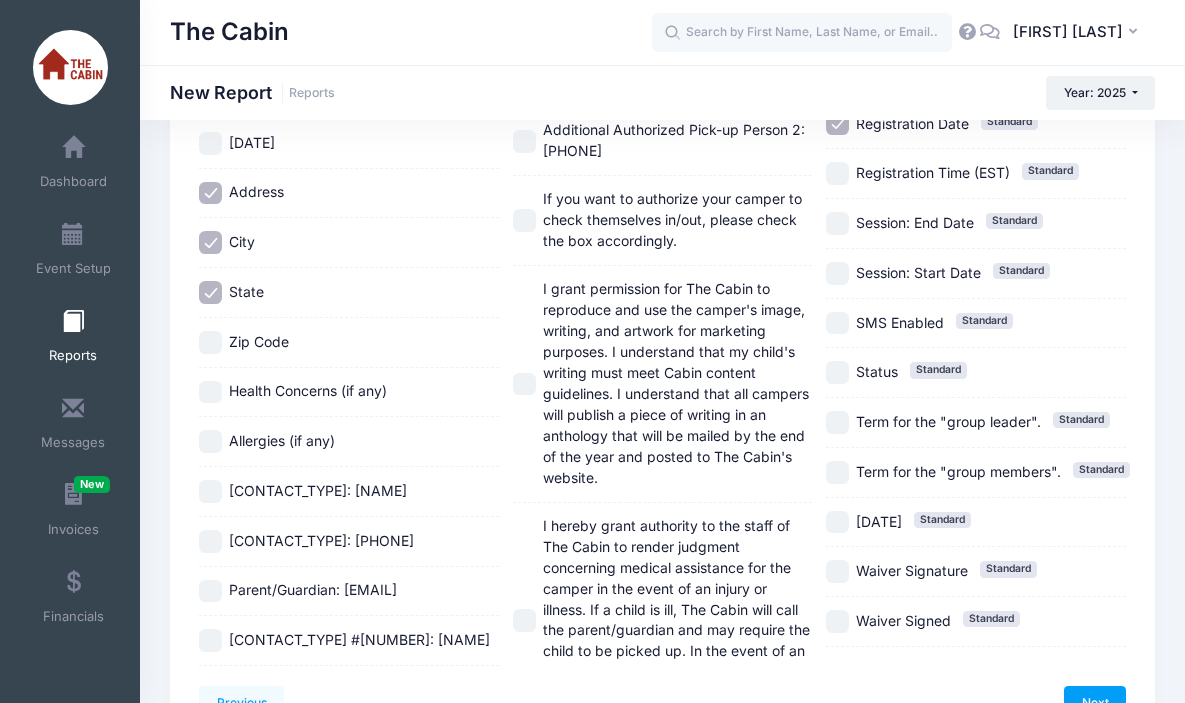 click on "Zip Code" at bounding box center [210, 342] 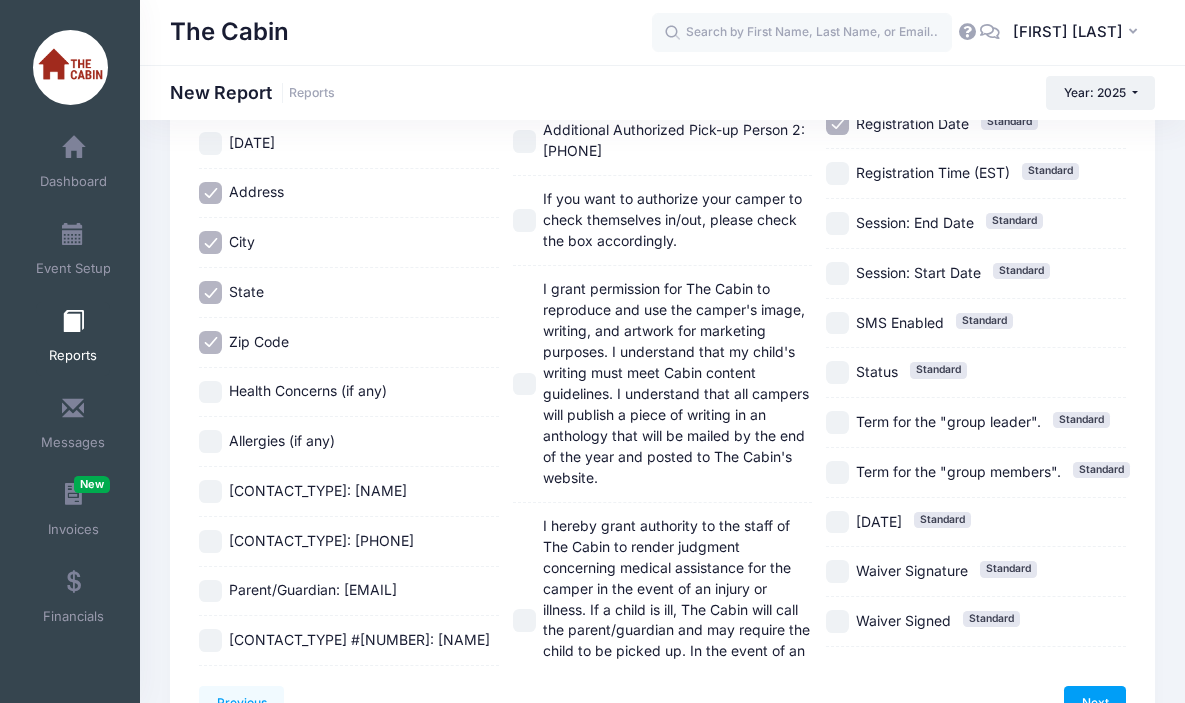 click on "Parent/Guardian: Name" at bounding box center (210, 491) 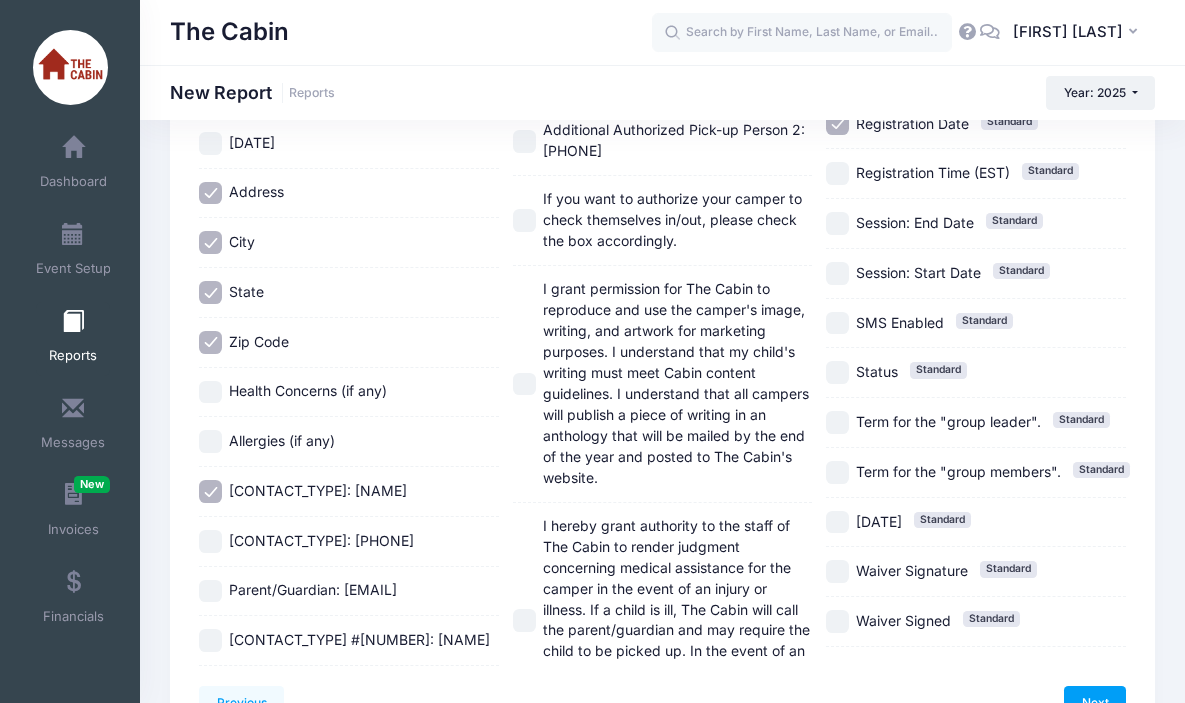 click on "Parent/Guardian: Email" at bounding box center (210, 591) 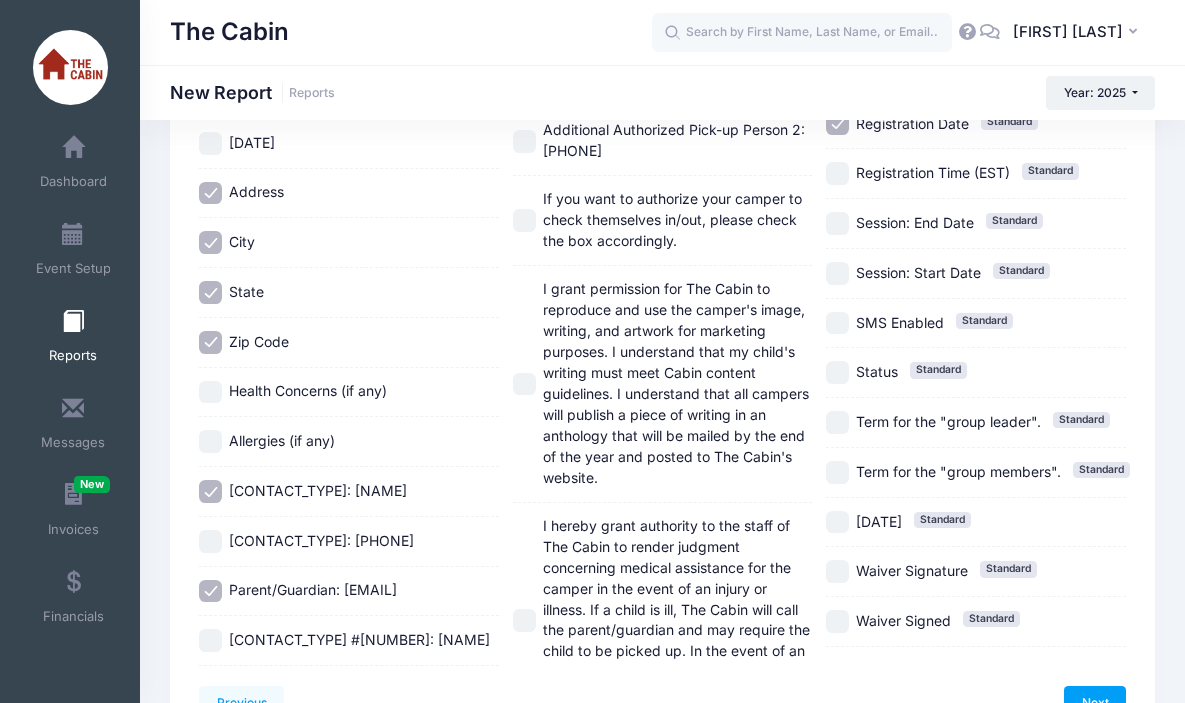 click on "Registration Date Standard" at bounding box center [837, 124] 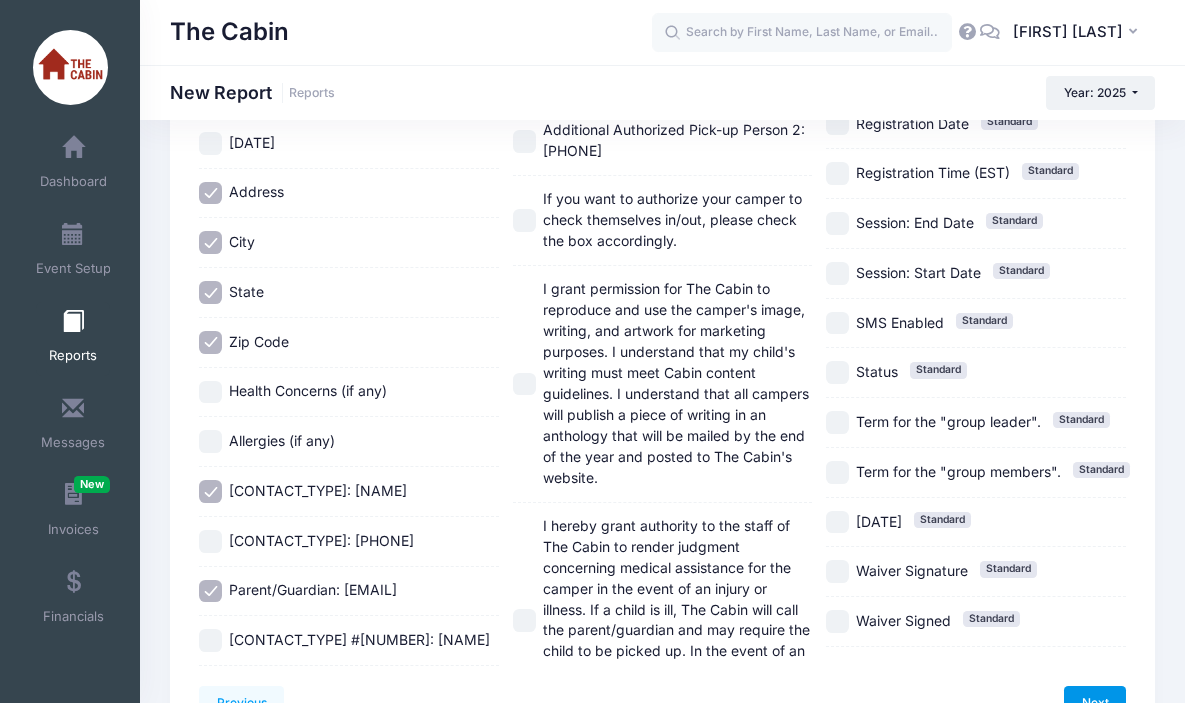 click on "Next" at bounding box center (1095, 703) 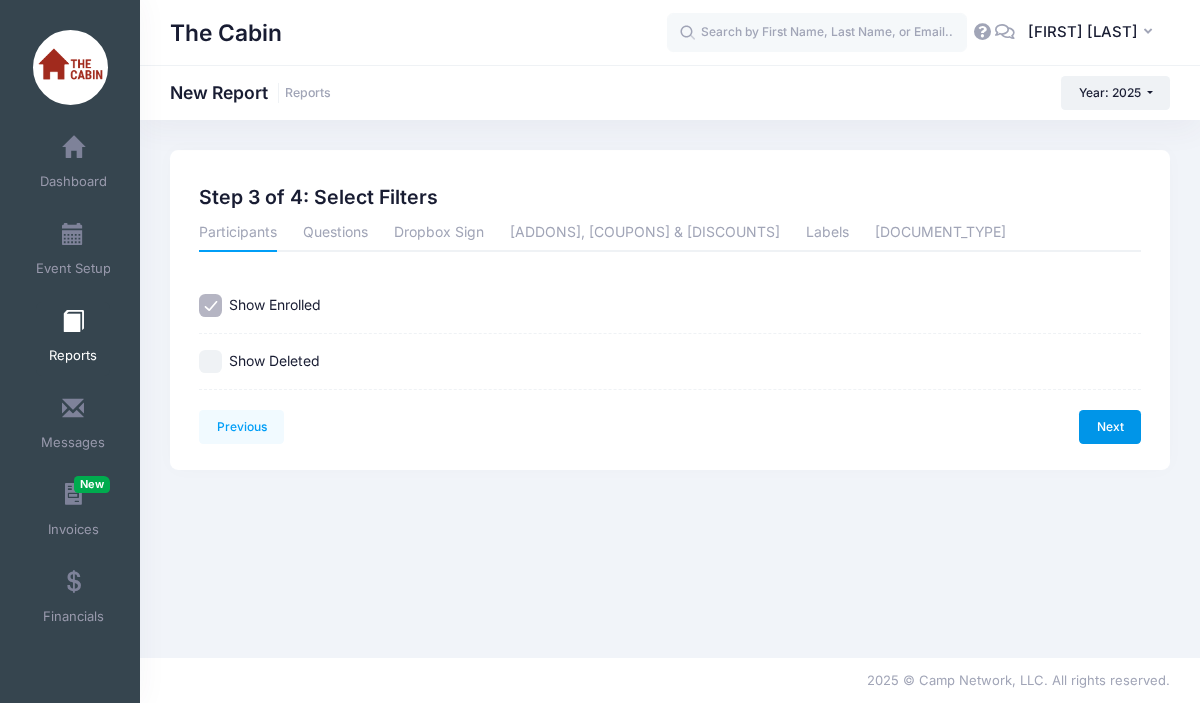 click on "Next" at bounding box center (1110, 427) 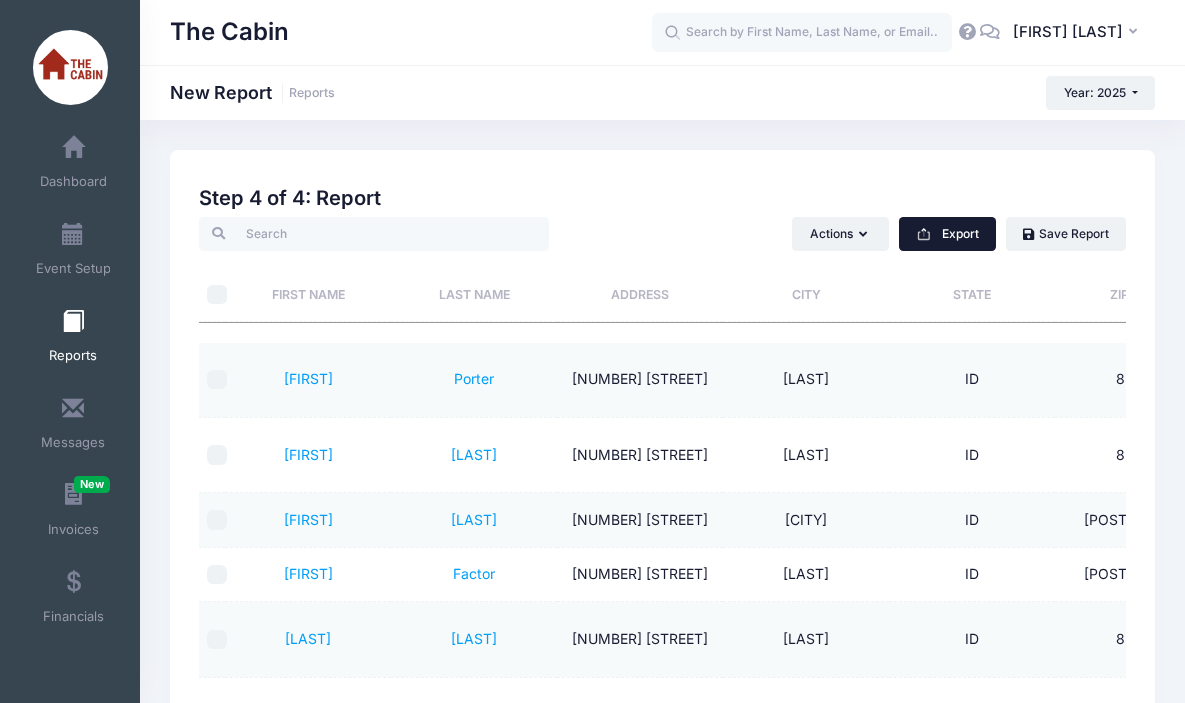click on "Export" at bounding box center [947, 234] 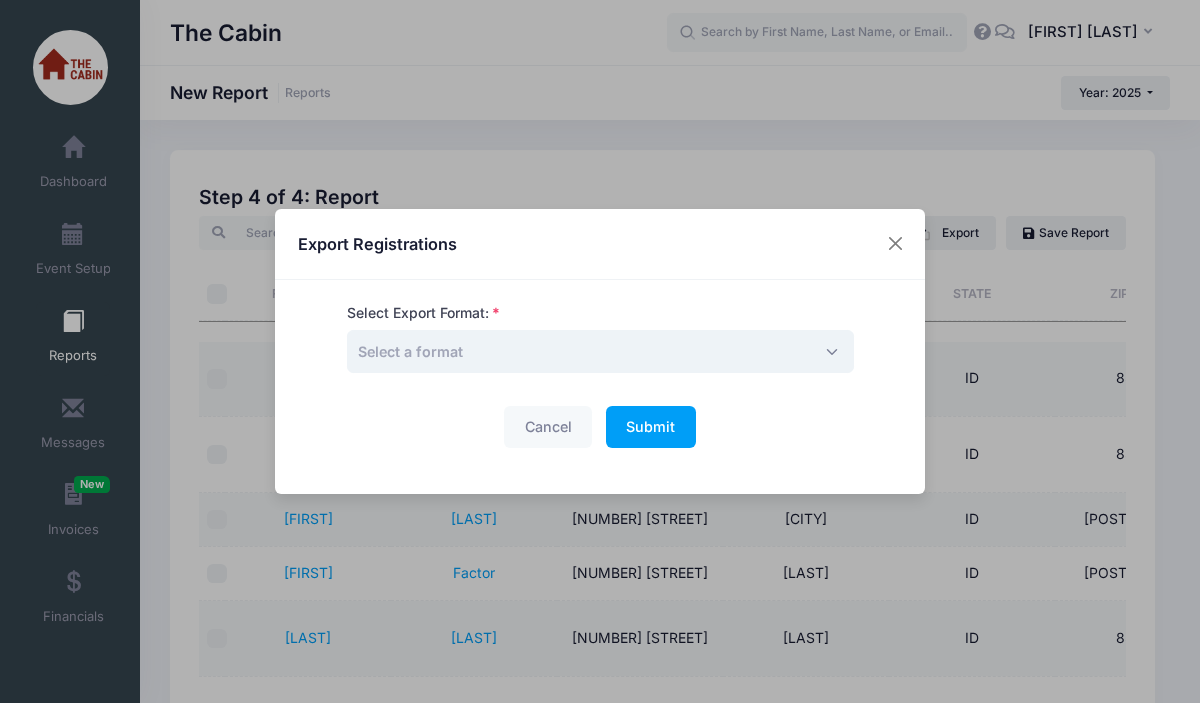 click on "Select a format" at bounding box center [600, 351] 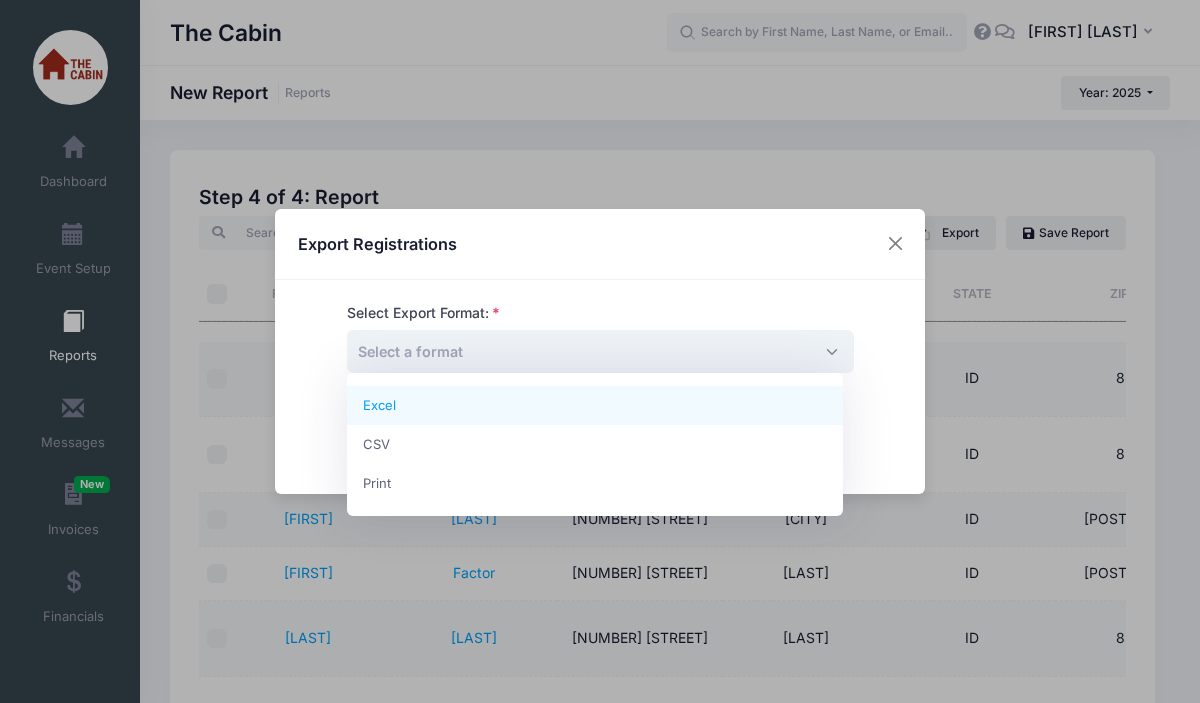 select on "excel" 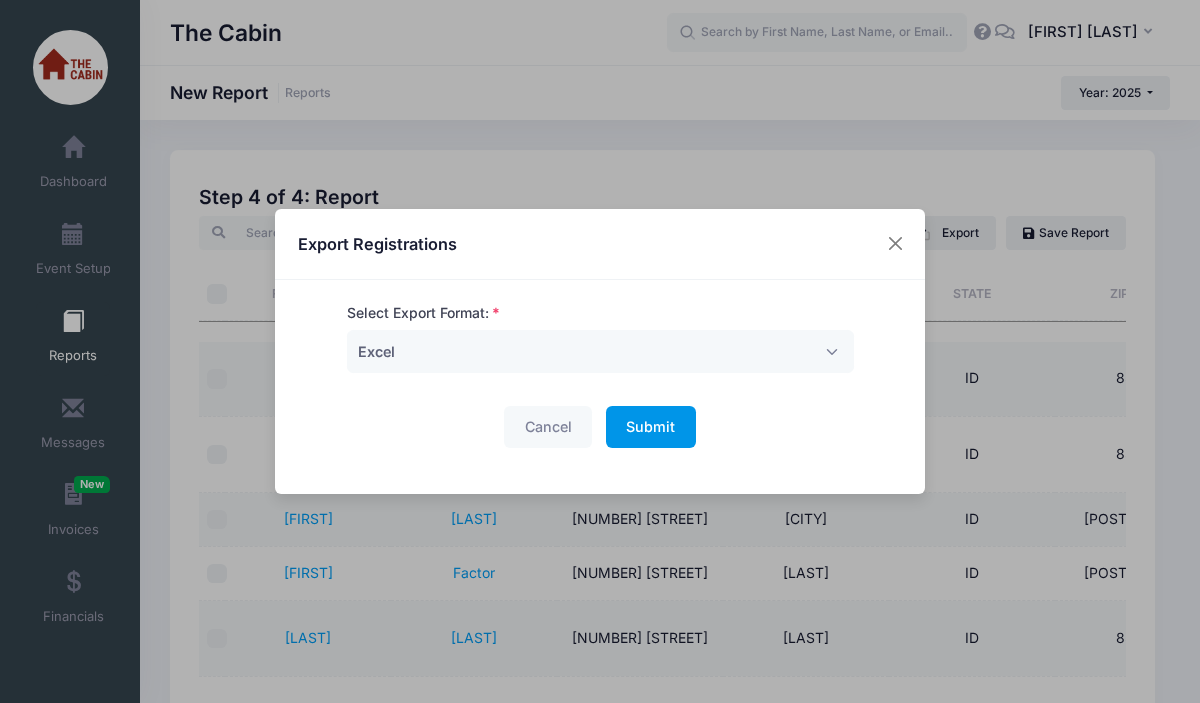 click on "Submit
Please wait..." at bounding box center (651, 427) 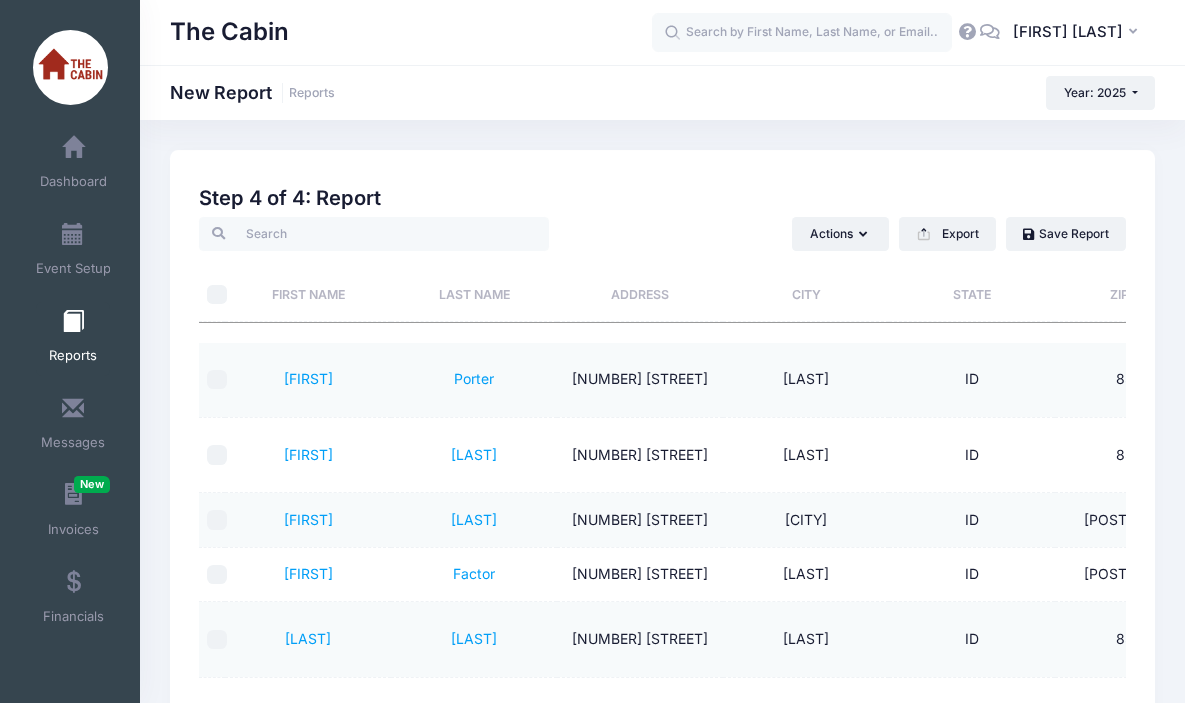 click at bounding box center (73, 322) 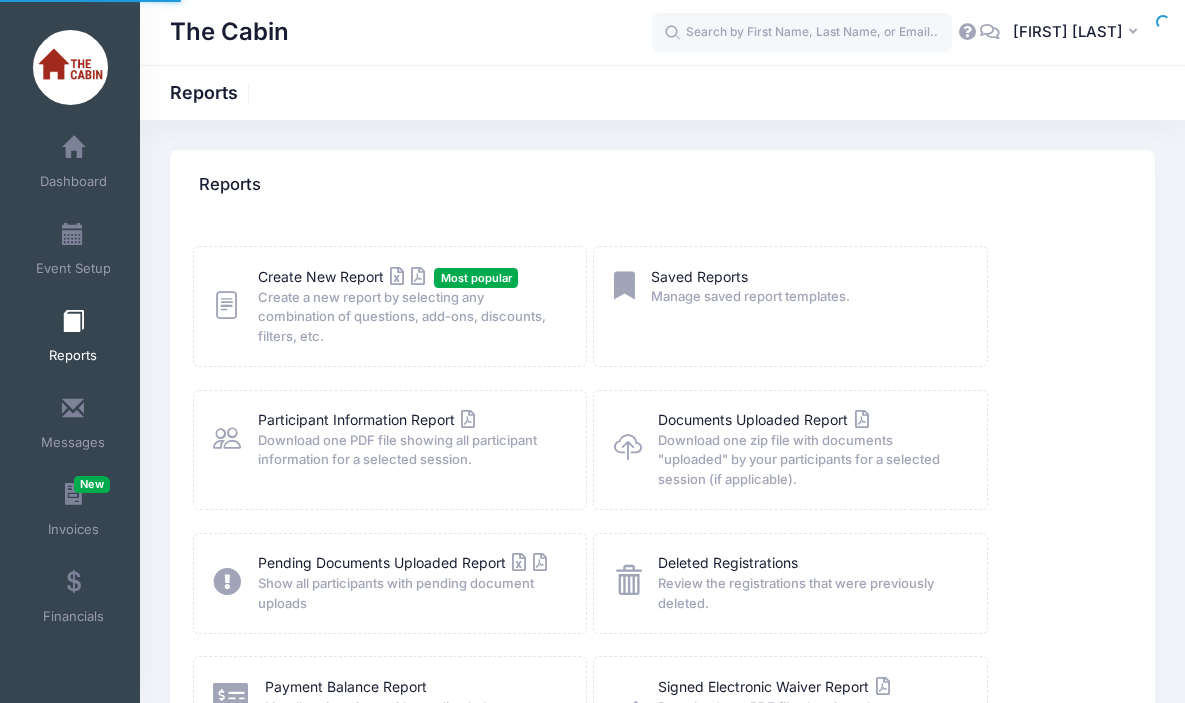 scroll, scrollTop: 0, scrollLeft: 0, axis: both 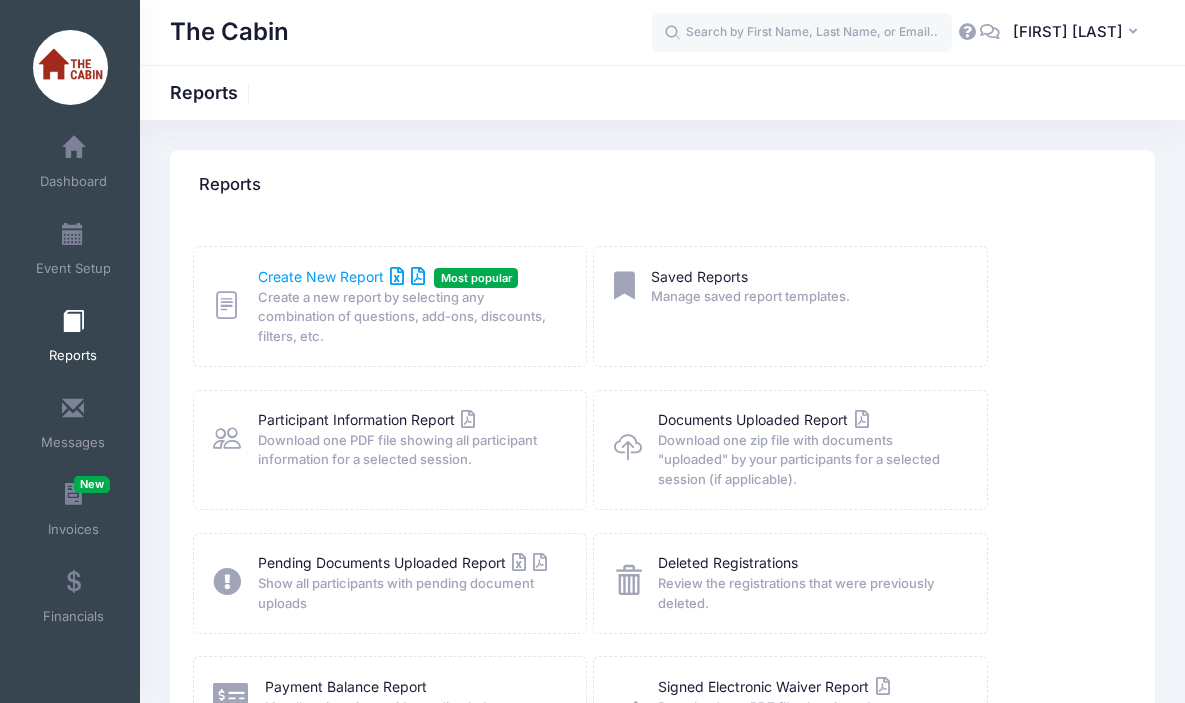 click on "Create New Report" at bounding box center [341, 276] 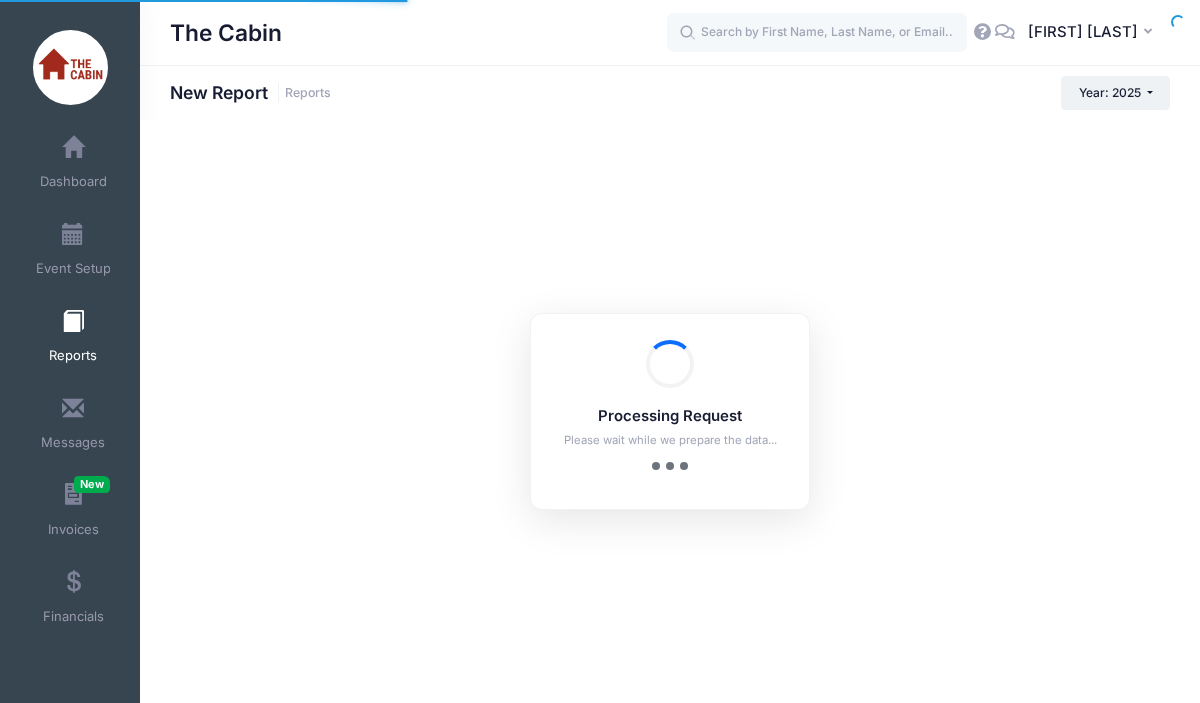 scroll, scrollTop: 0, scrollLeft: 0, axis: both 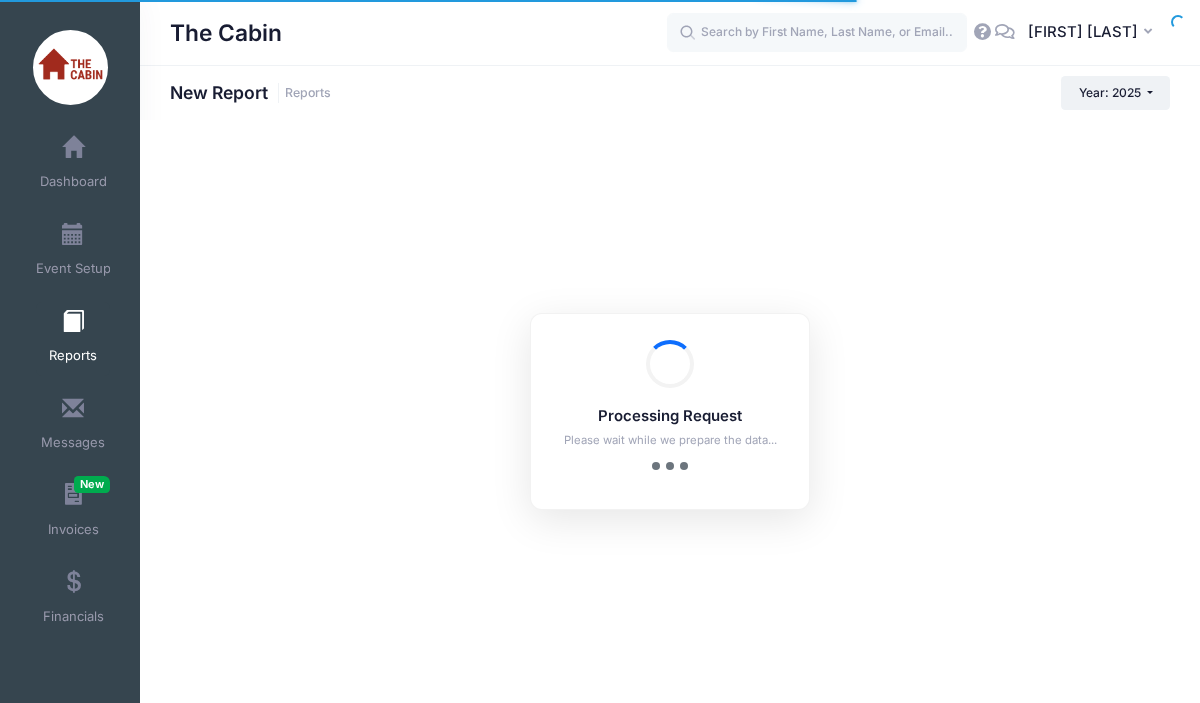 checkbox on "true" 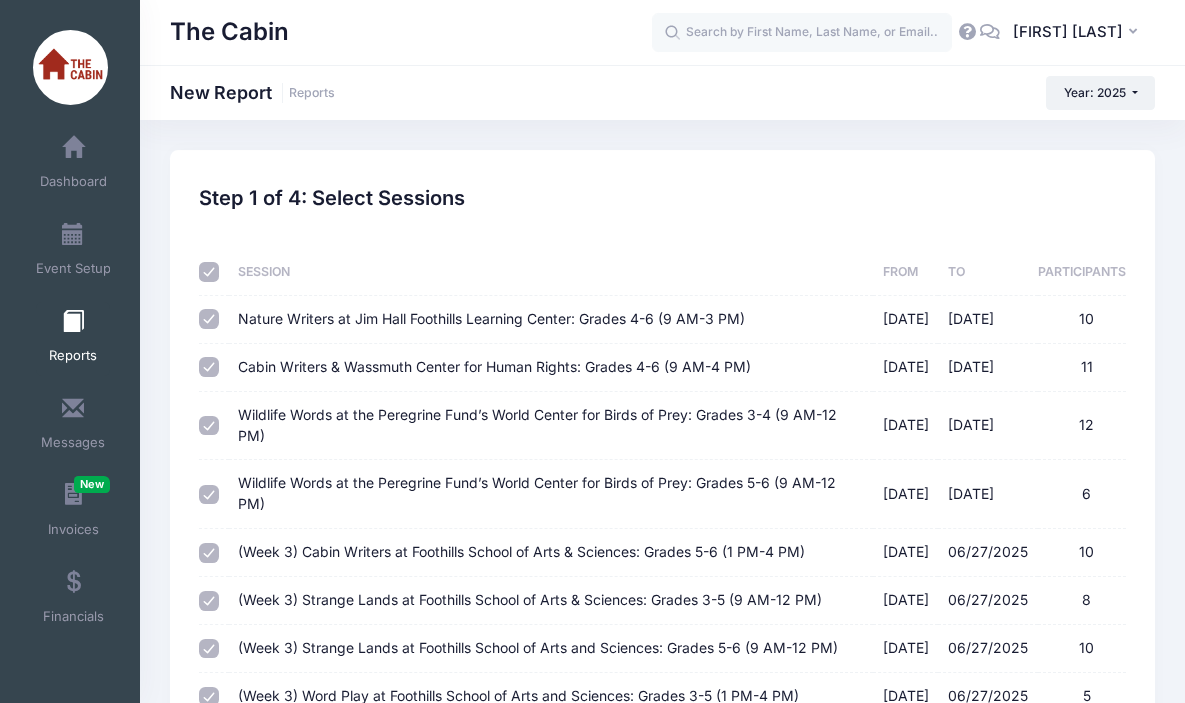 click at bounding box center (209, 272) 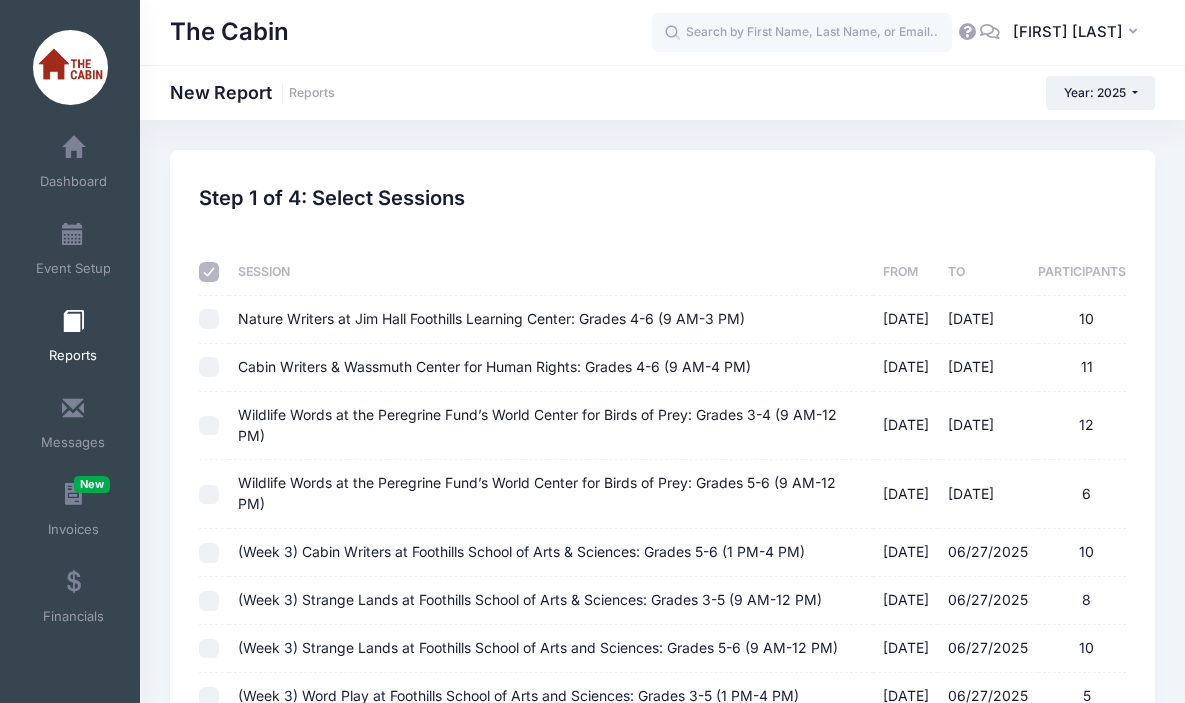 checkbox on "false" 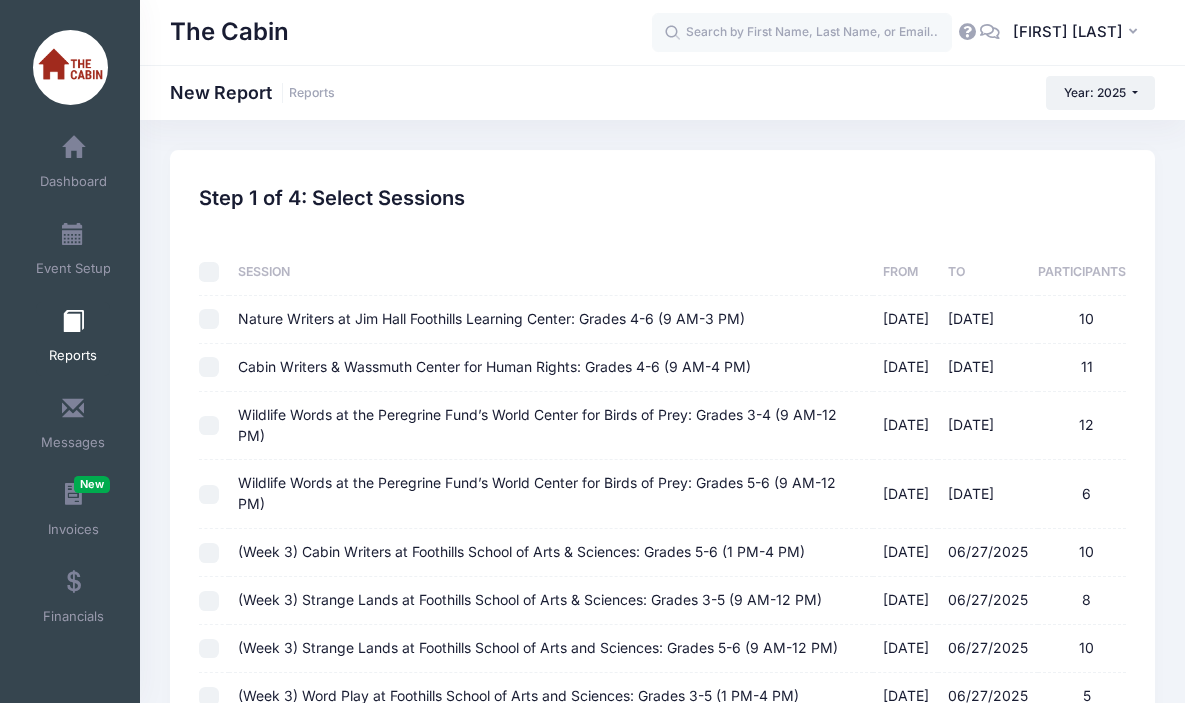 checkbox on "false" 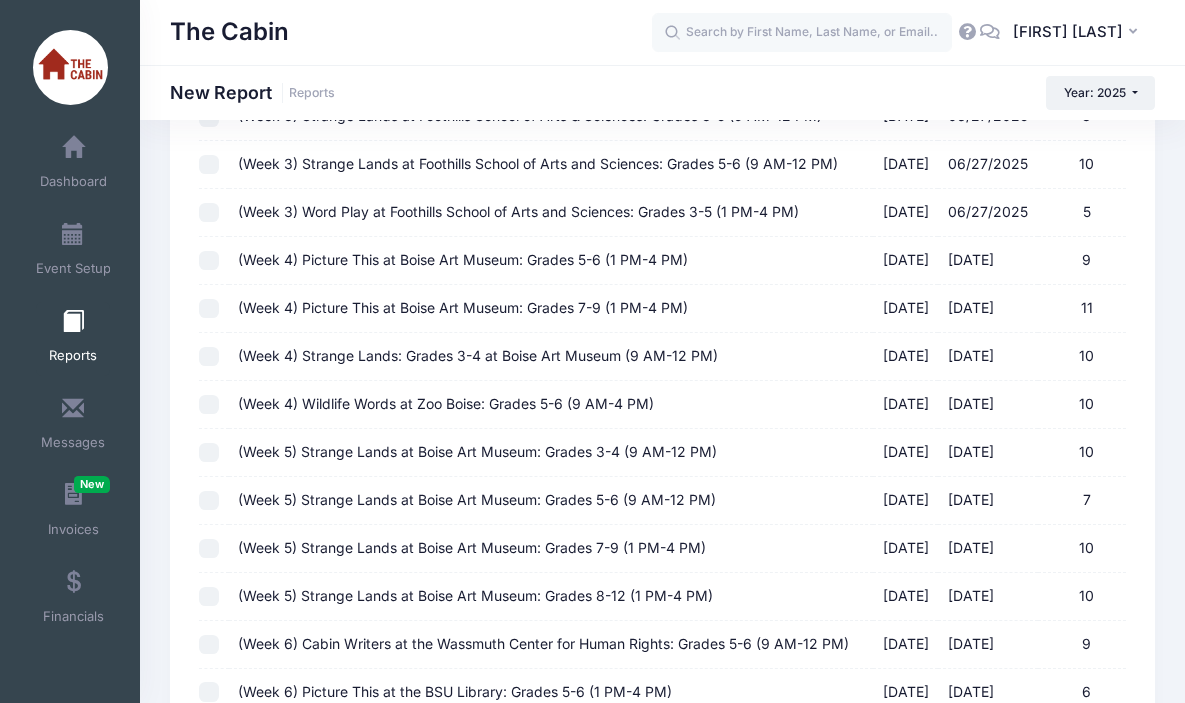 scroll, scrollTop: 485, scrollLeft: 0, axis: vertical 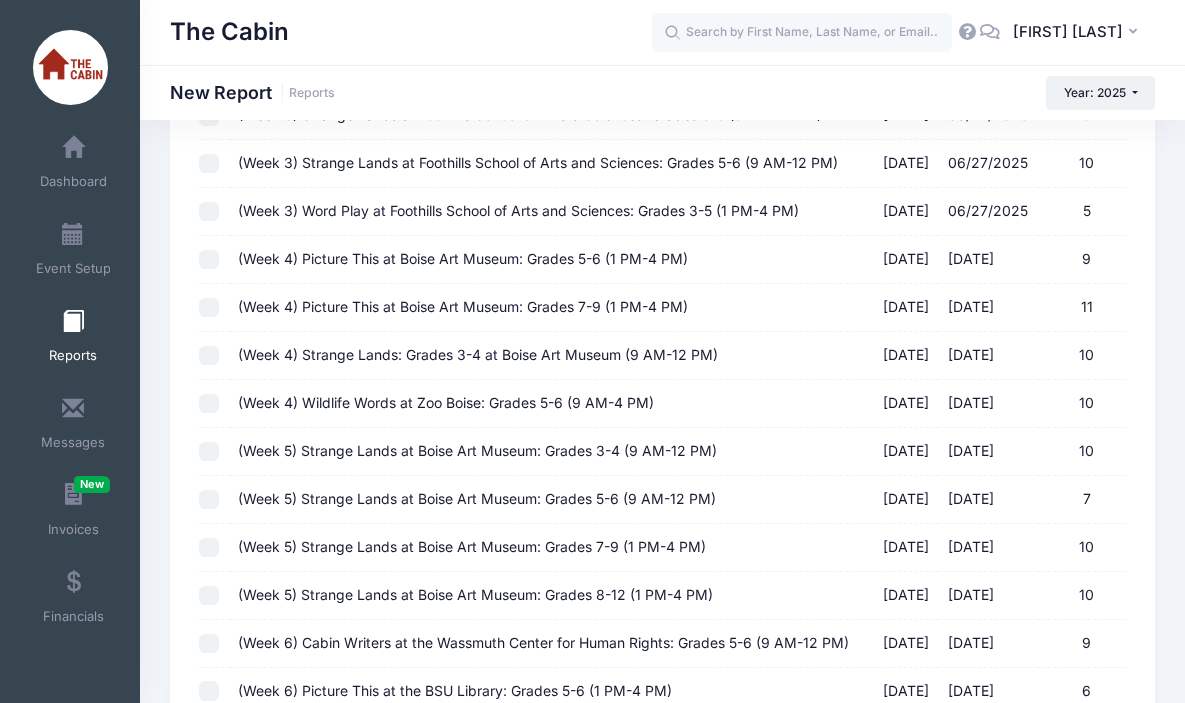 click on "(Week 5) Strange Lands at Boise Art Museum: Grades 7-9 (1 PM-4 PM) 07/14/2025 - 07/18/2025  10" at bounding box center [209, 548] 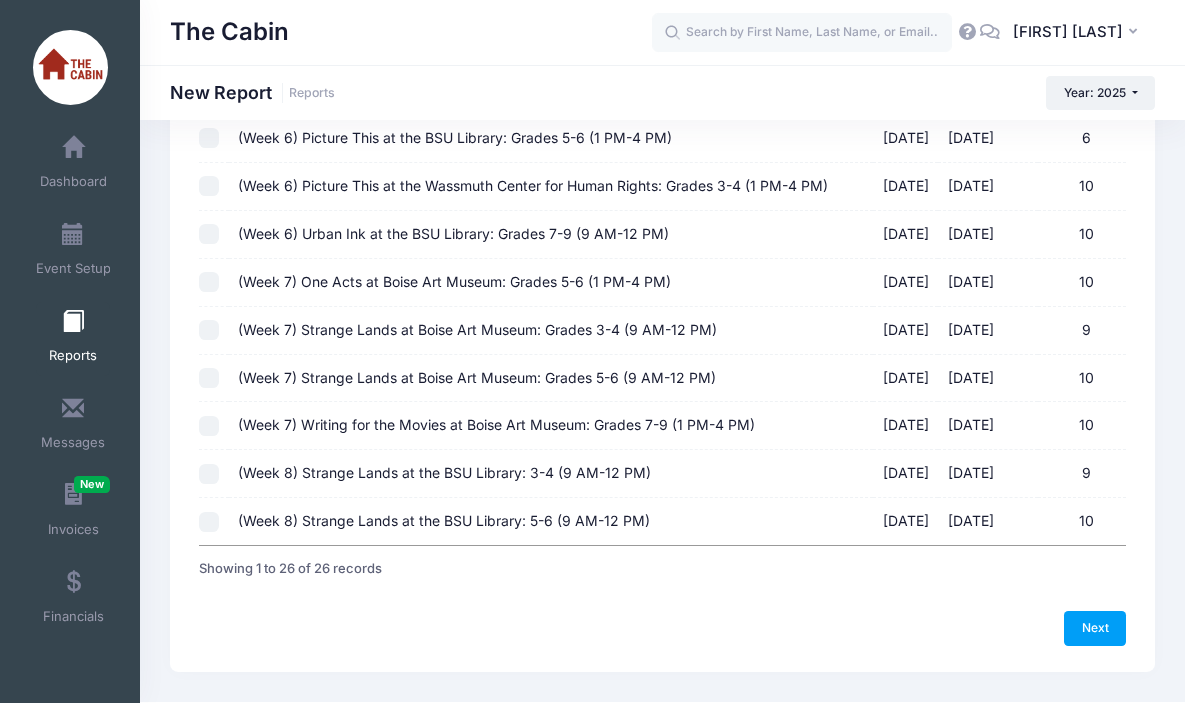 scroll, scrollTop: 1144, scrollLeft: 0, axis: vertical 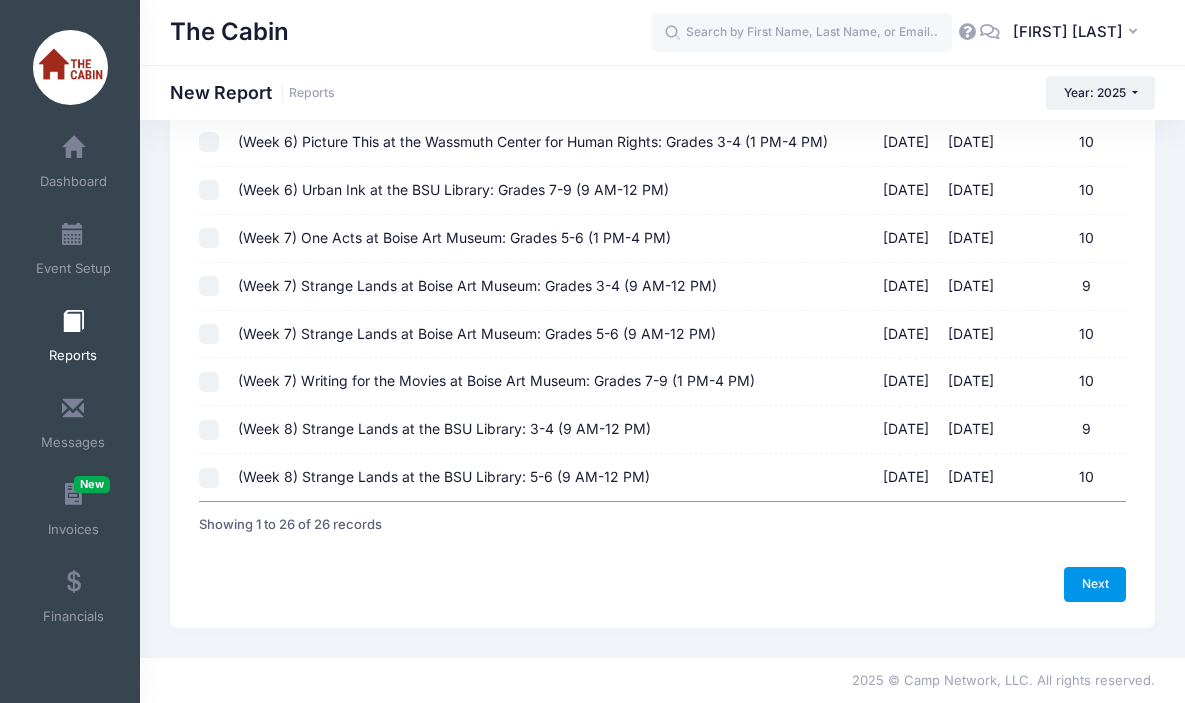 click on "Next" at bounding box center (1095, 584) 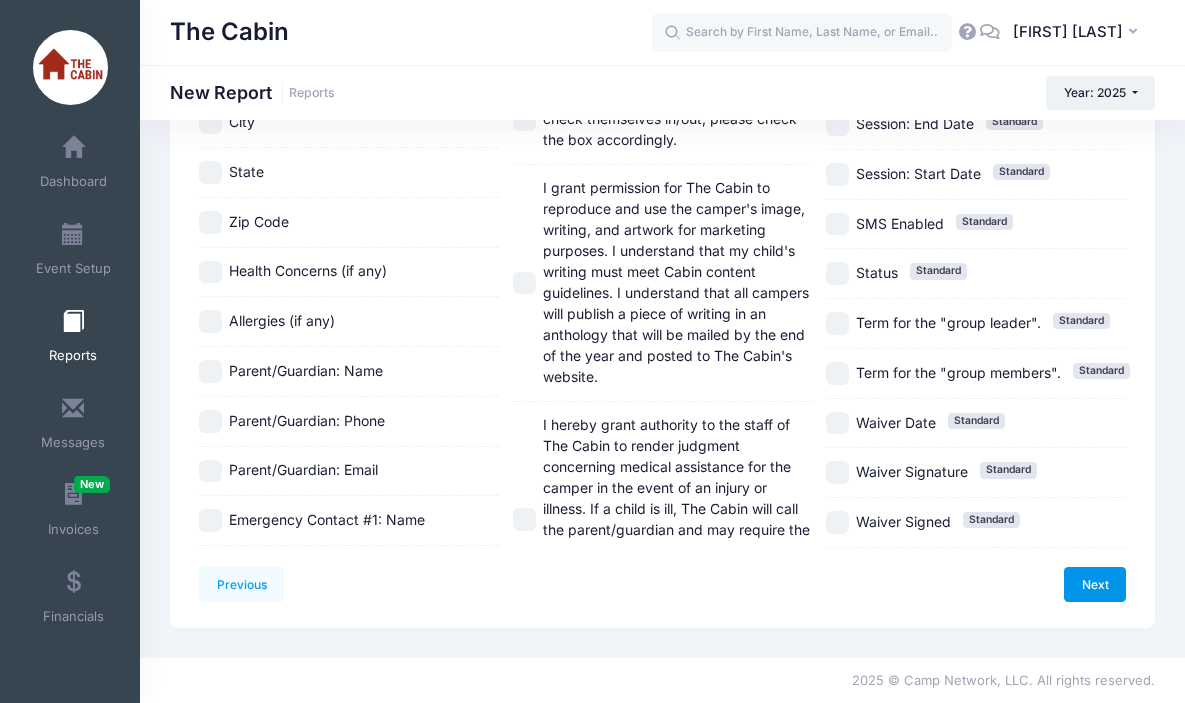 scroll, scrollTop: 0, scrollLeft: 0, axis: both 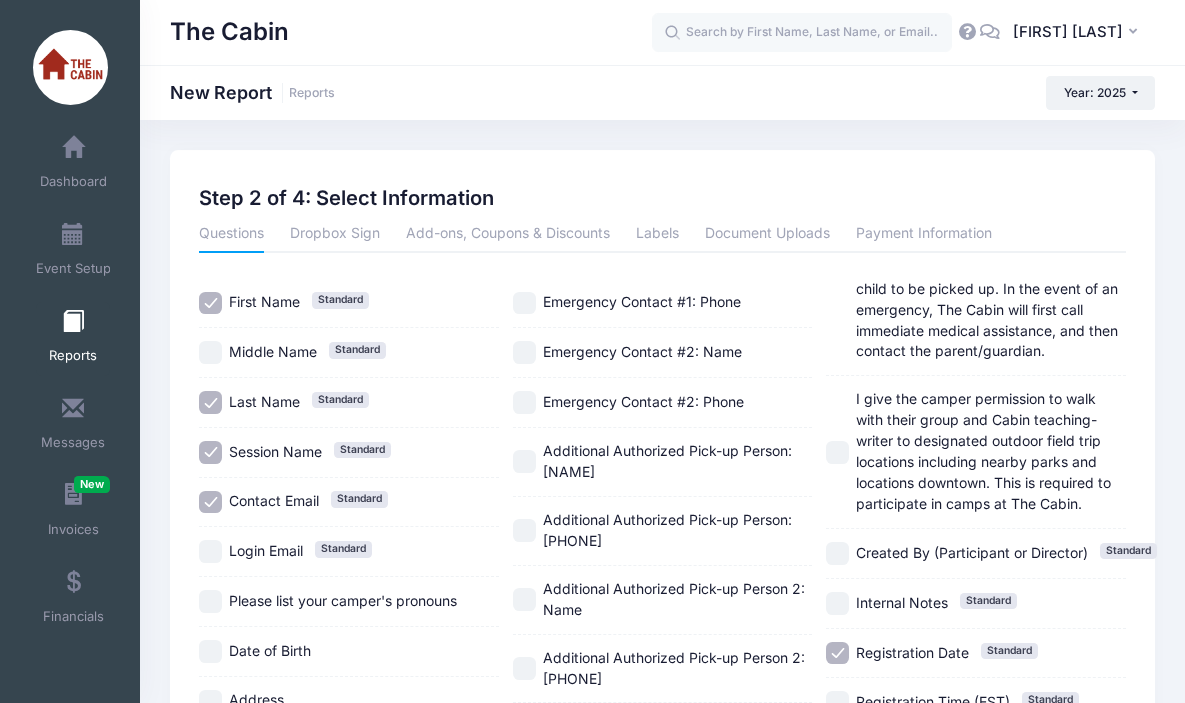 click on "Session Name Standard" at bounding box center [210, 452] 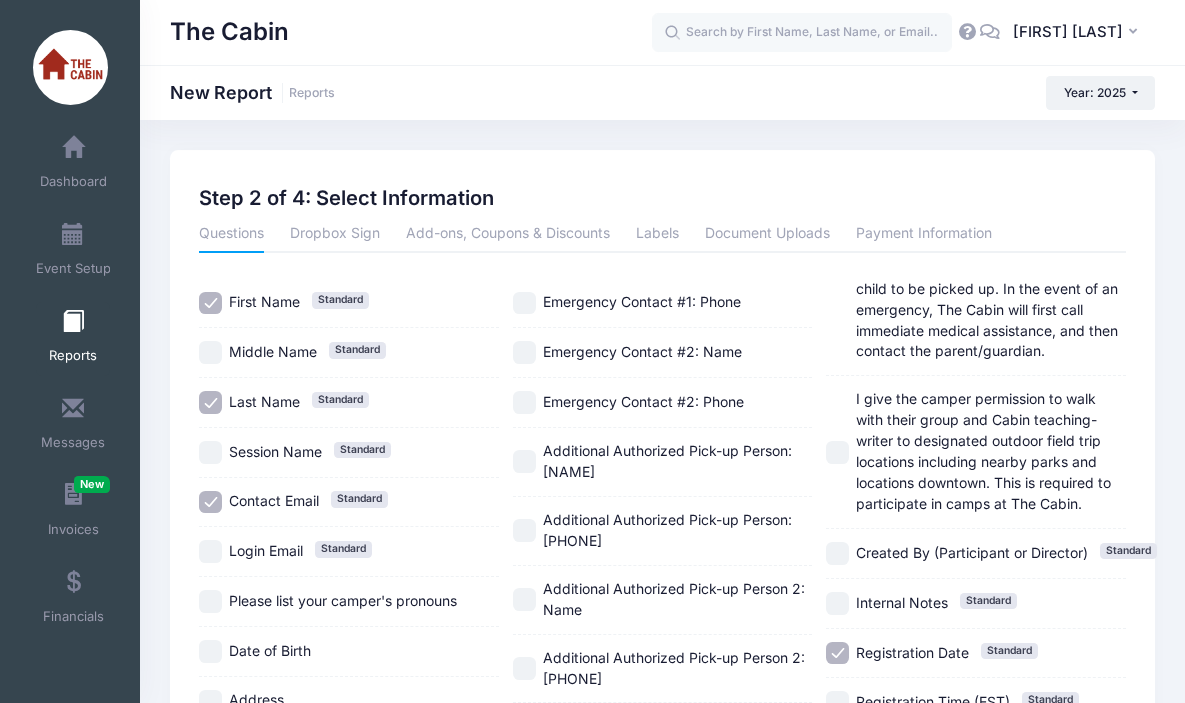 click on "Contact Email Standard" at bounding box center [210, 502] 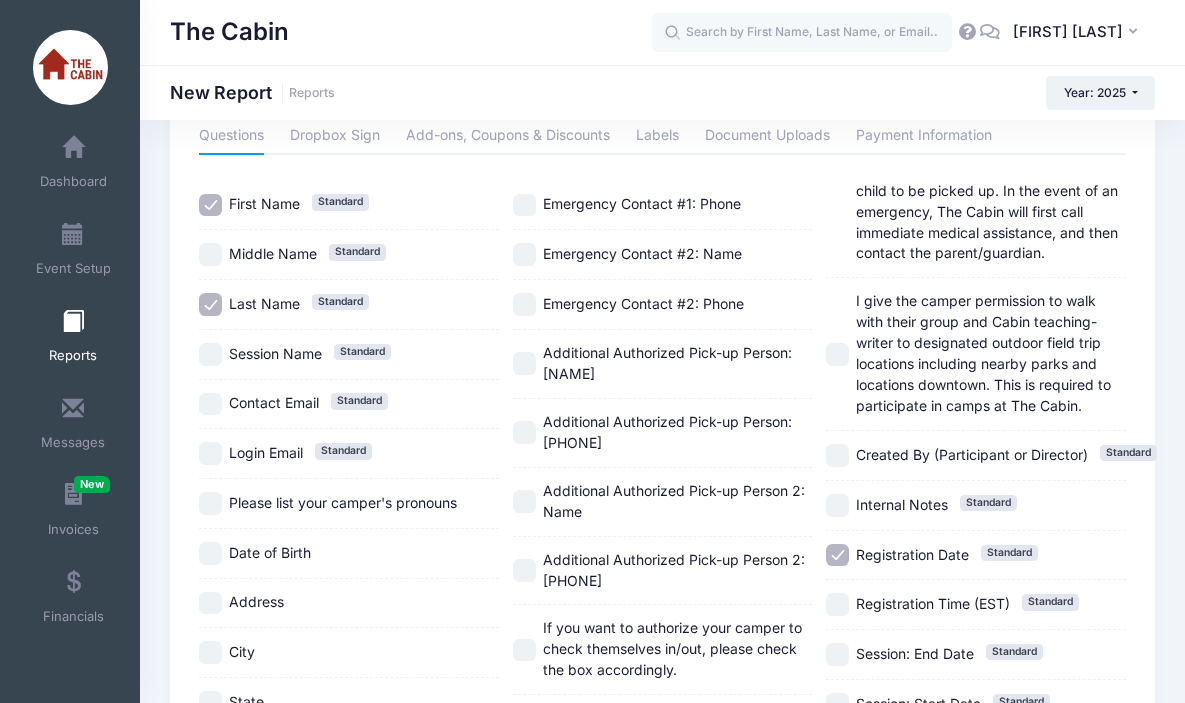 scroll, scrollTop: 159, scrollLeft: 0, axis: vertical 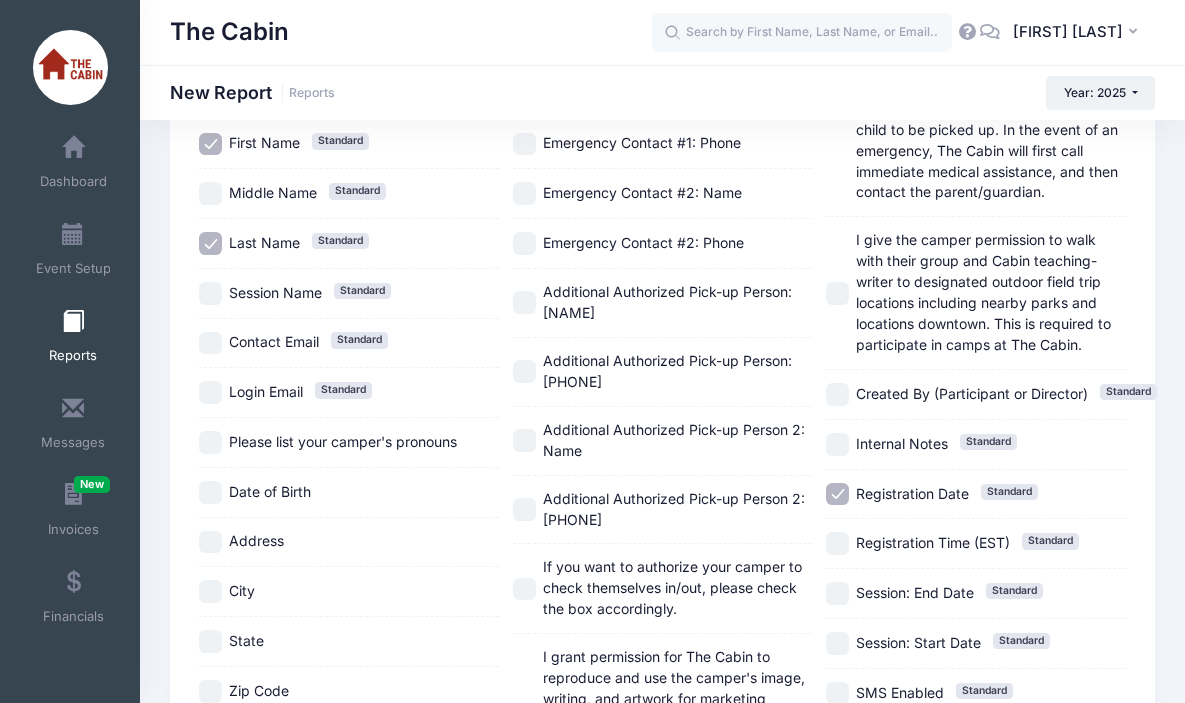 click on "Address" at bounding box center (210, 542) 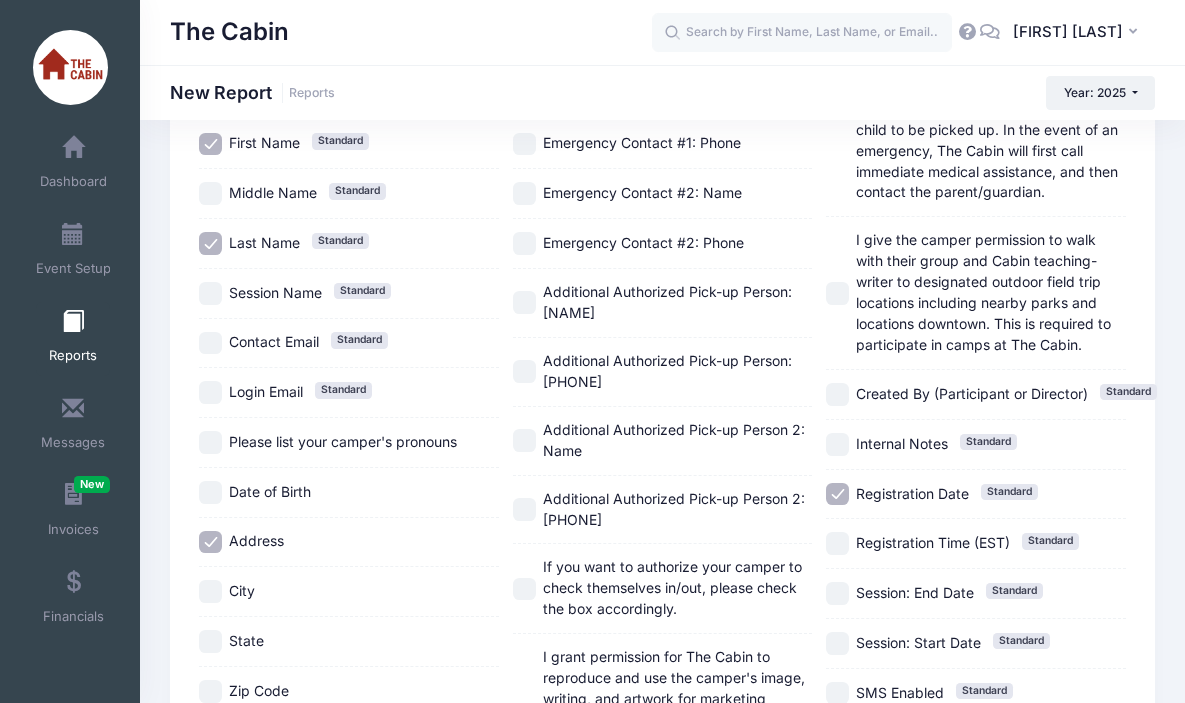 click on "City" at bounding box center (210, 591) 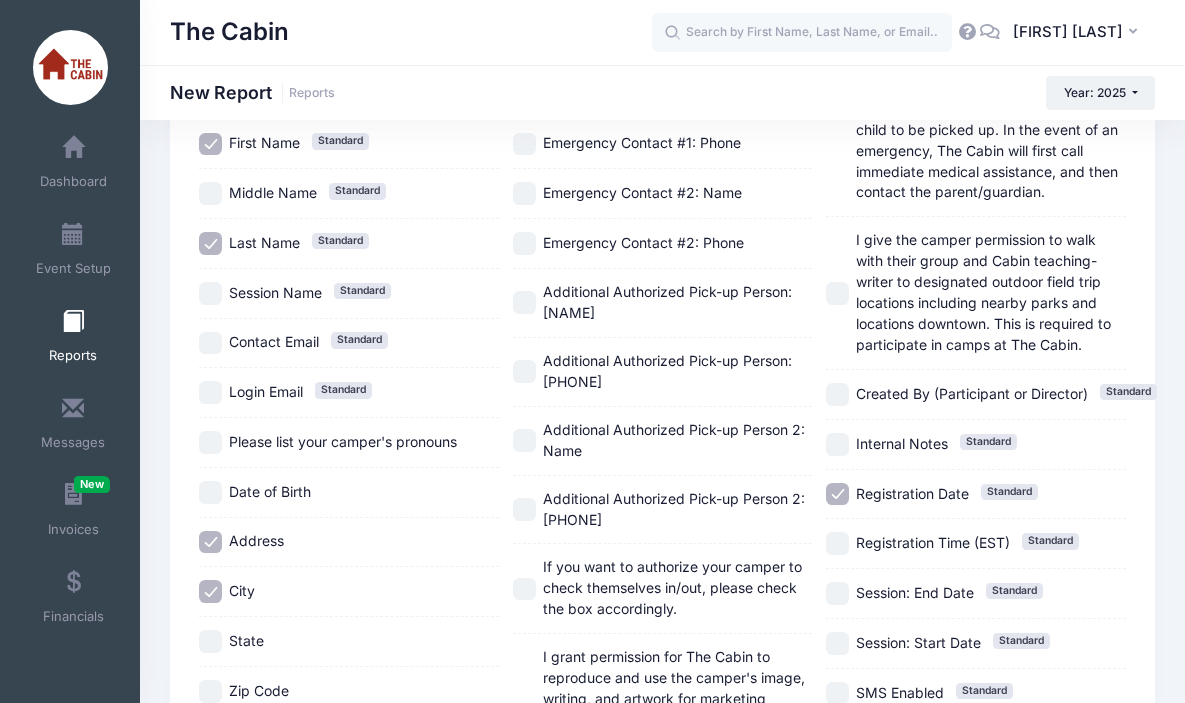 drag, startPoint x: 202, startPoint y: 634, endPoint x: 211, endPoint y: 665, distance: 32.280025 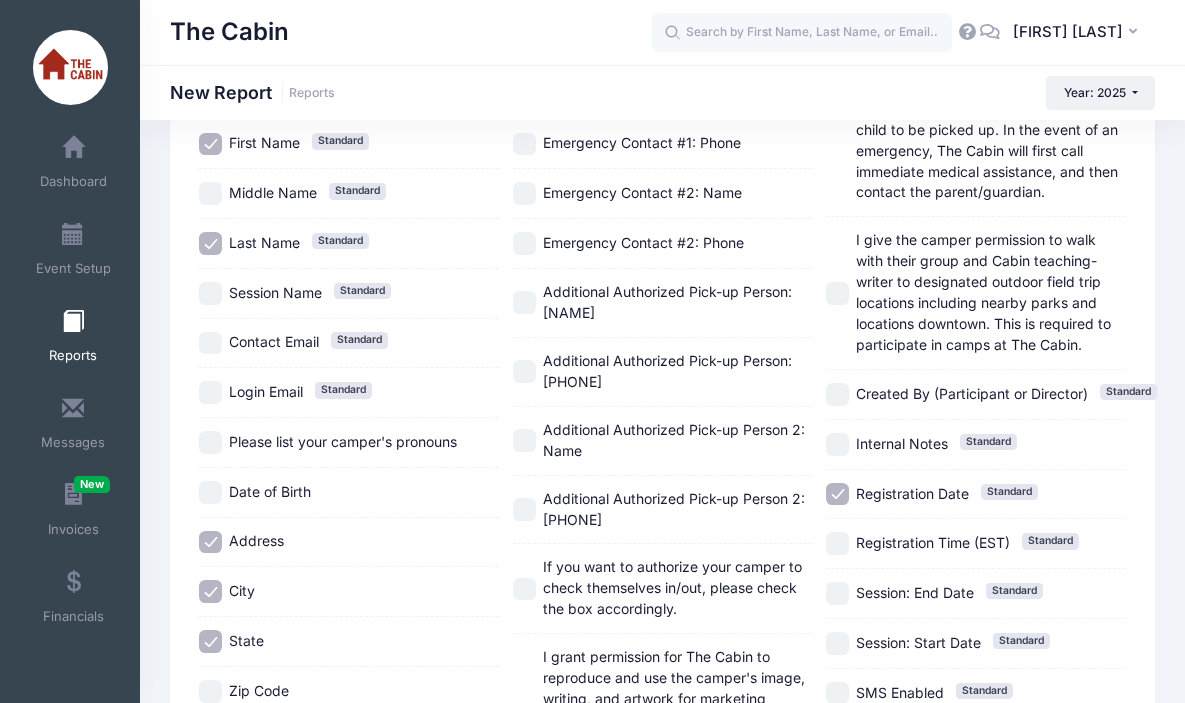 click on "Zip Code" at bounding box center [210, 691] 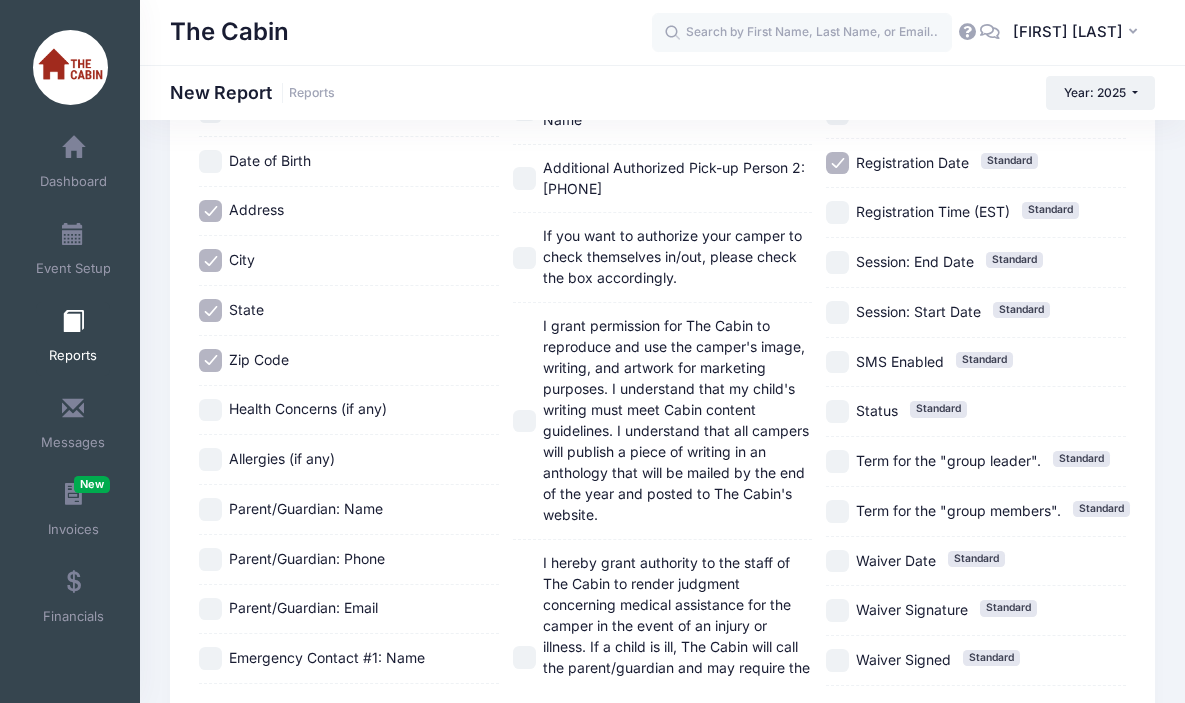 scroll, scrollTop: 491, scrollLeft: 0, axis: vertical 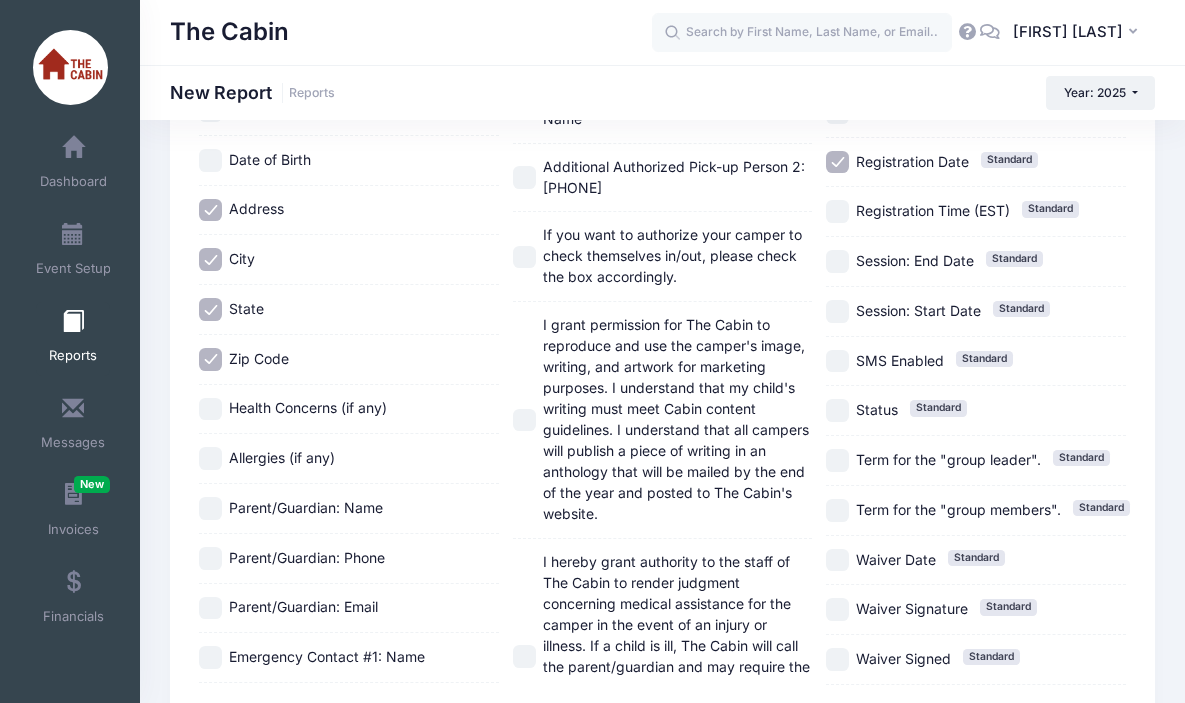 drag, startPoint x: 212, startPoint y: 510, endPoint x: 219, endPoint y: 604, distance: 94.26028 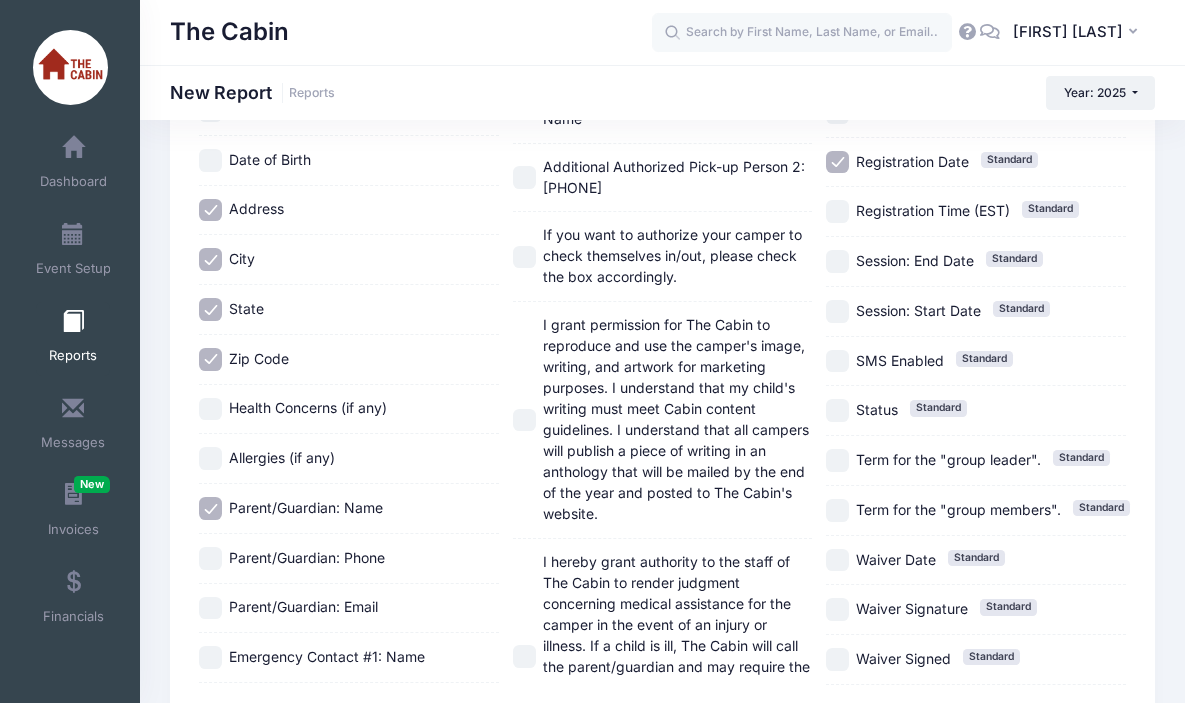 click on "Parent/Guardian: Email" at bounding box center (210, 608) 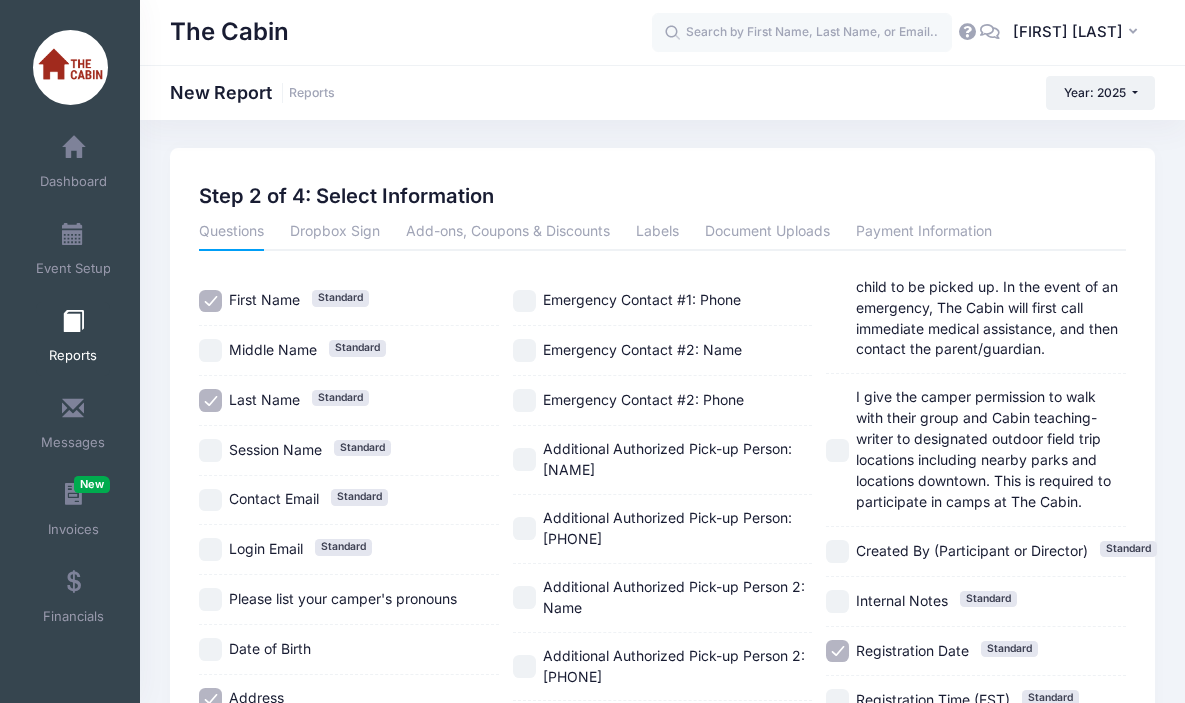 scroll, scrollTop: 0, scrollLeft: 0, axis: both 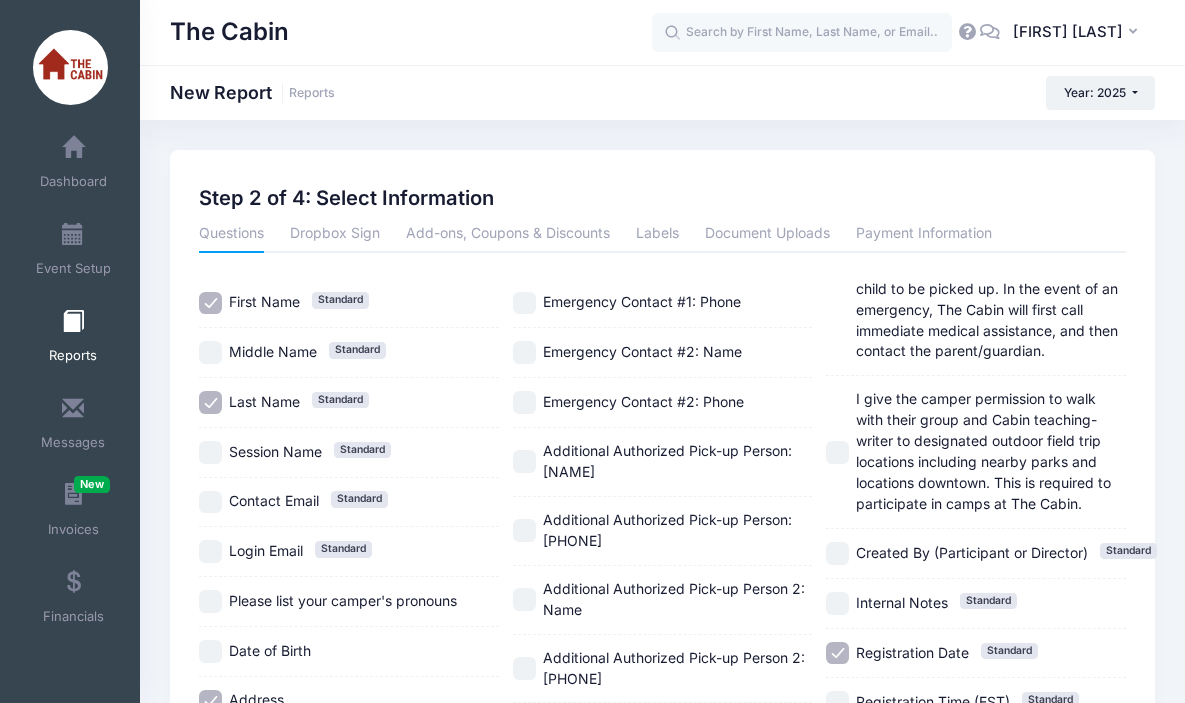 click on "Registration Date Standard" at bounding box center [837, 653] 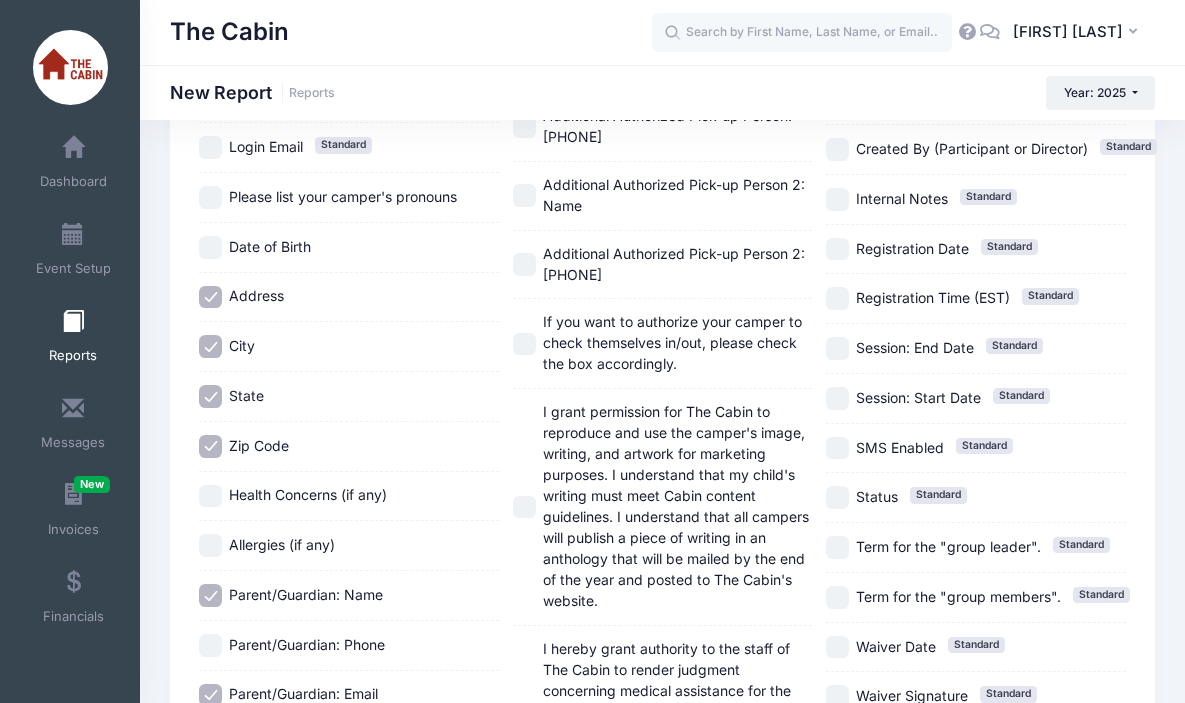 scroll, scrollTop: 627, scrollLeft: 0, axis: vertical 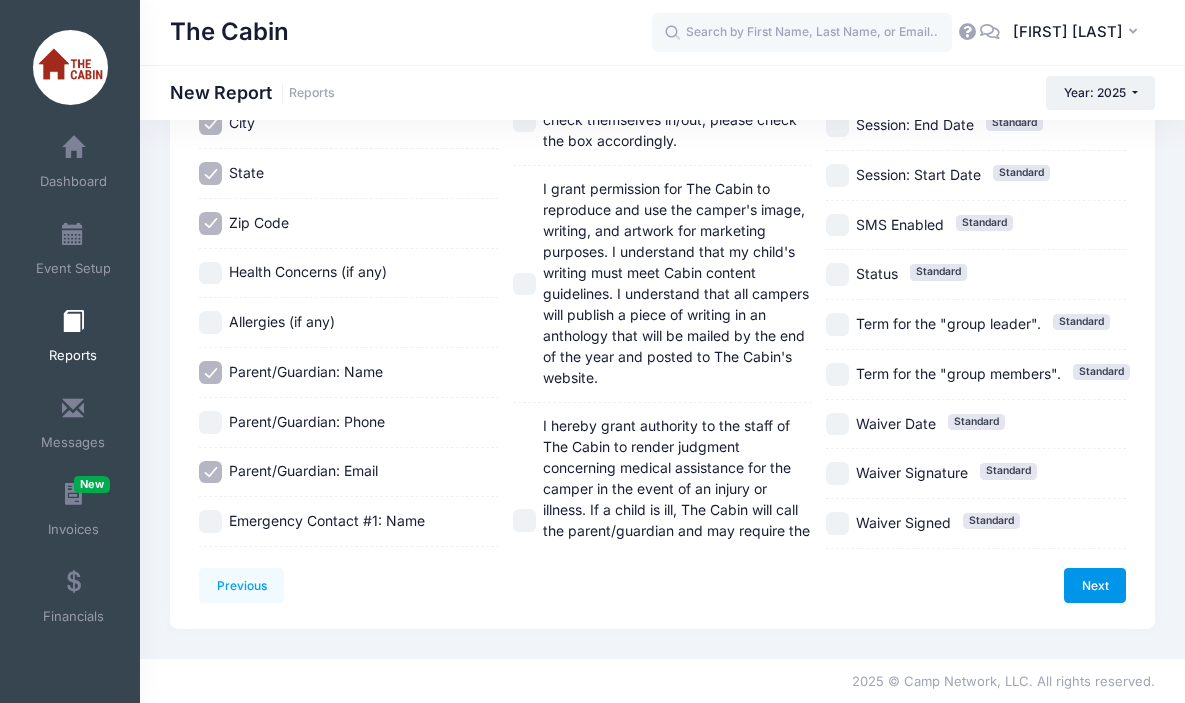 click on "Next" at bounding box center [1095, 585] 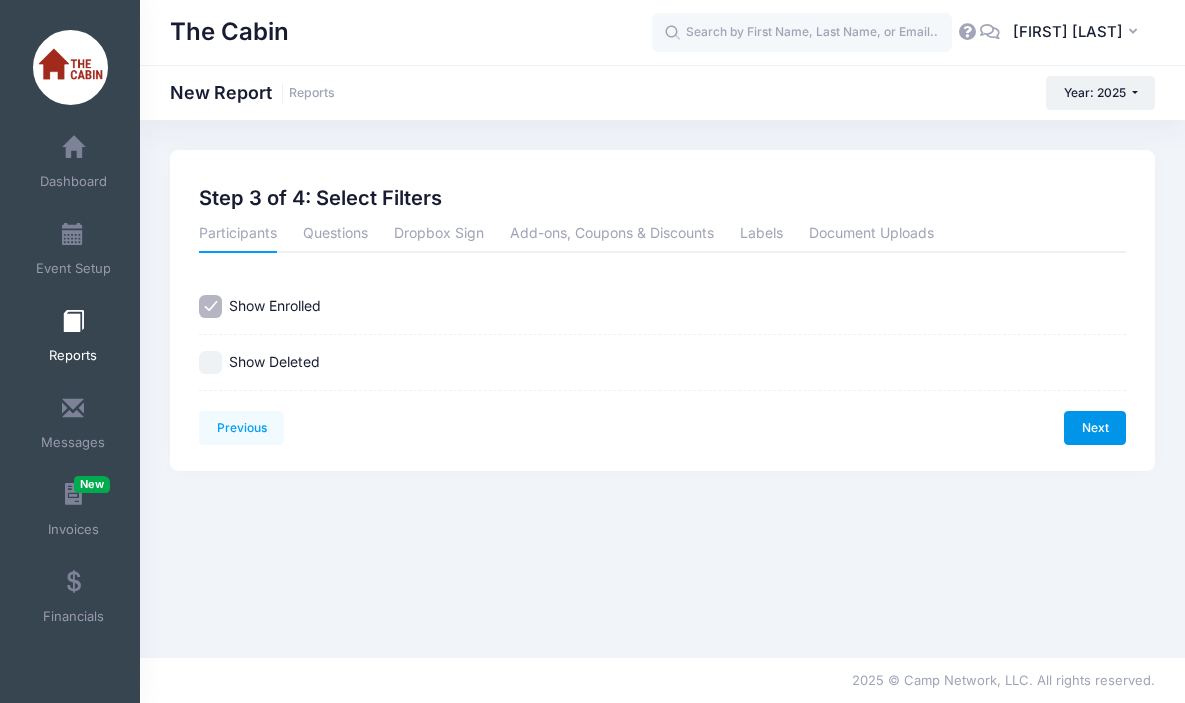 scroll, scrollTop: 0, scrollLeft: 0, axis: both 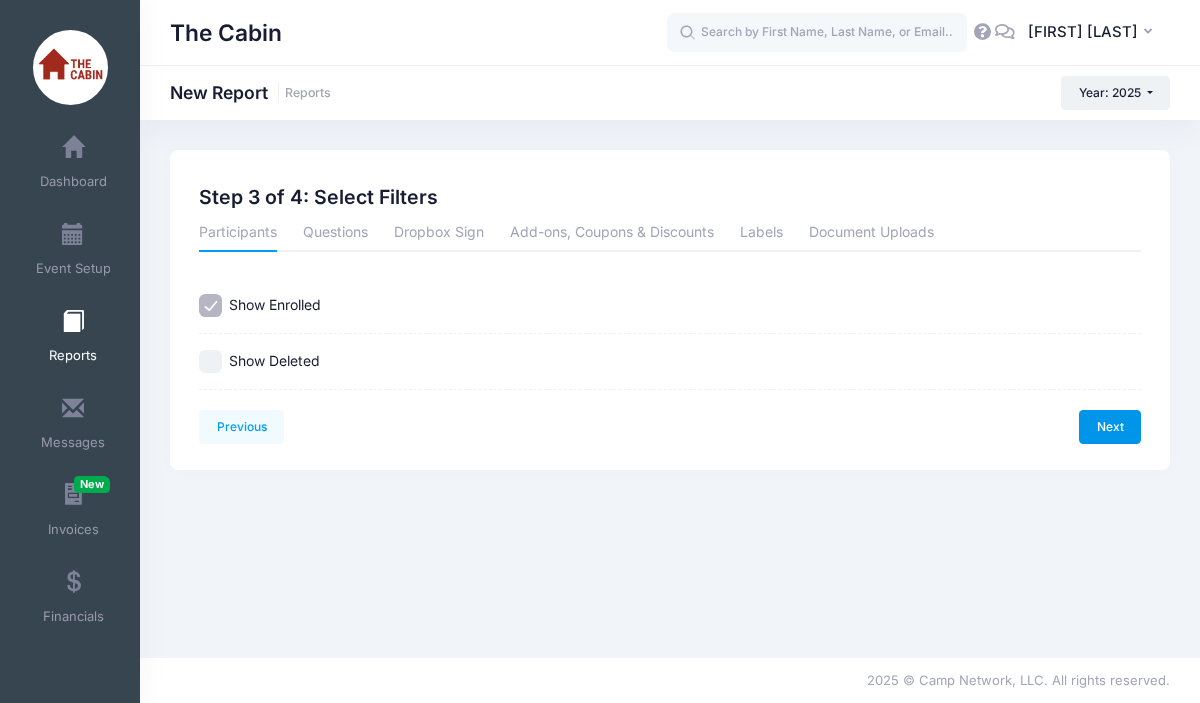 click on "Next" at bounding box center (1110, 427) 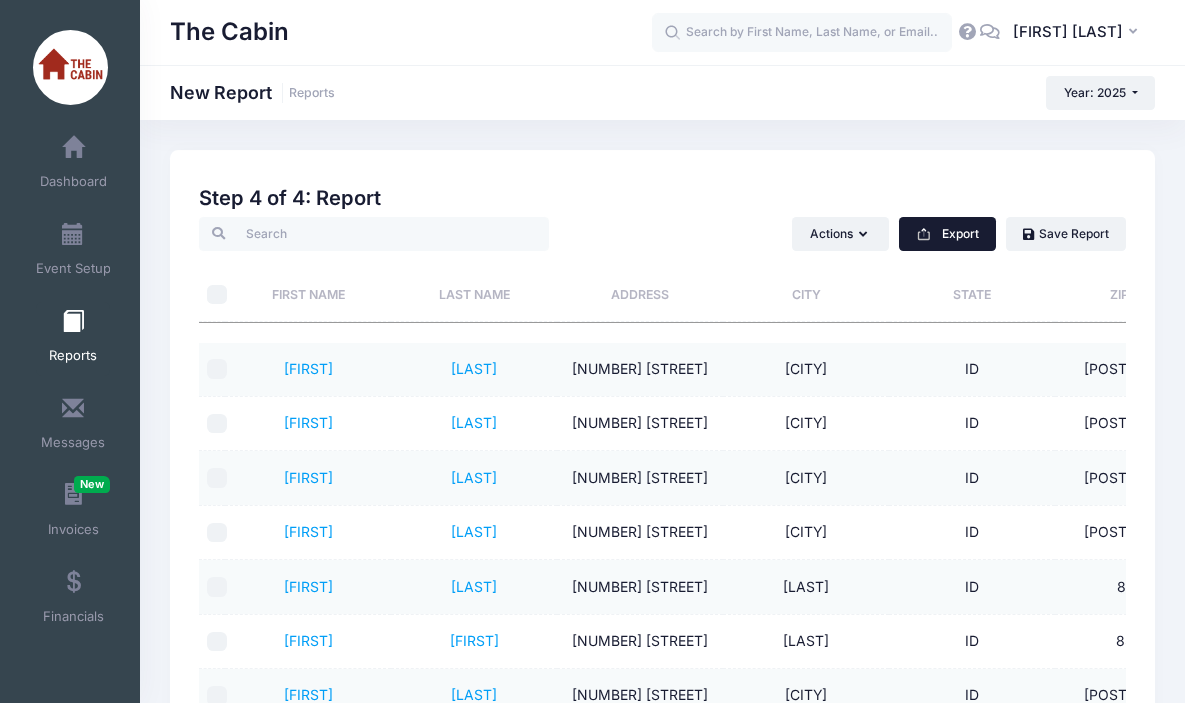 click on "Export" at bounding box center [947, 234] 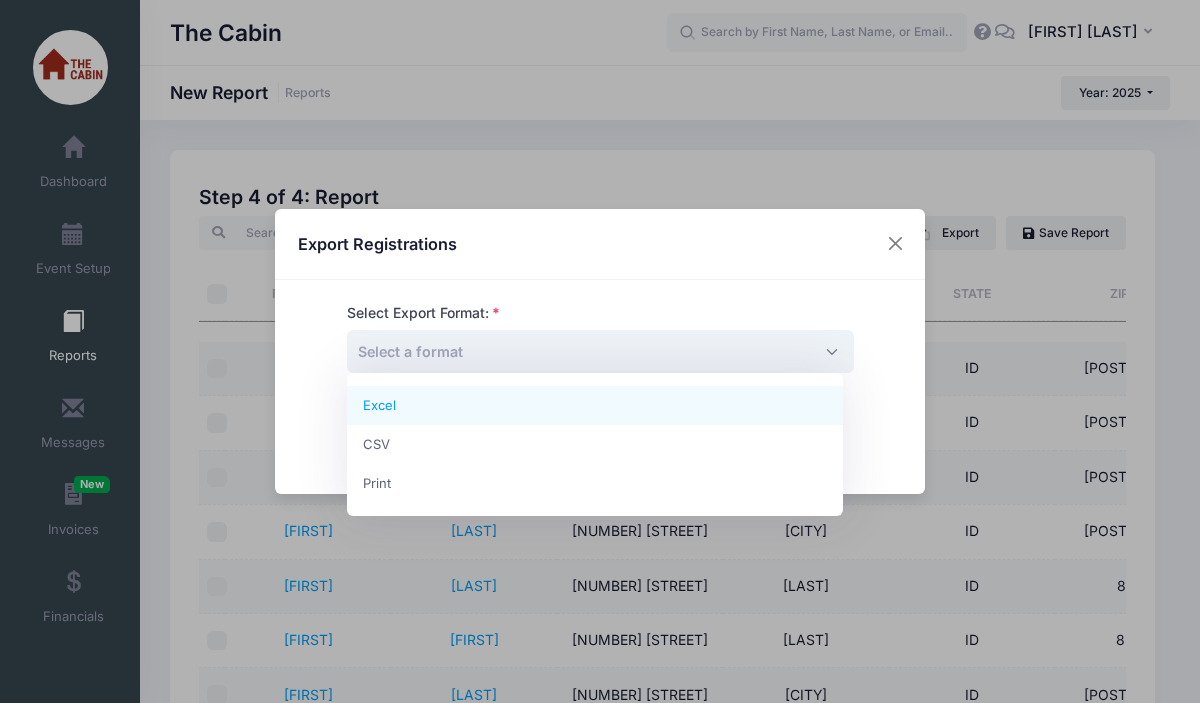 click on "Select a format" at bounding box center [600, 351] 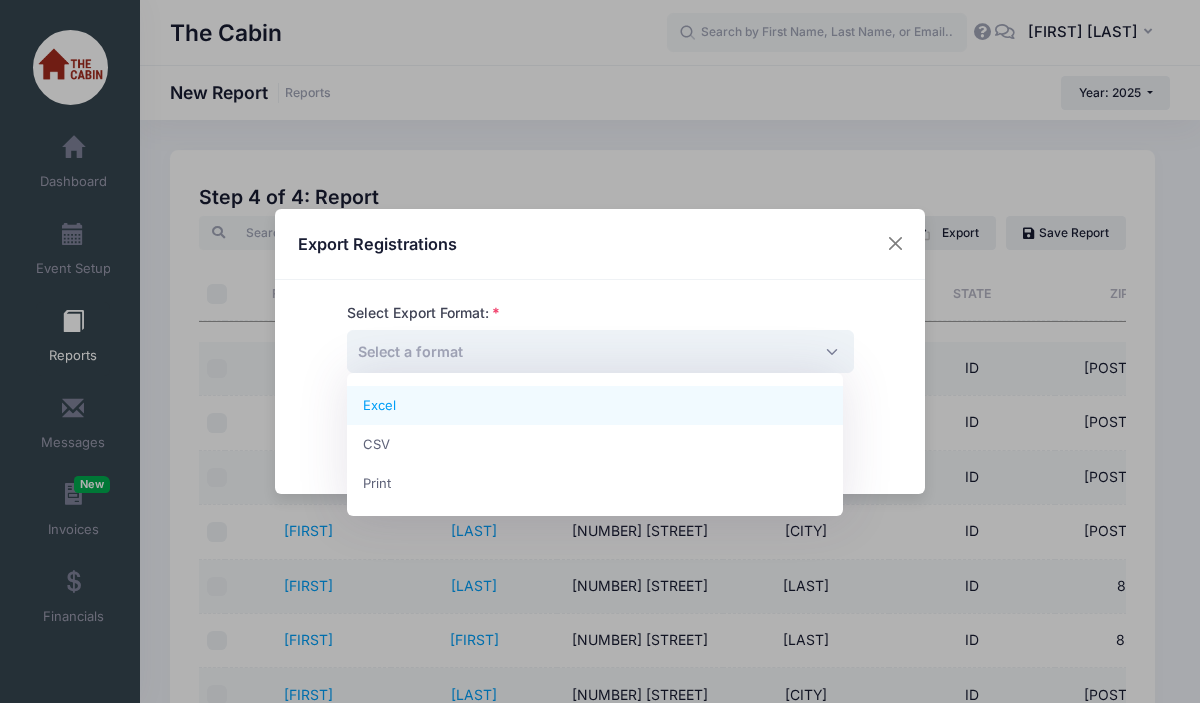 select on "excel" 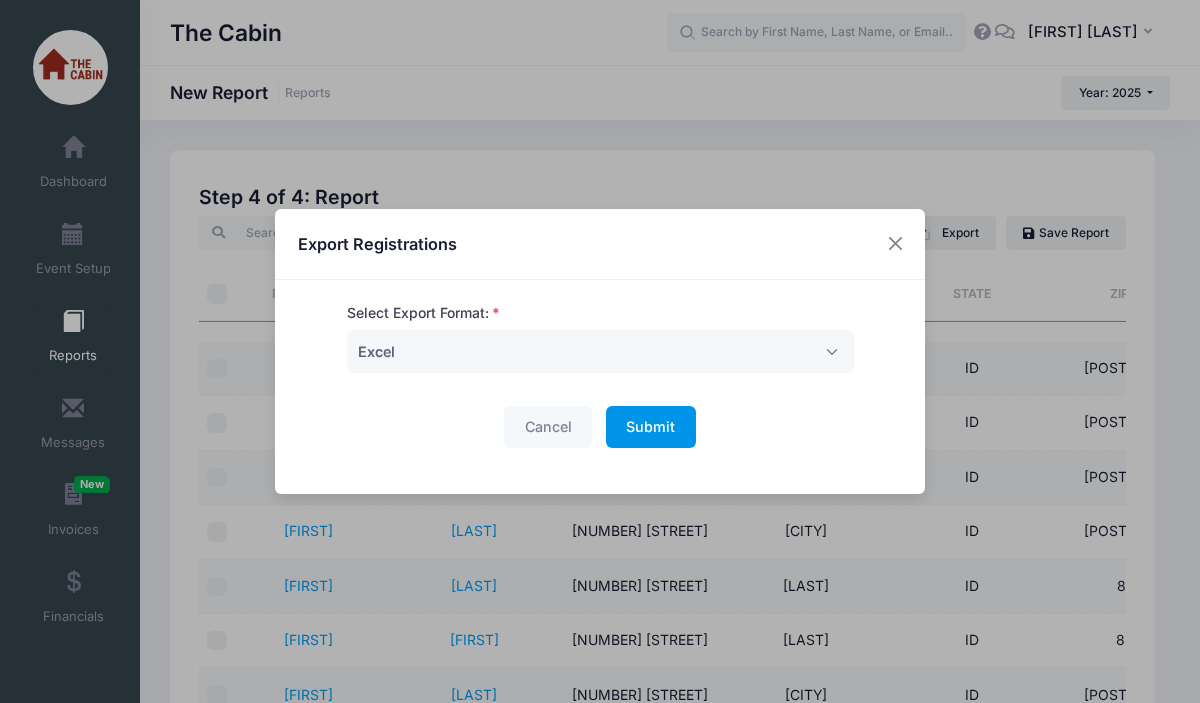 click on "Submit" at bounding box center [650, 426] 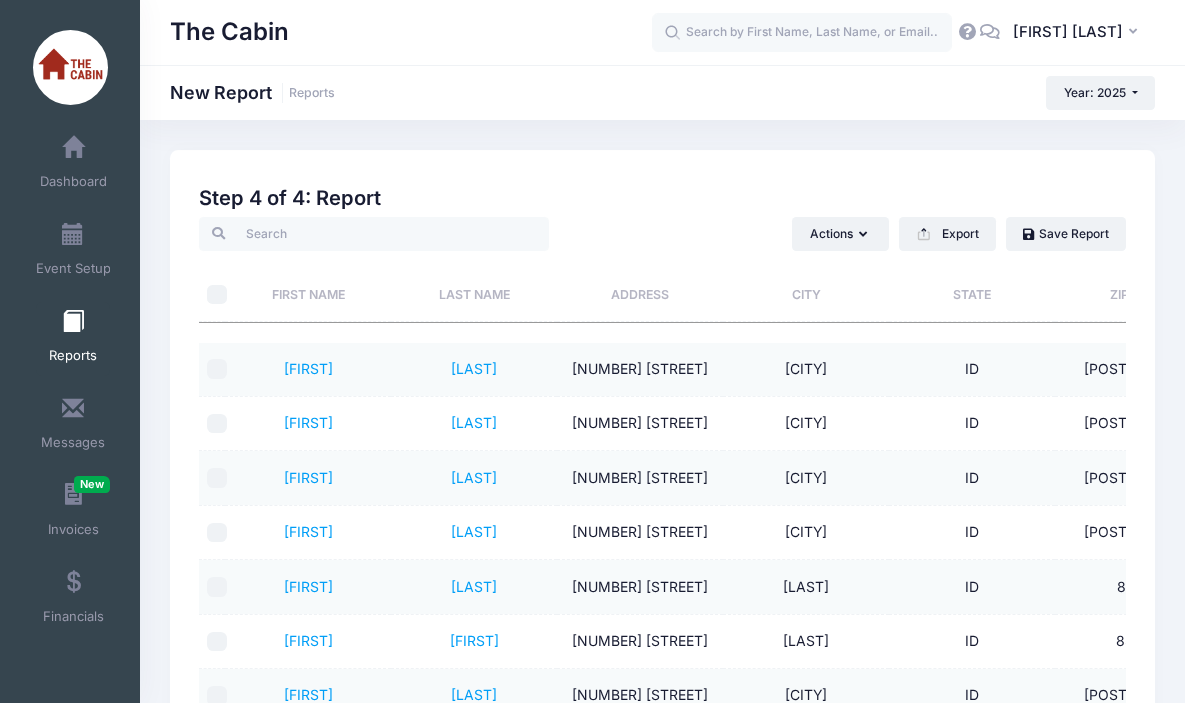 click on "Reports" at bounding box center [73, 356] 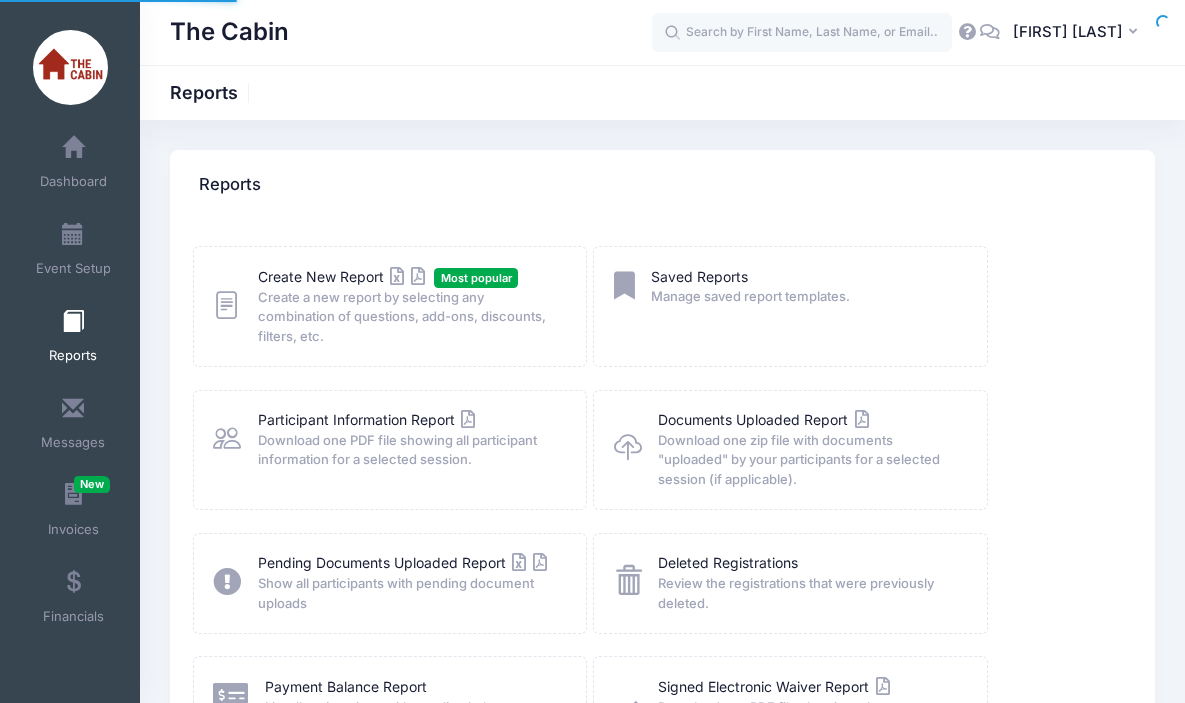scroll, scrollTop: 0, scrollLeft: 0, axis: both 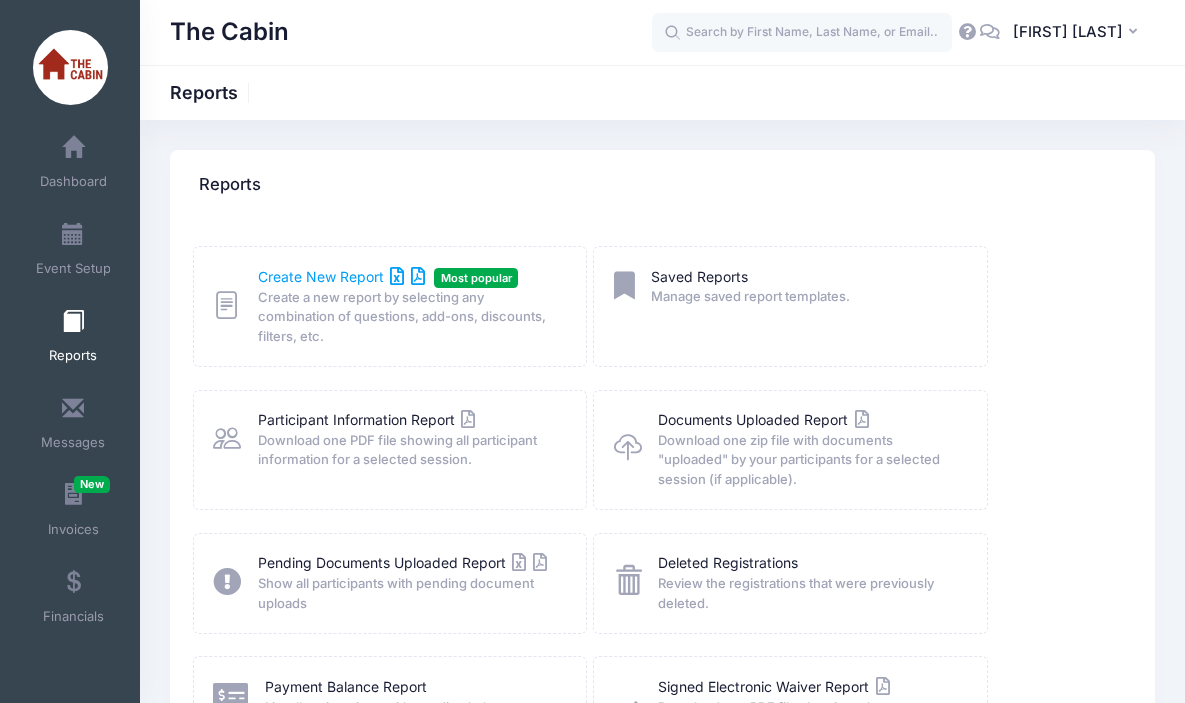 click on "Create New Report" at bounding box center [341, 276] 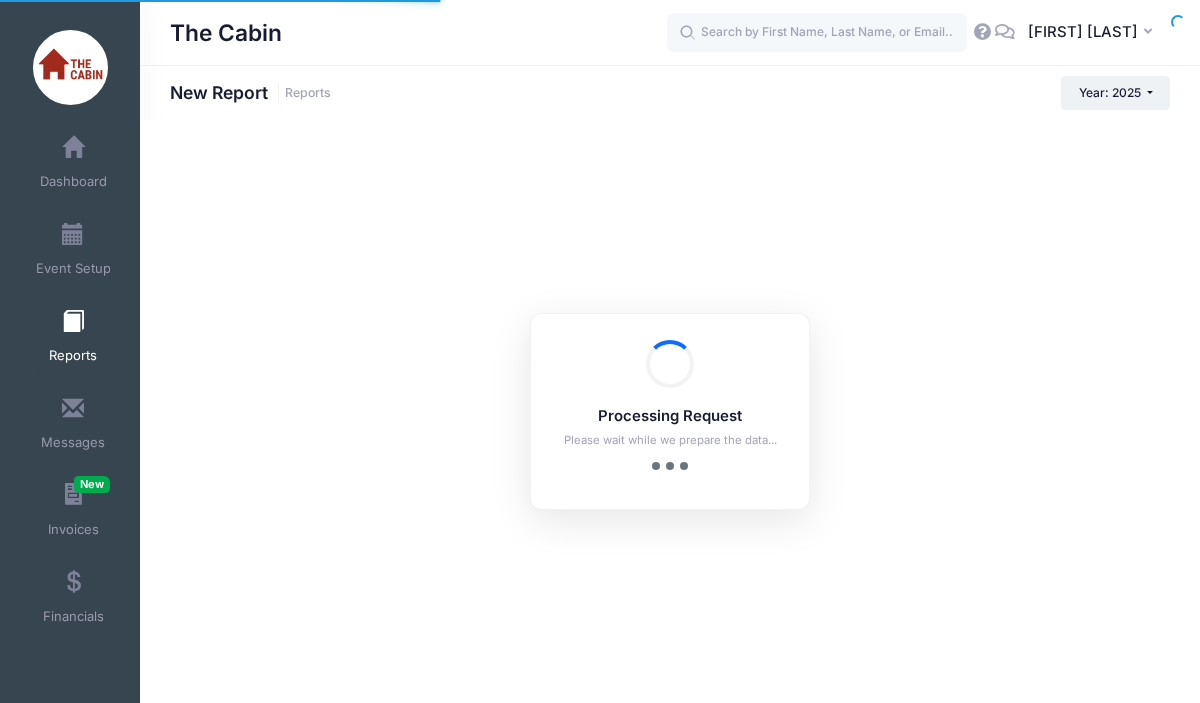 scroll, scrollTop: 0, scrollLeft: 0, axis: both 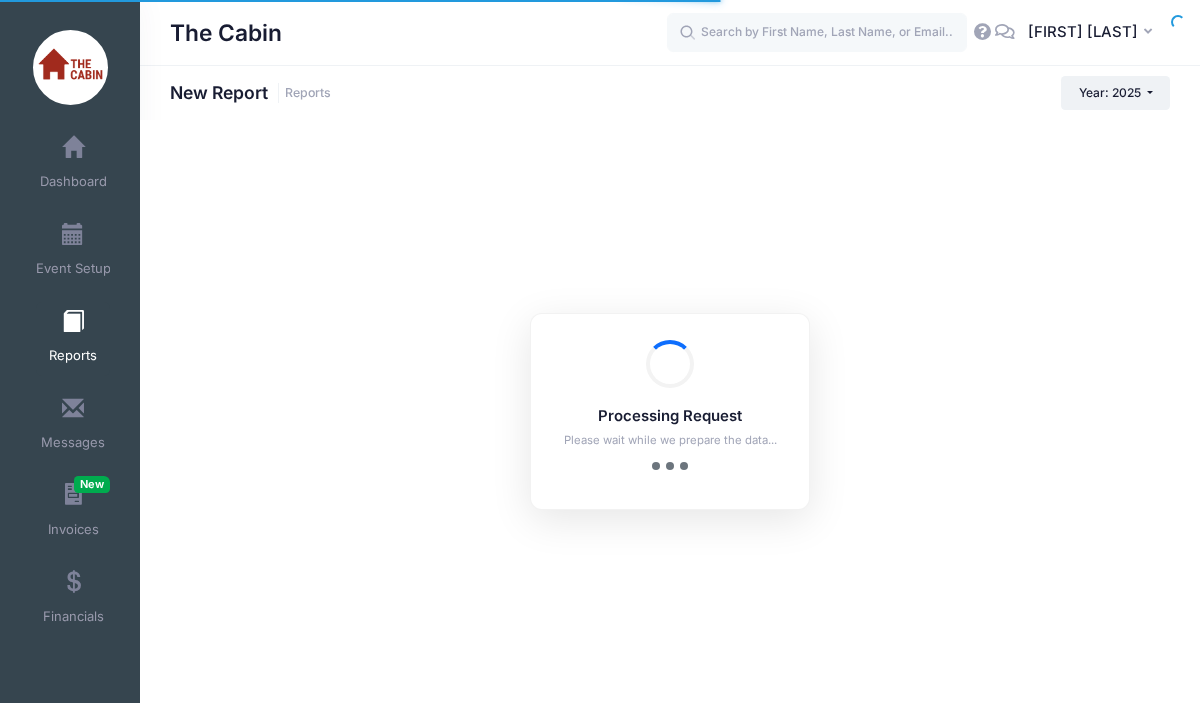 checkbox on "true" 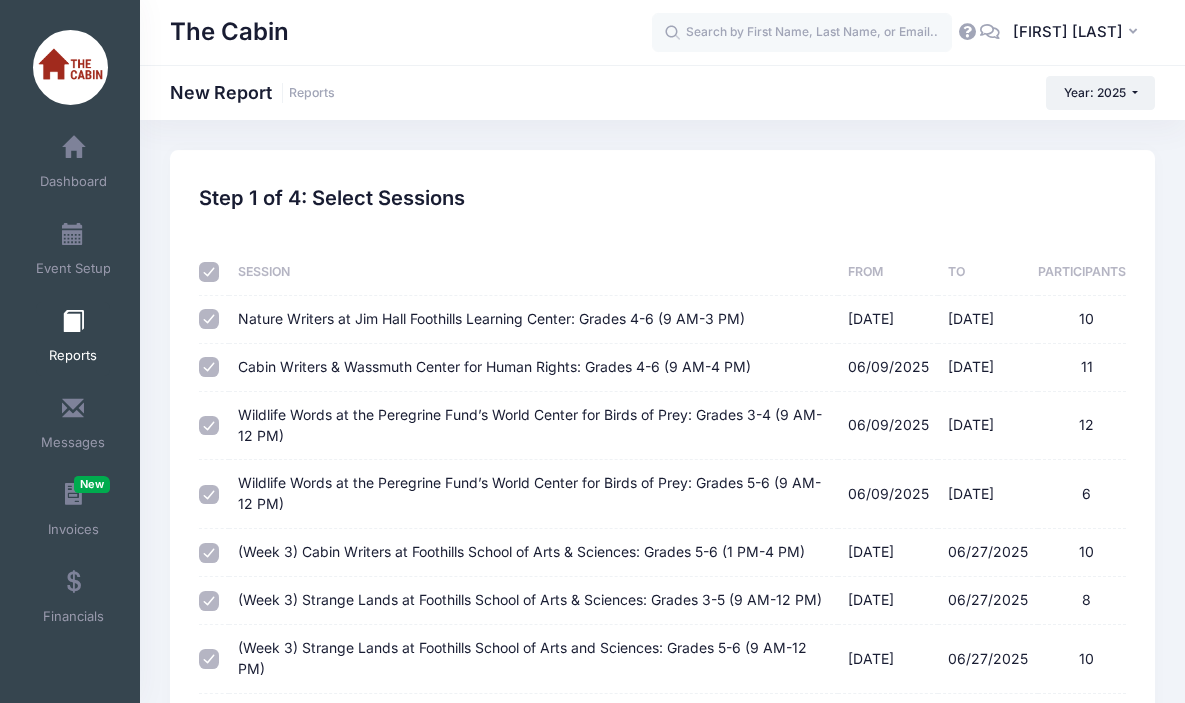 click at bounding box center (210, 272) 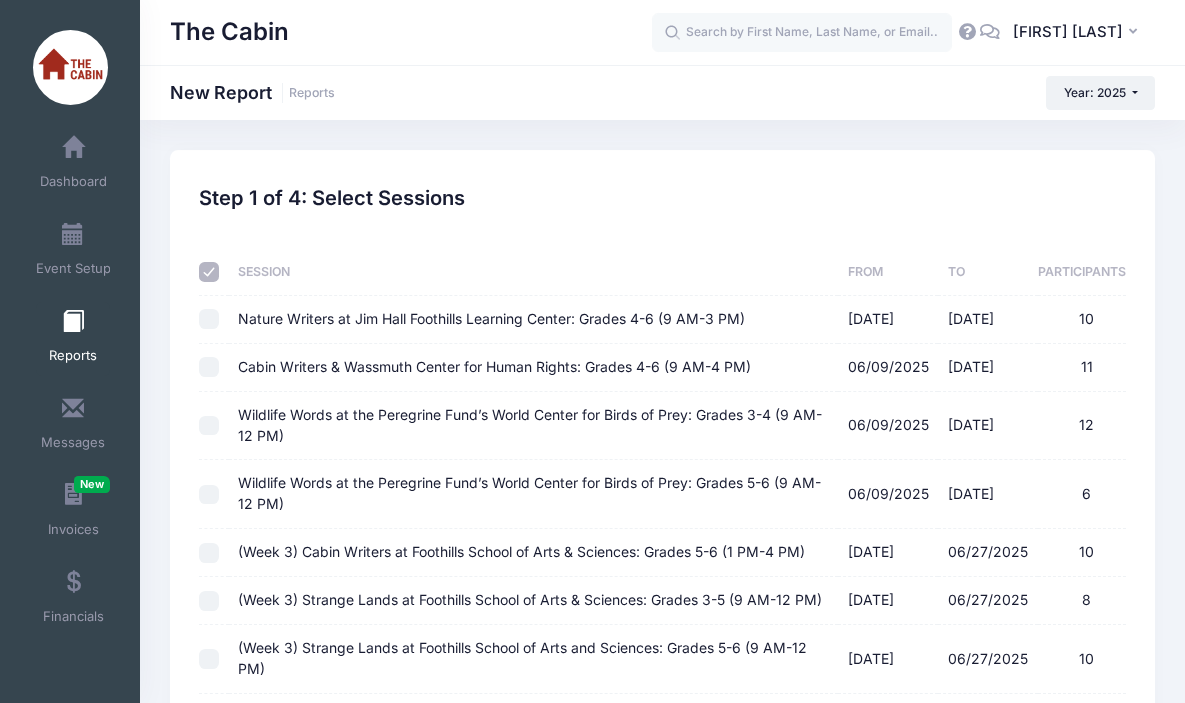 checkbox on "false" 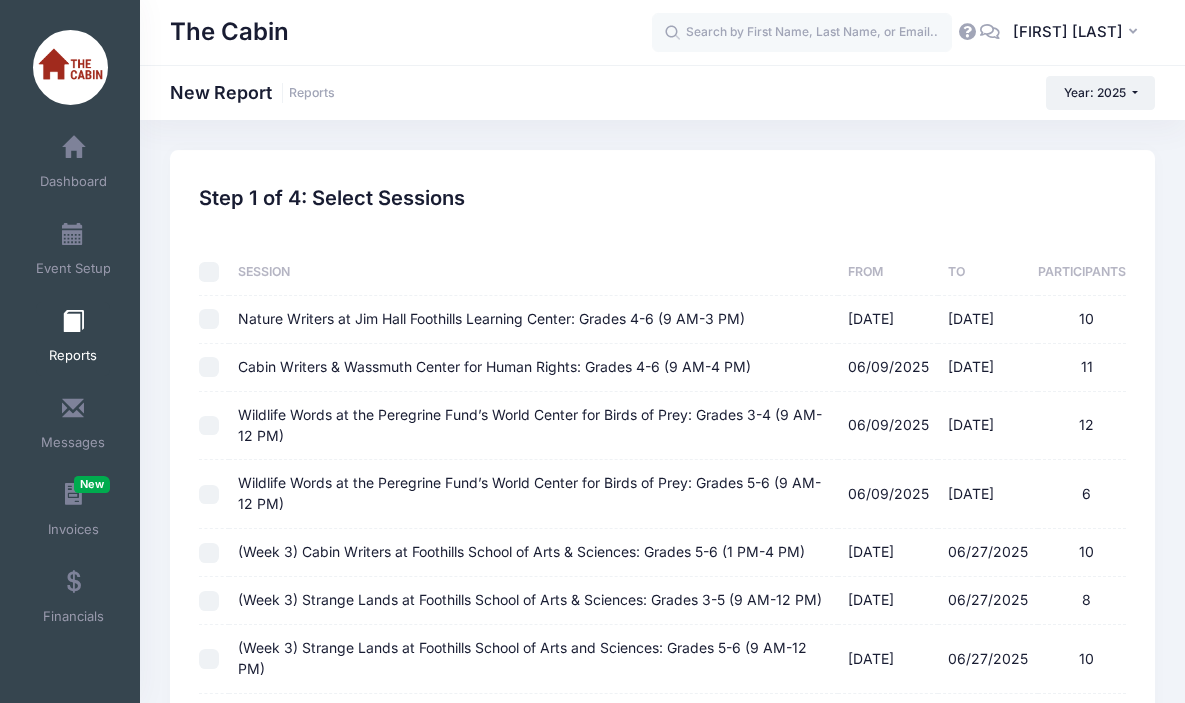checkbox on "false" 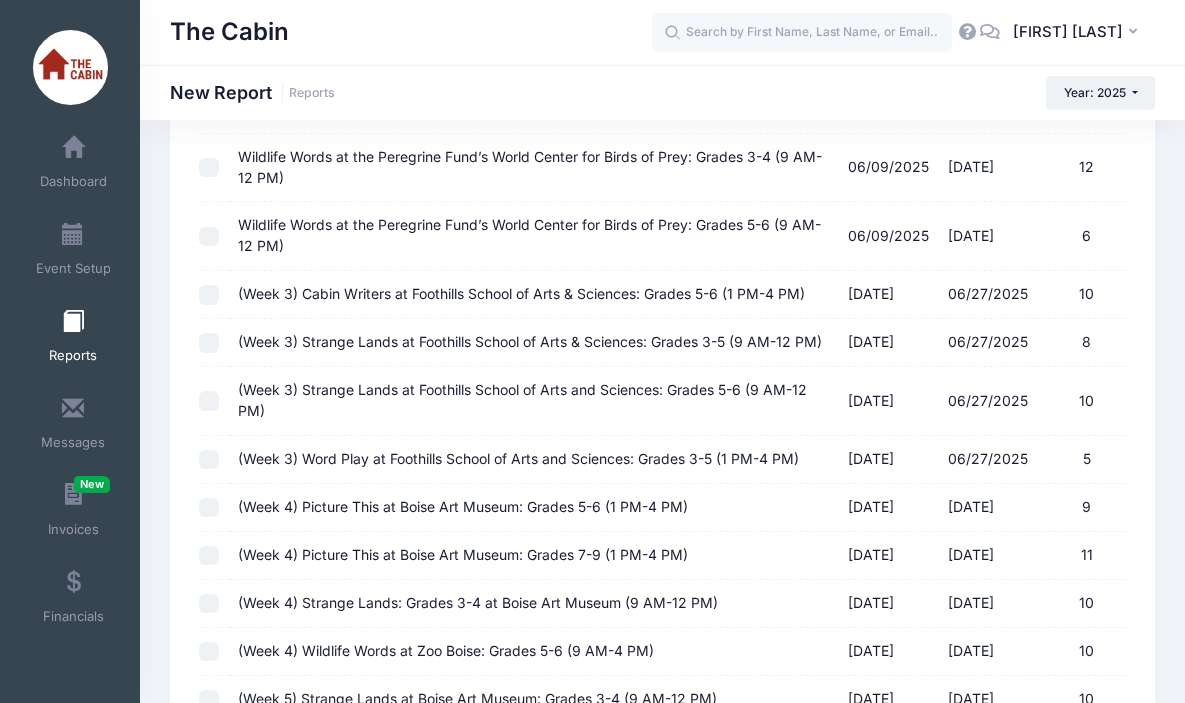 scroll, scrollTop: 485, scrollLeft: 0, axis: vertical 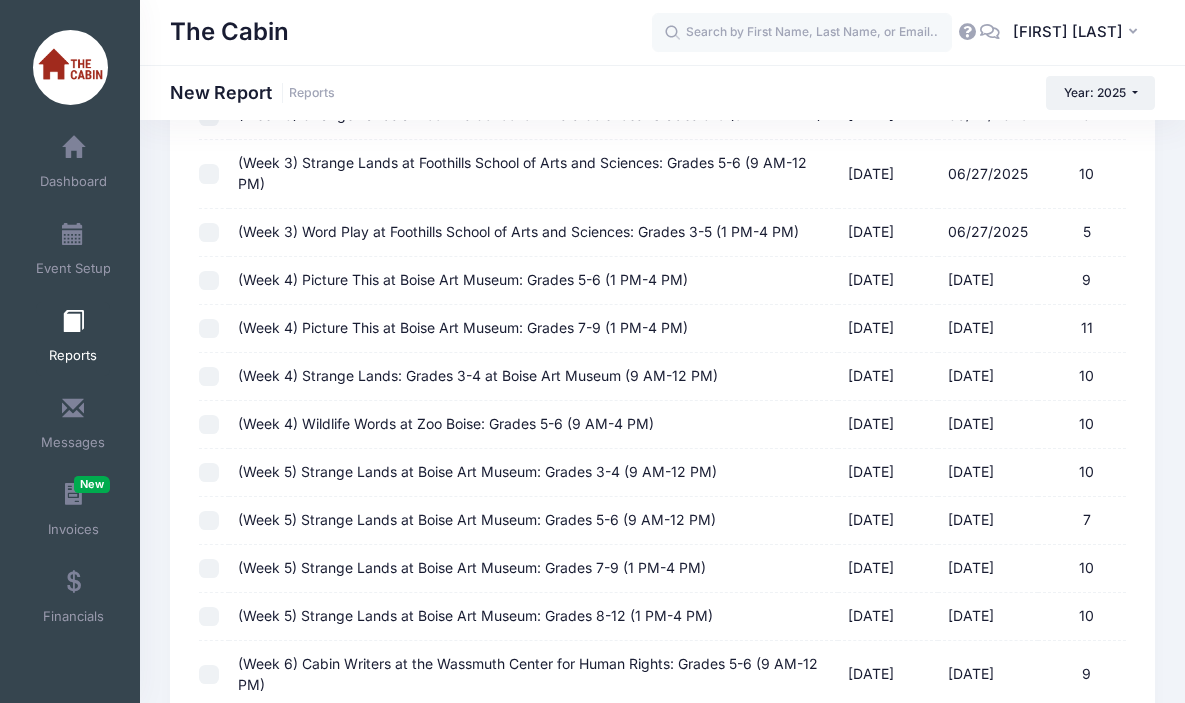 click on "(Week [NUMBER]) [GENERAL_TERM] at [CITY] [ORGANIZATION]: Grades [NUMBER]-[NUMBER] ([TIME]-[TIME]) [DATE] - [DATE]  [NUMBER]" at bounding box center (209, 617) 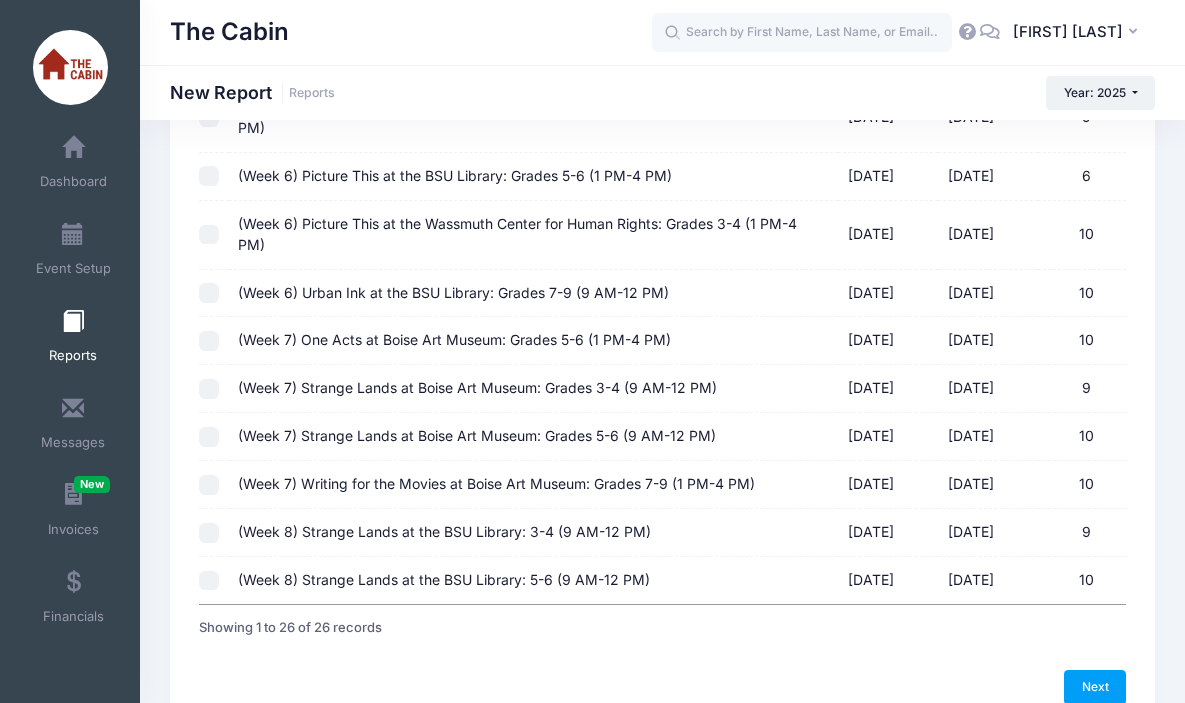 scroll, scrollTop: 1144, scrollLeft: 0, axis: vertical 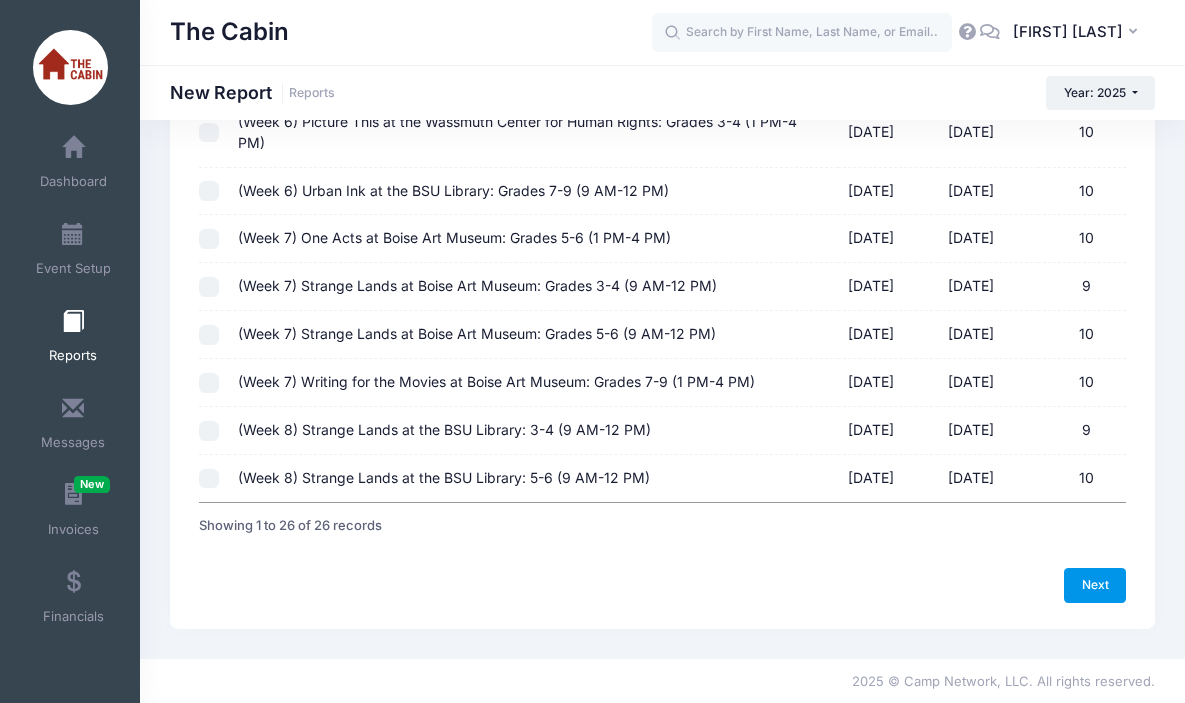 click on "Next" at bounding box center [1095, 585] 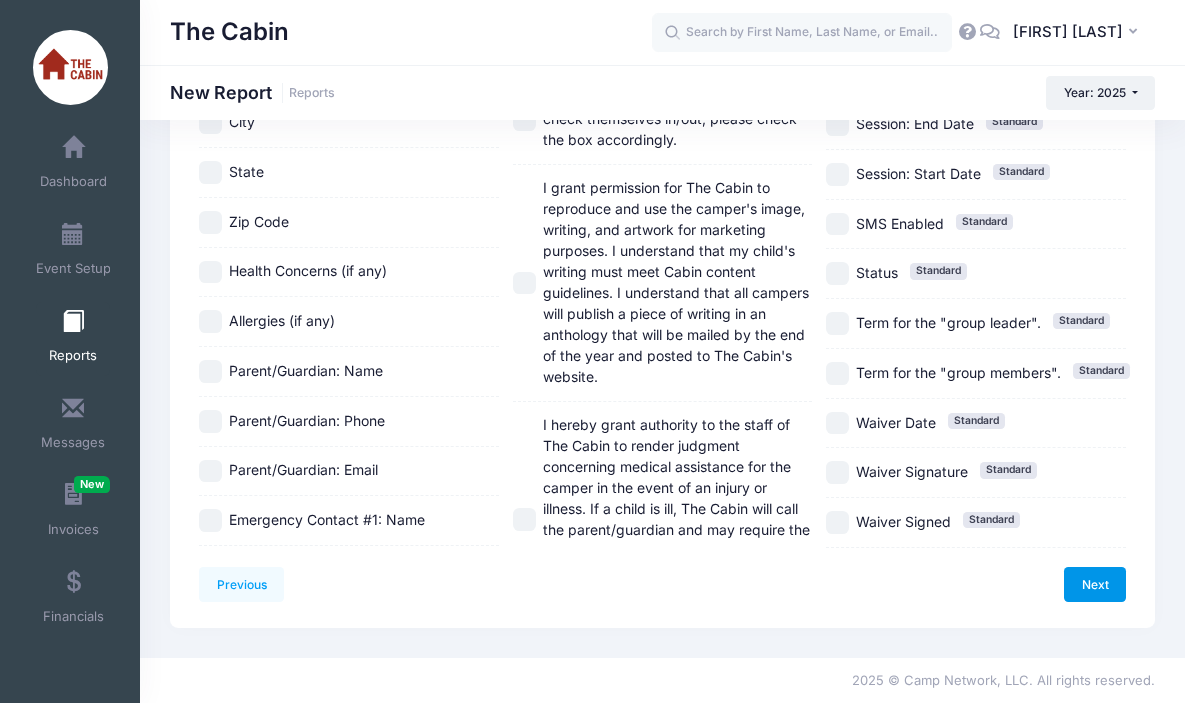 scroll, scrollTop: 0, scrollLeft: 0, axis: both 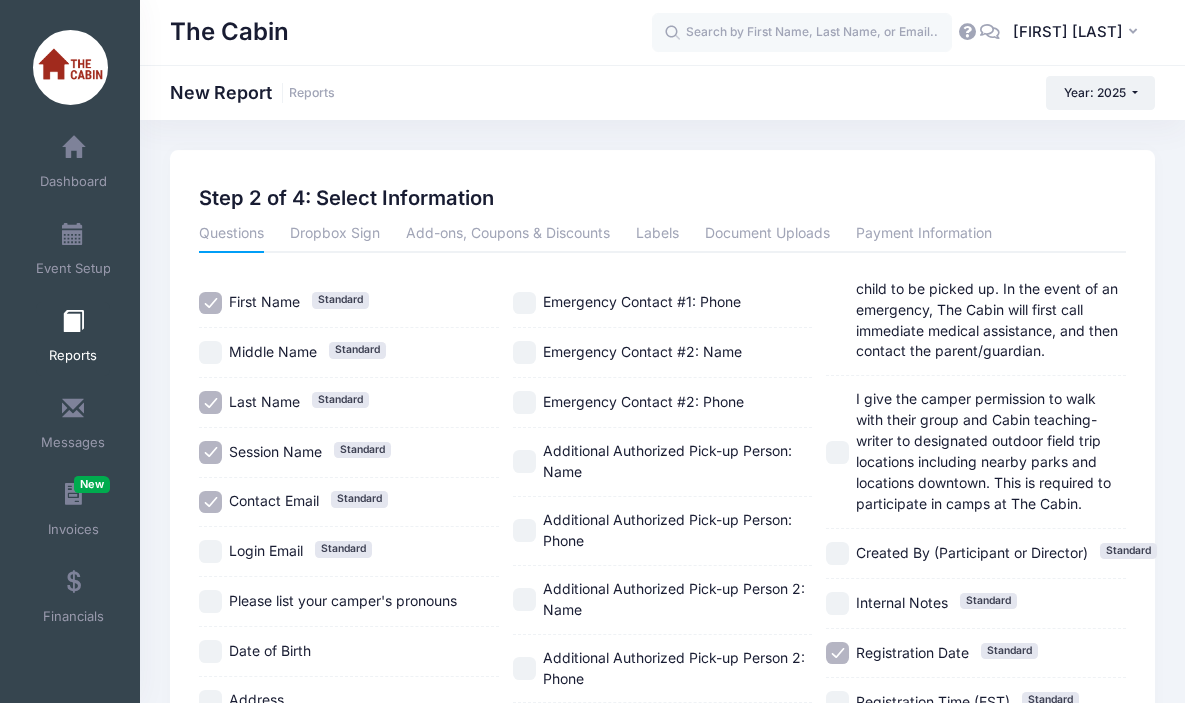 drag, startPoint x: 207, startPoint y: 450, endPoint x: 204, endPoint y: 465, distance: 15.297058 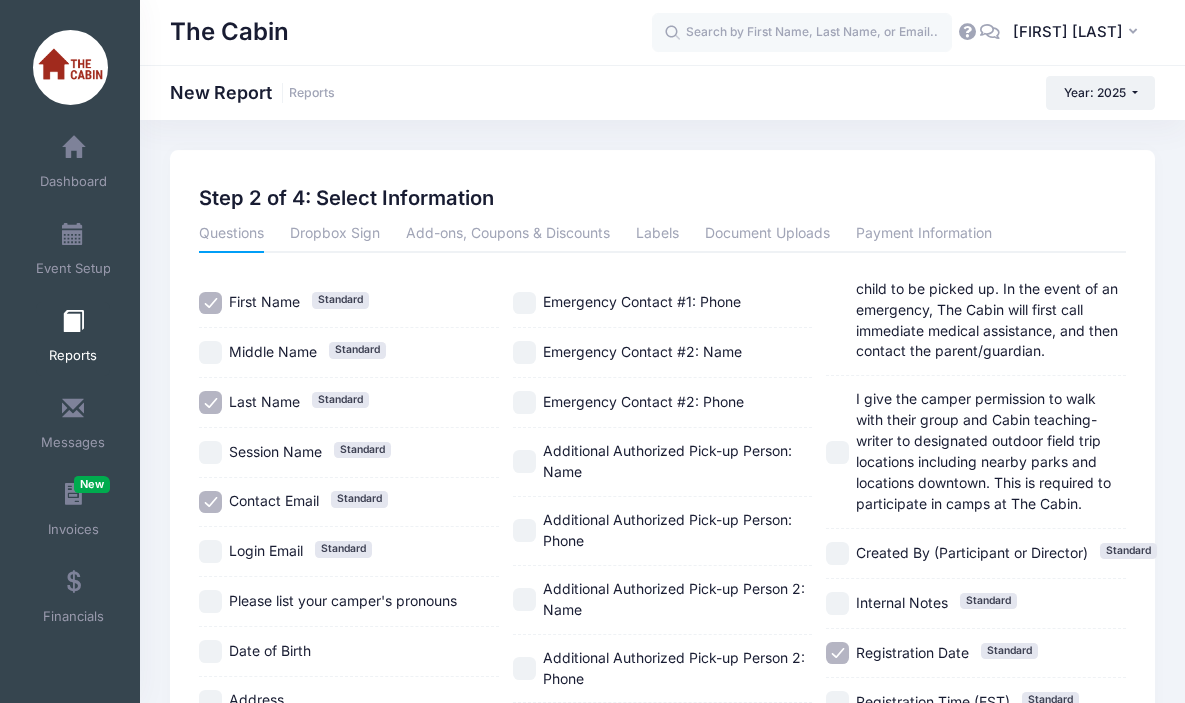 click on "Contact Email Standard" at bounding box center [210, 502] 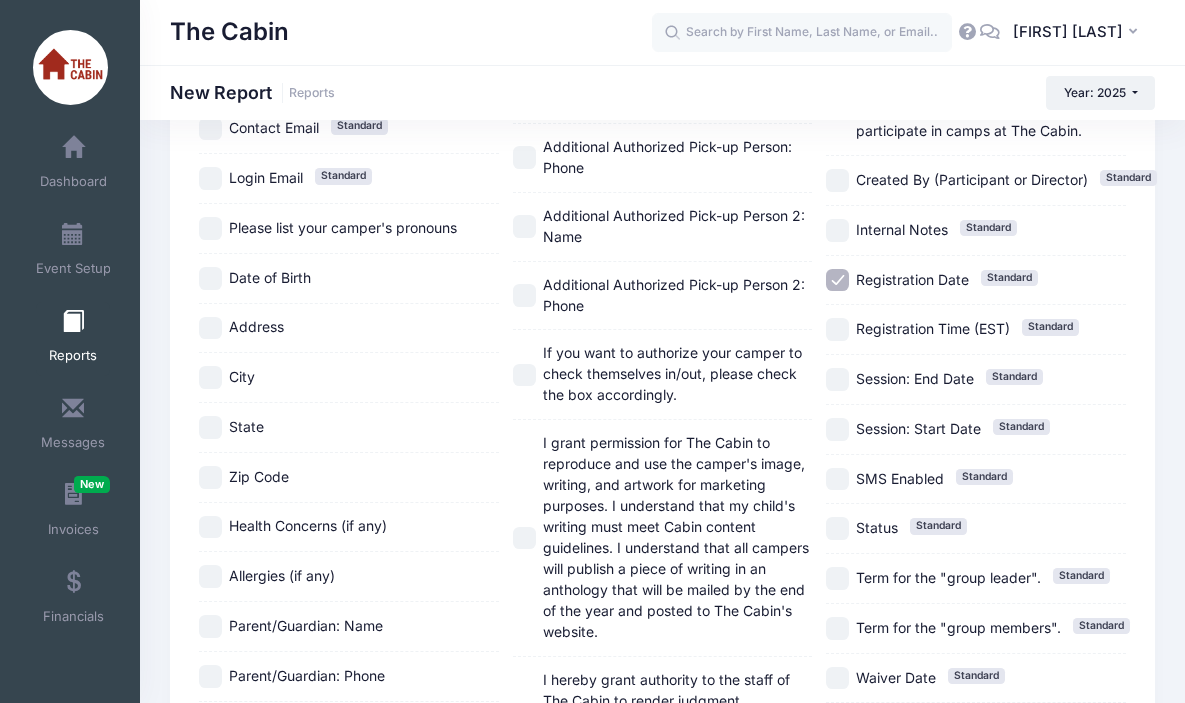 scroll, scrollTop: 371, scrollLeft: 0, axis: vertical 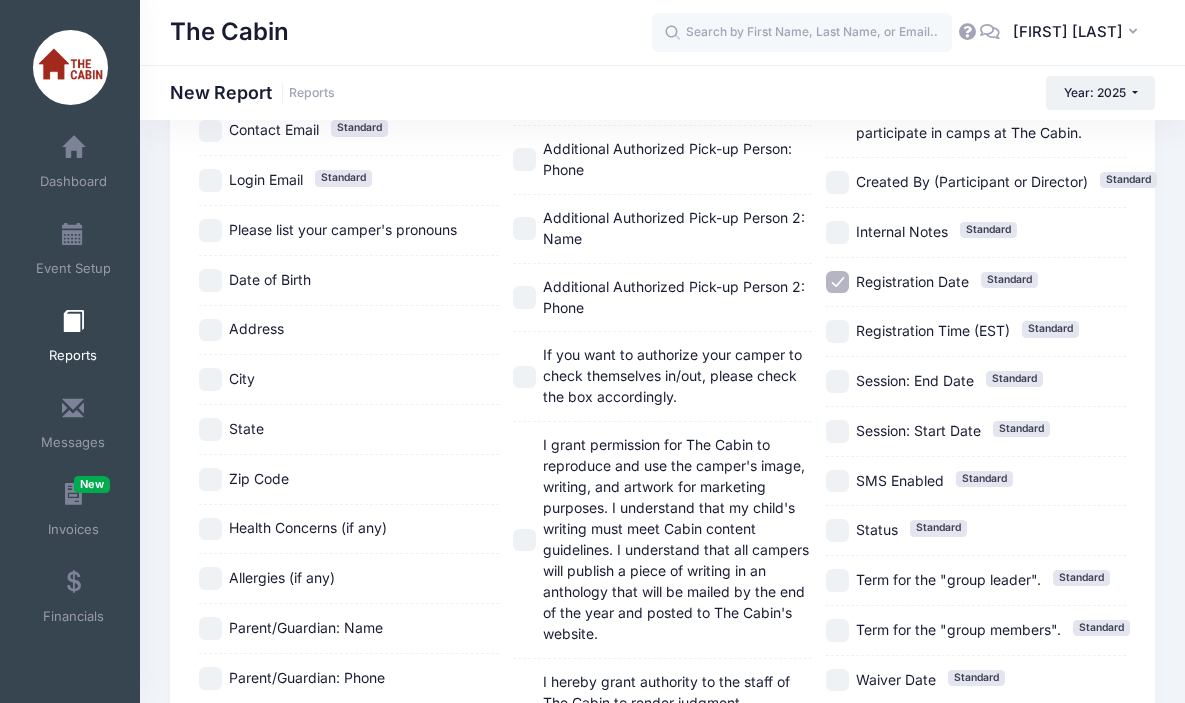 click on "Address" at bounding box center (210, 330) 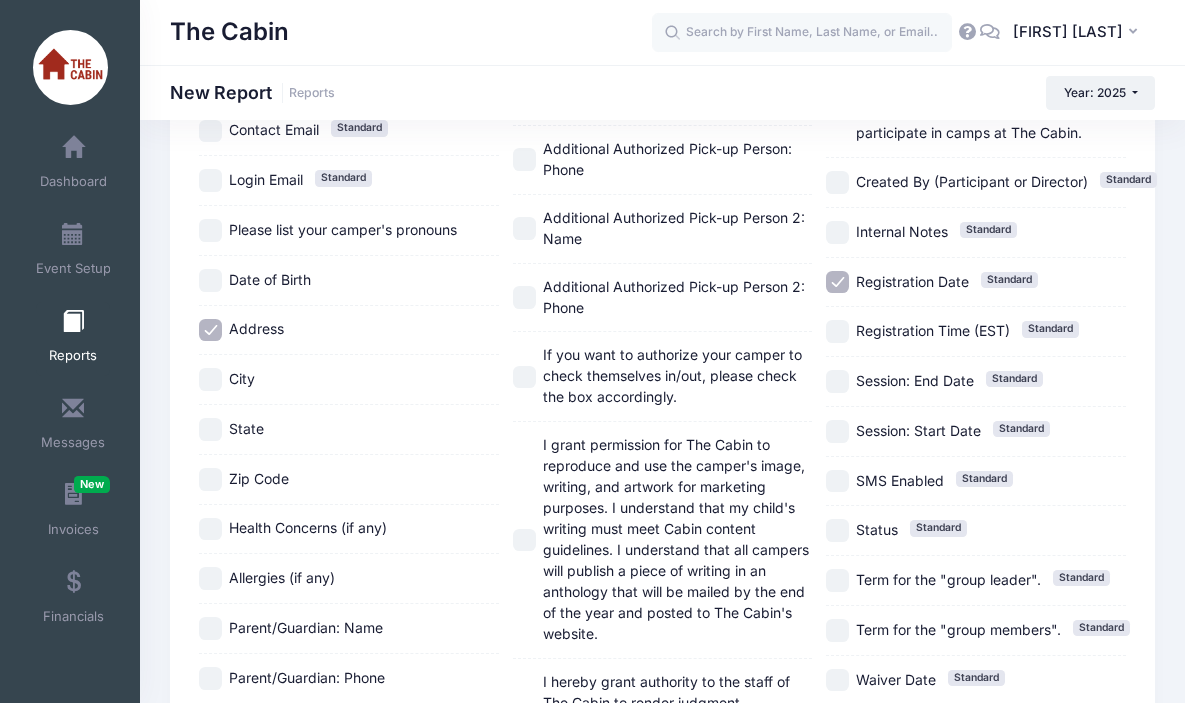 click on "City" at bounding box center (349, 379) 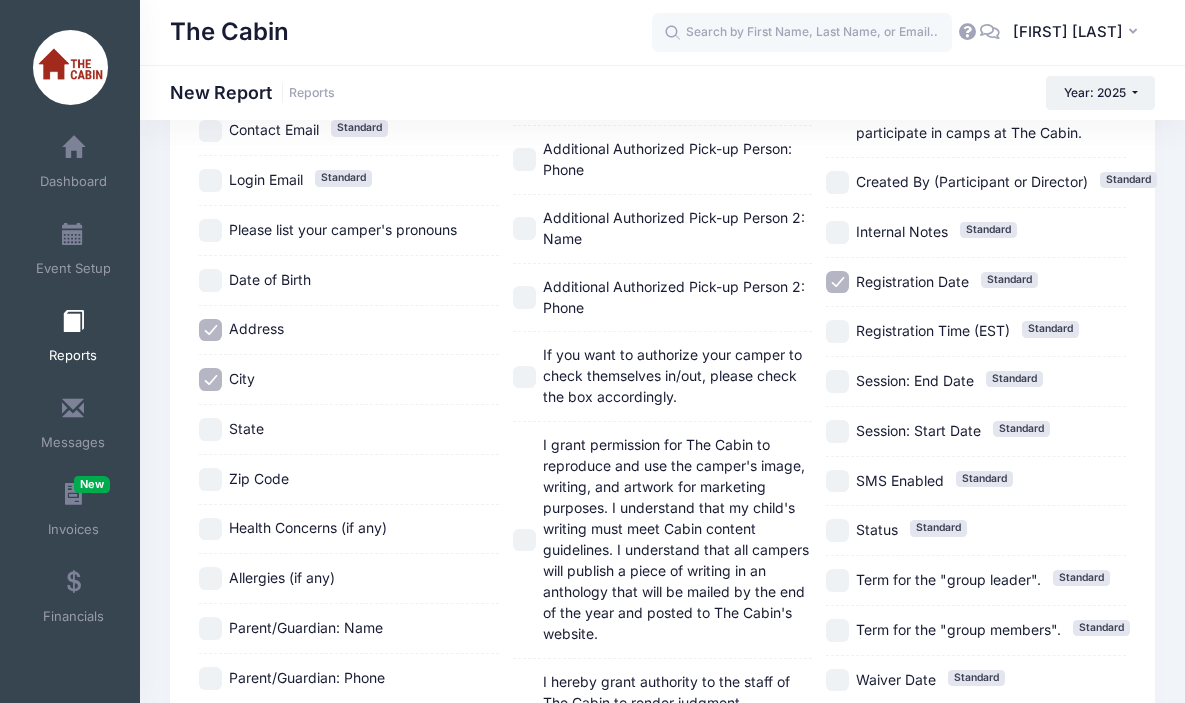 click on "State" at bounding box center (210, 429) 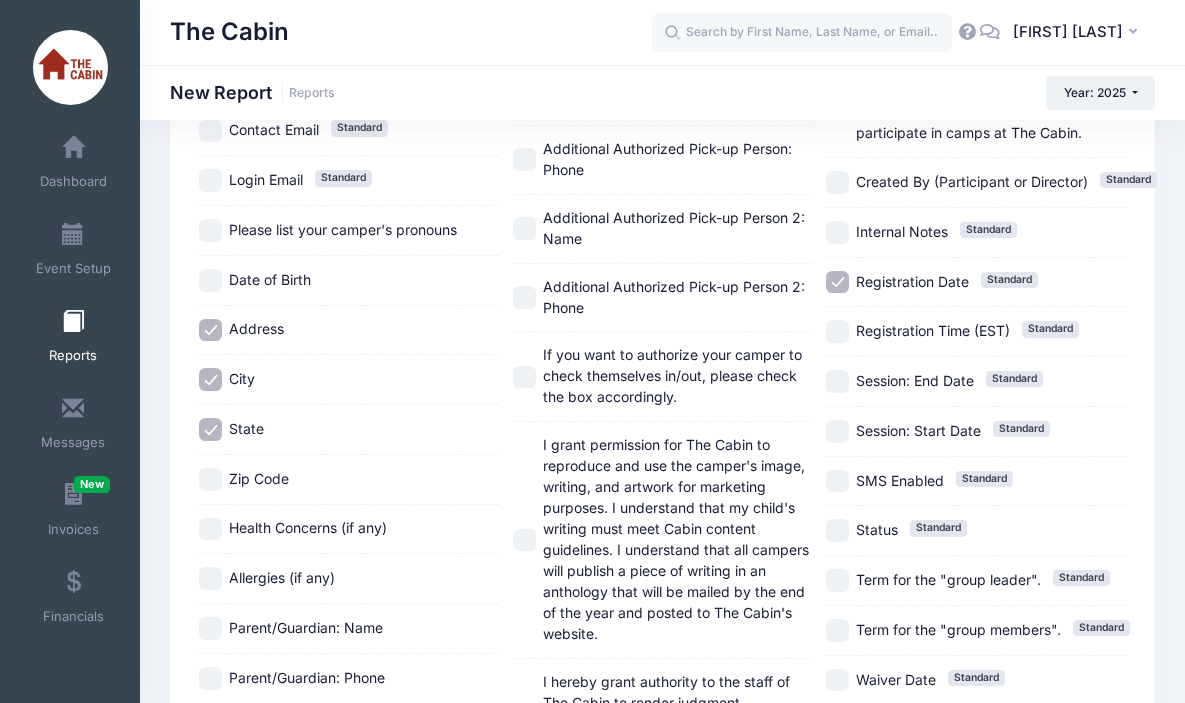 click on "Zip Code" at bounding box center [210, 479] 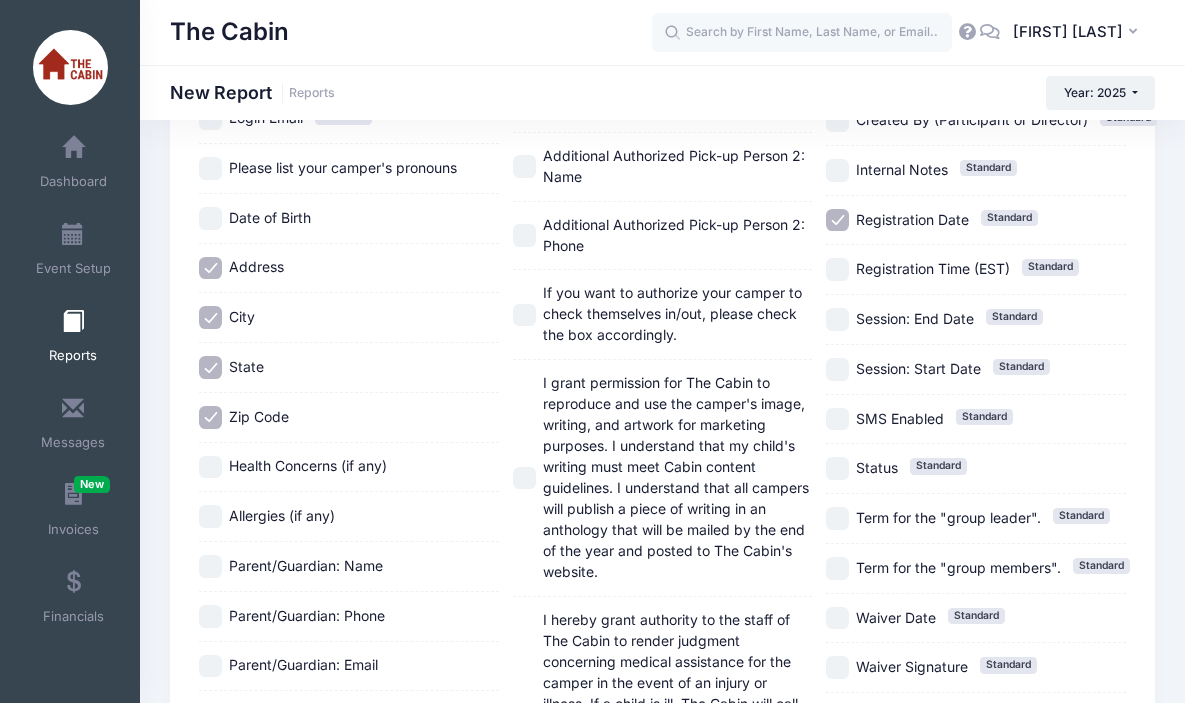 scroll, scrollTop: 446, scrollLeft: 0, axis: vertical 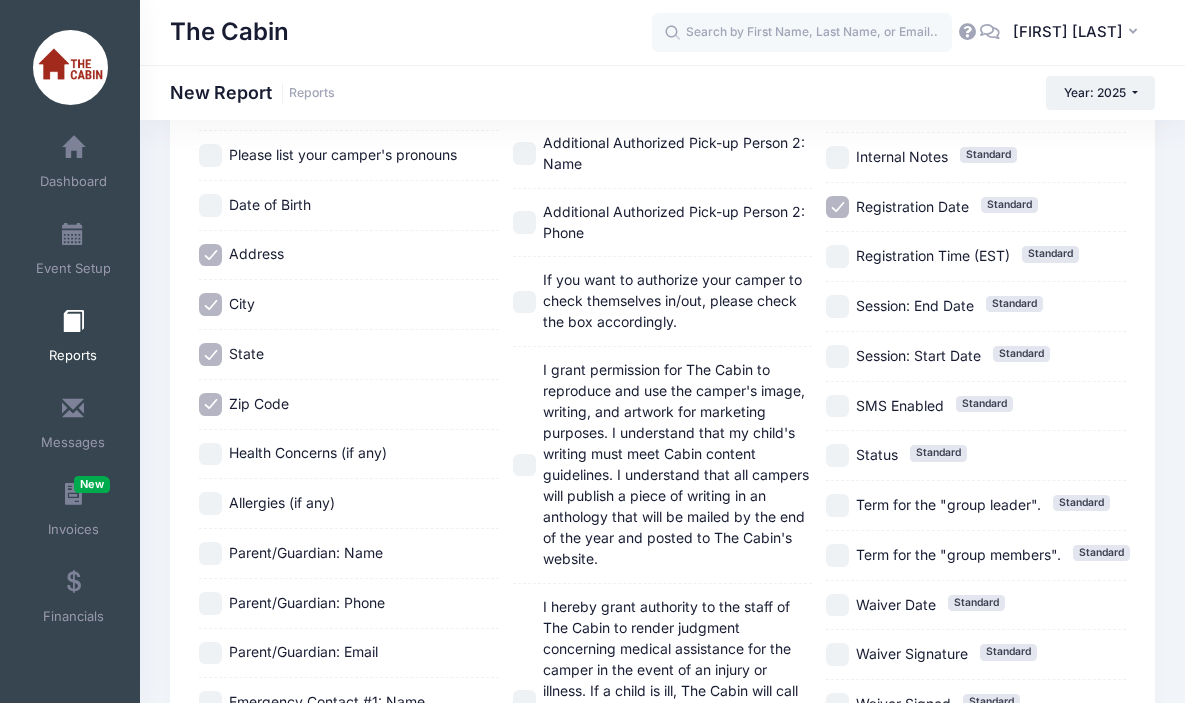 click on "Parent/Guardian: Name" at bounding box center (210, 553) 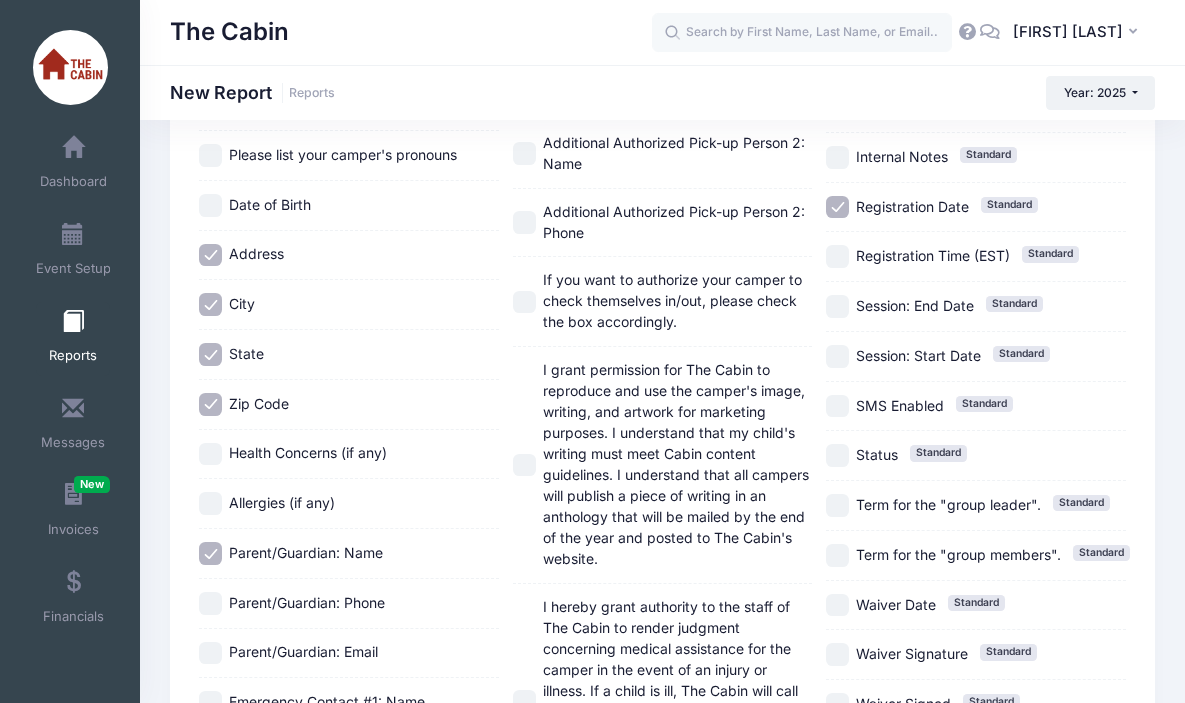 click on "Parent/Guardian: Email" at bounding box center (210, 653) 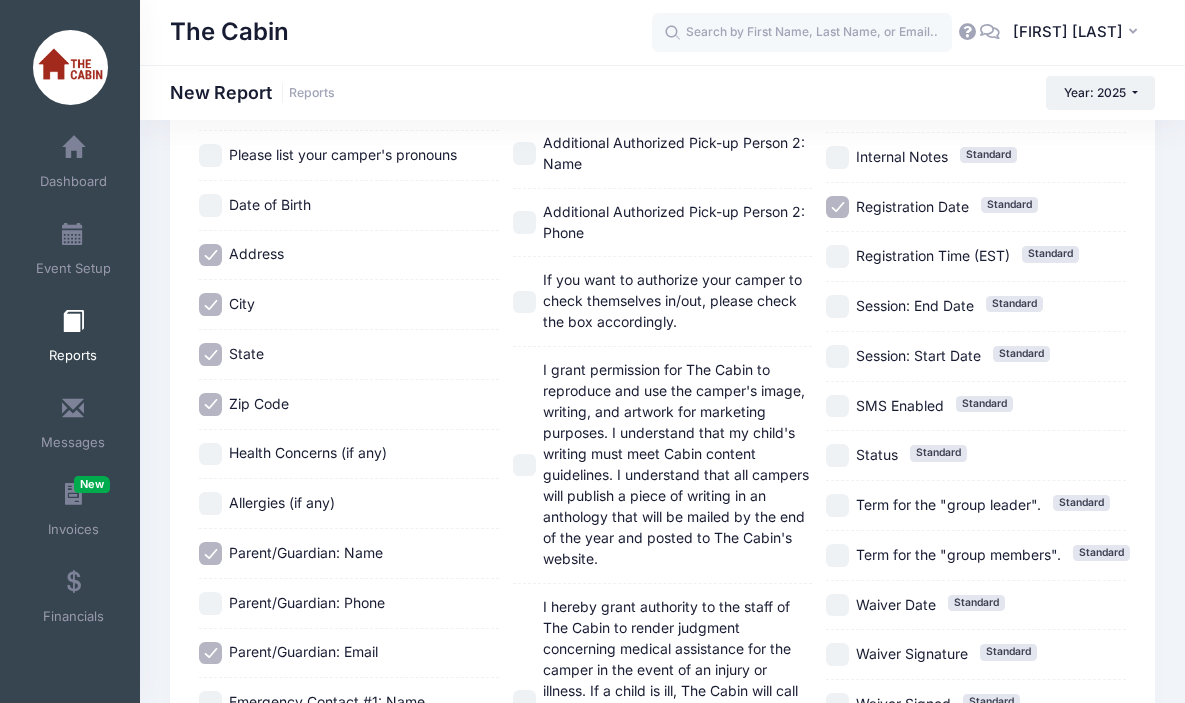 click on "Registration Date Standard" at bounding box center (837, 207) 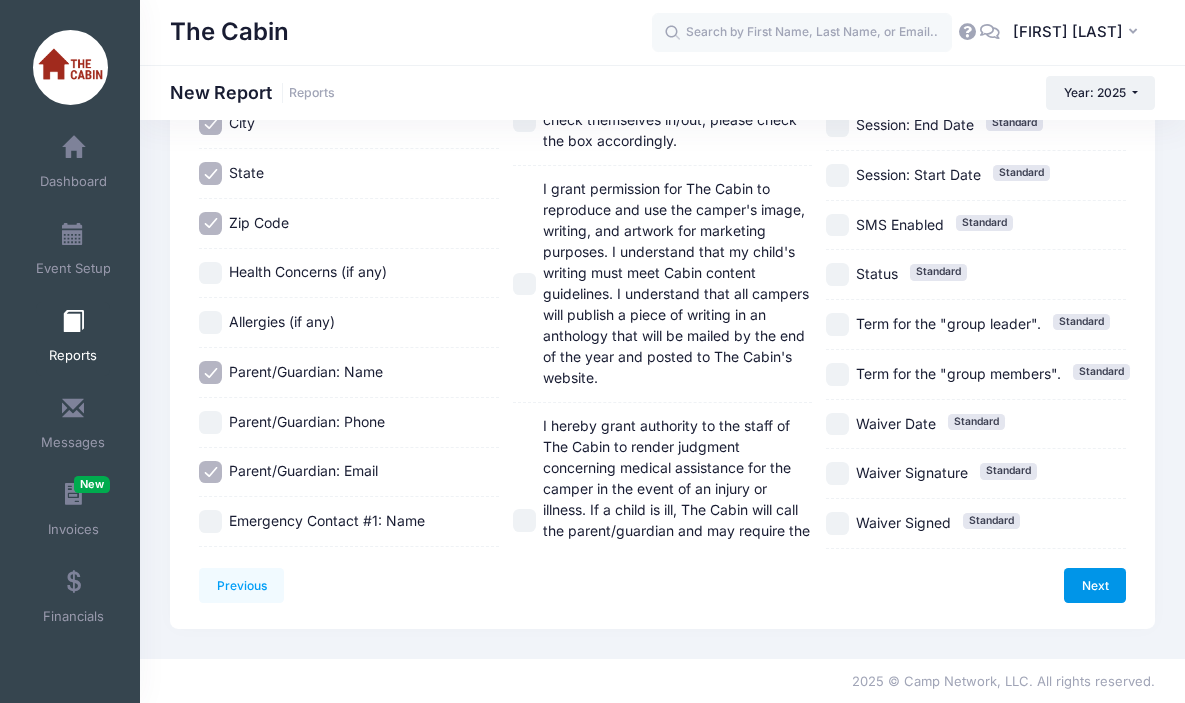 scroll, scrollTop: 624, scrollLeft: 0, axis: vertical 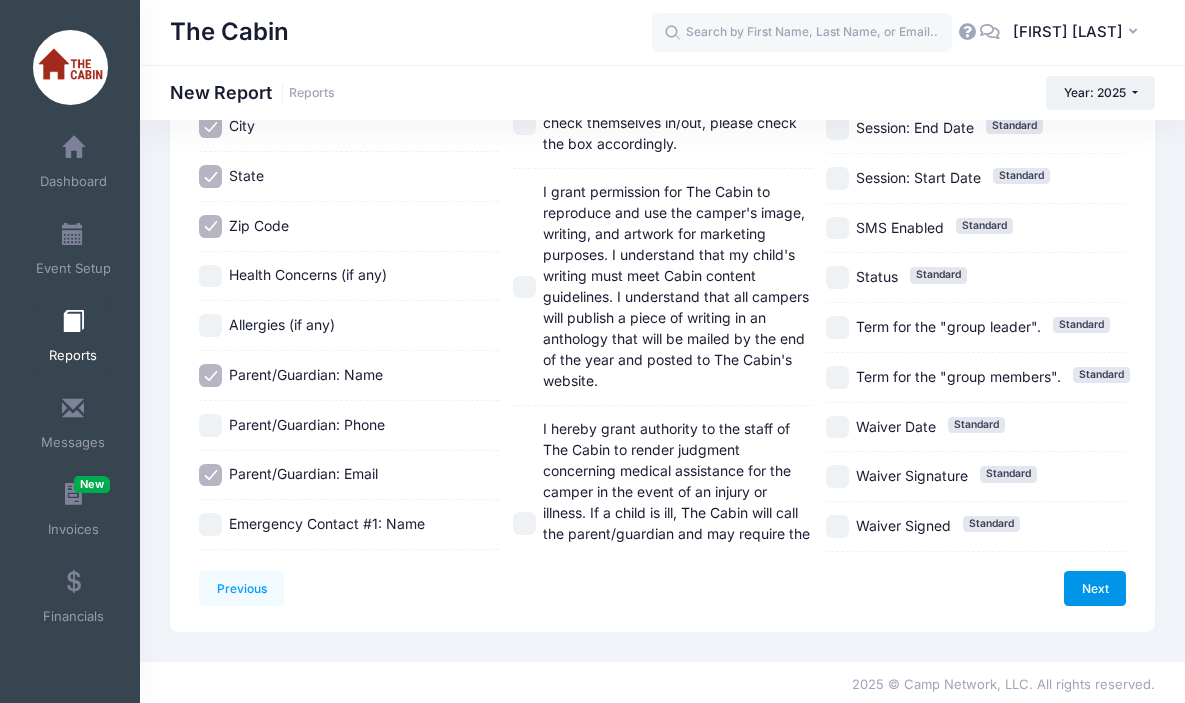 click on "Next" at bounding box center (1095, 588) 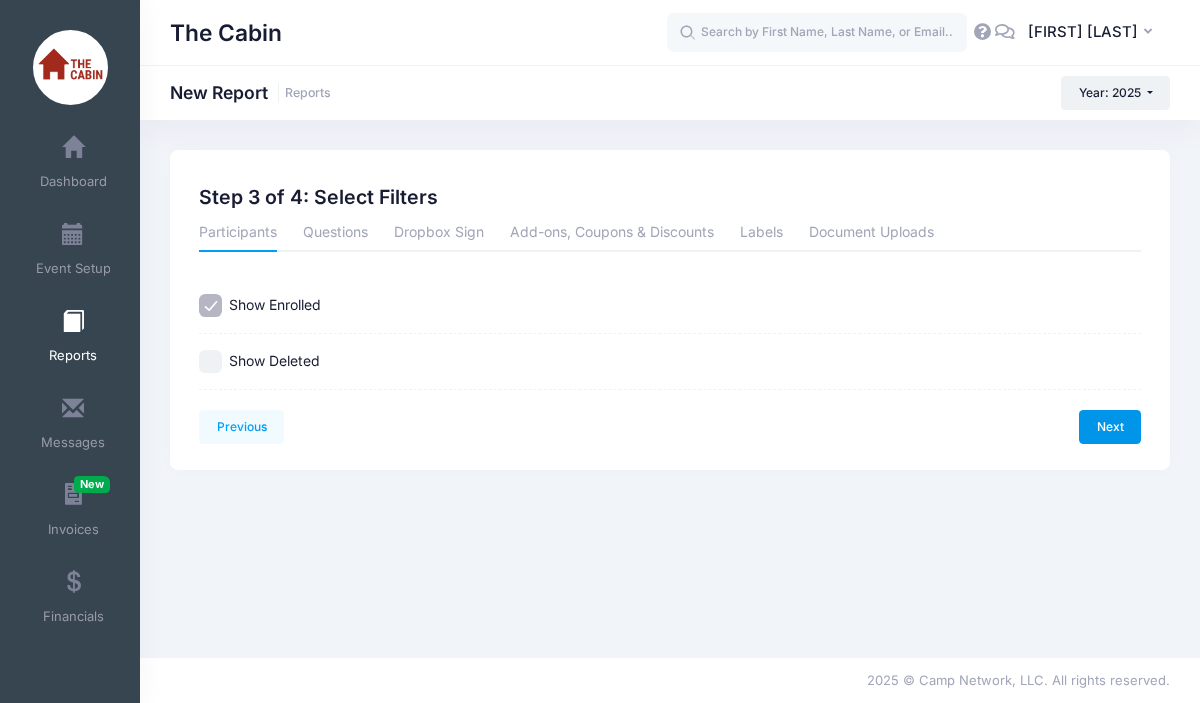 click on "Next" at bounding box center [1110, 427] 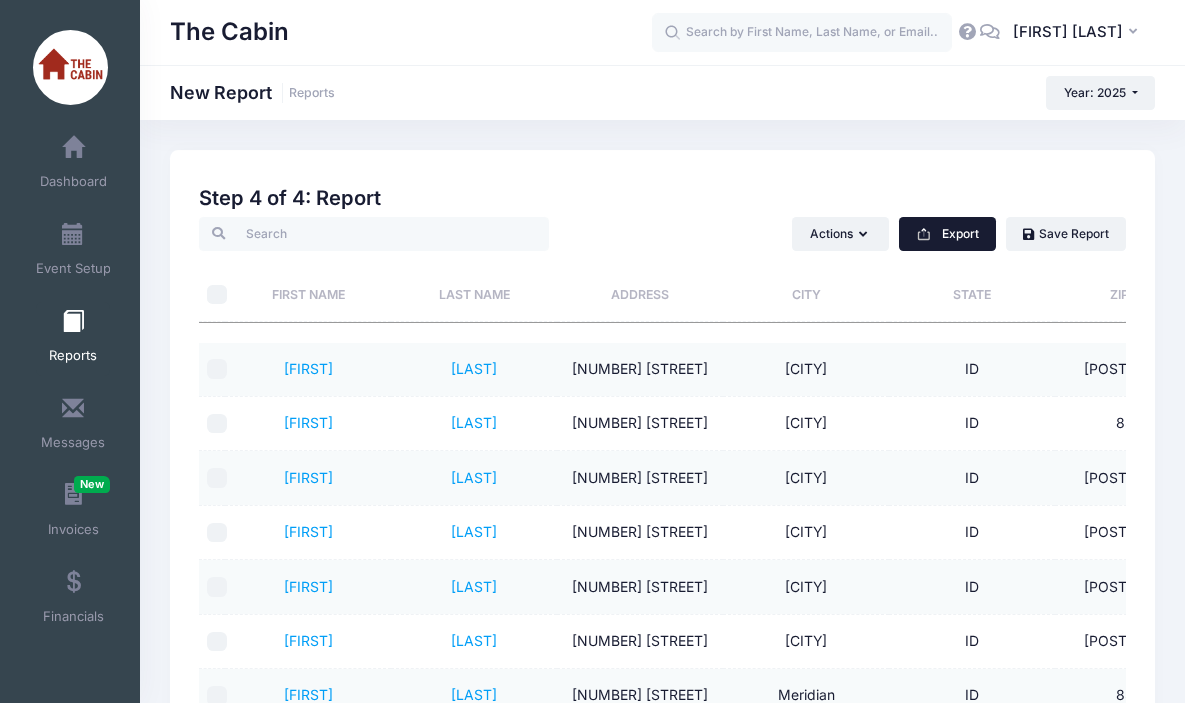 click on "Export" at bounding box center [947, 234] 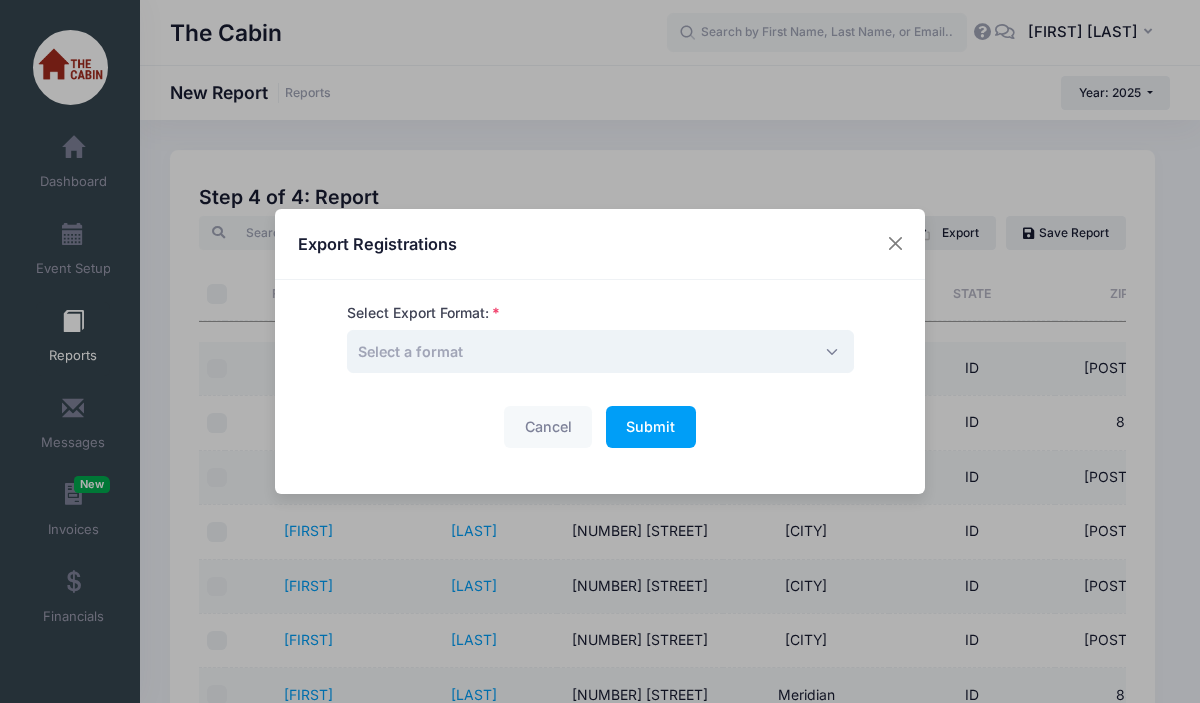 click on "Select a format" at bounding box center [600, 351] 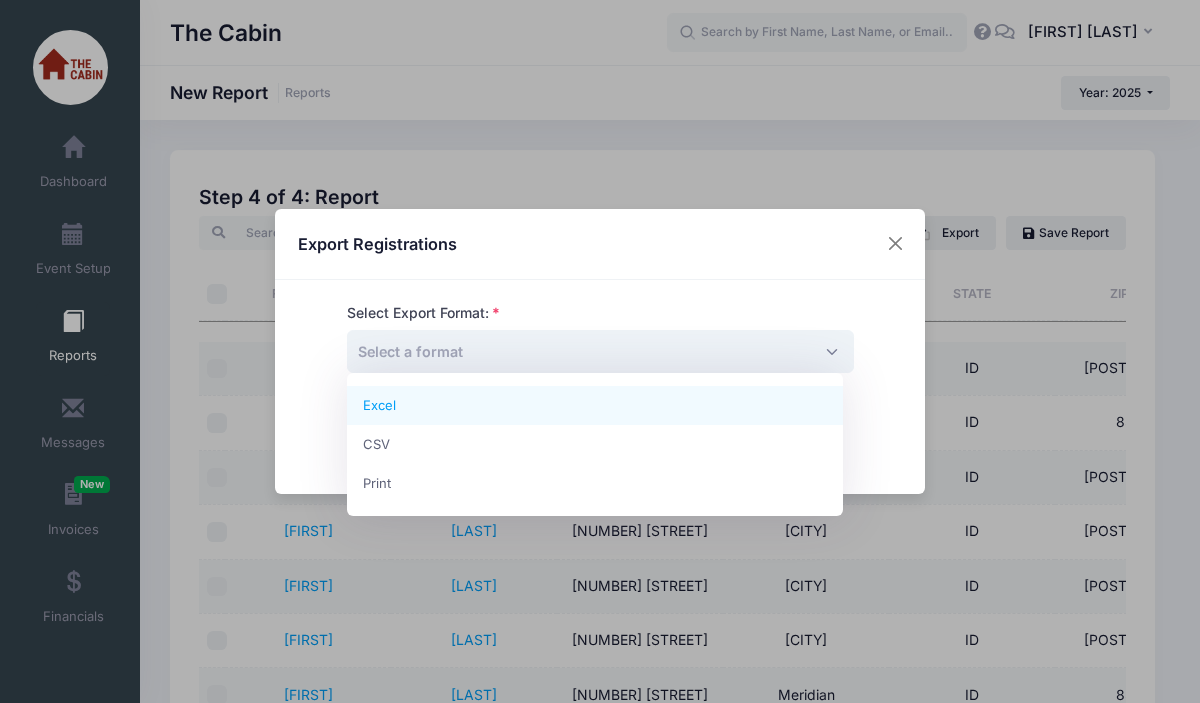 select on "excel" 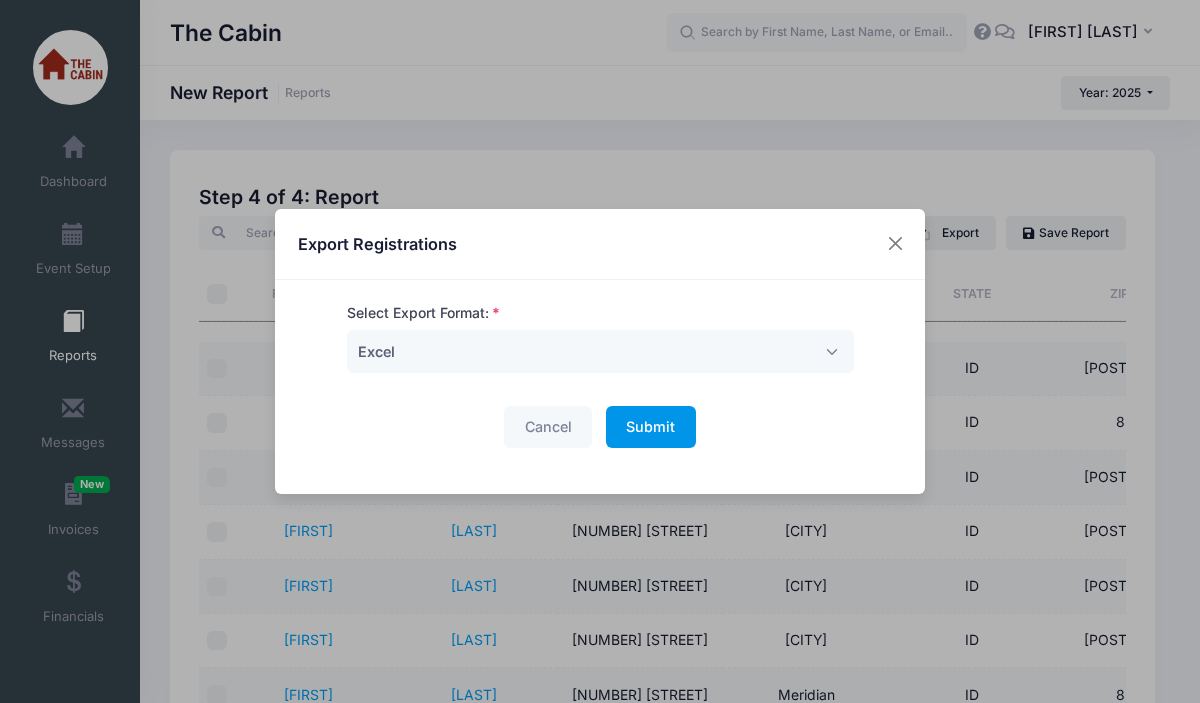 click on "Submit" at bounding box center [650, 426] 